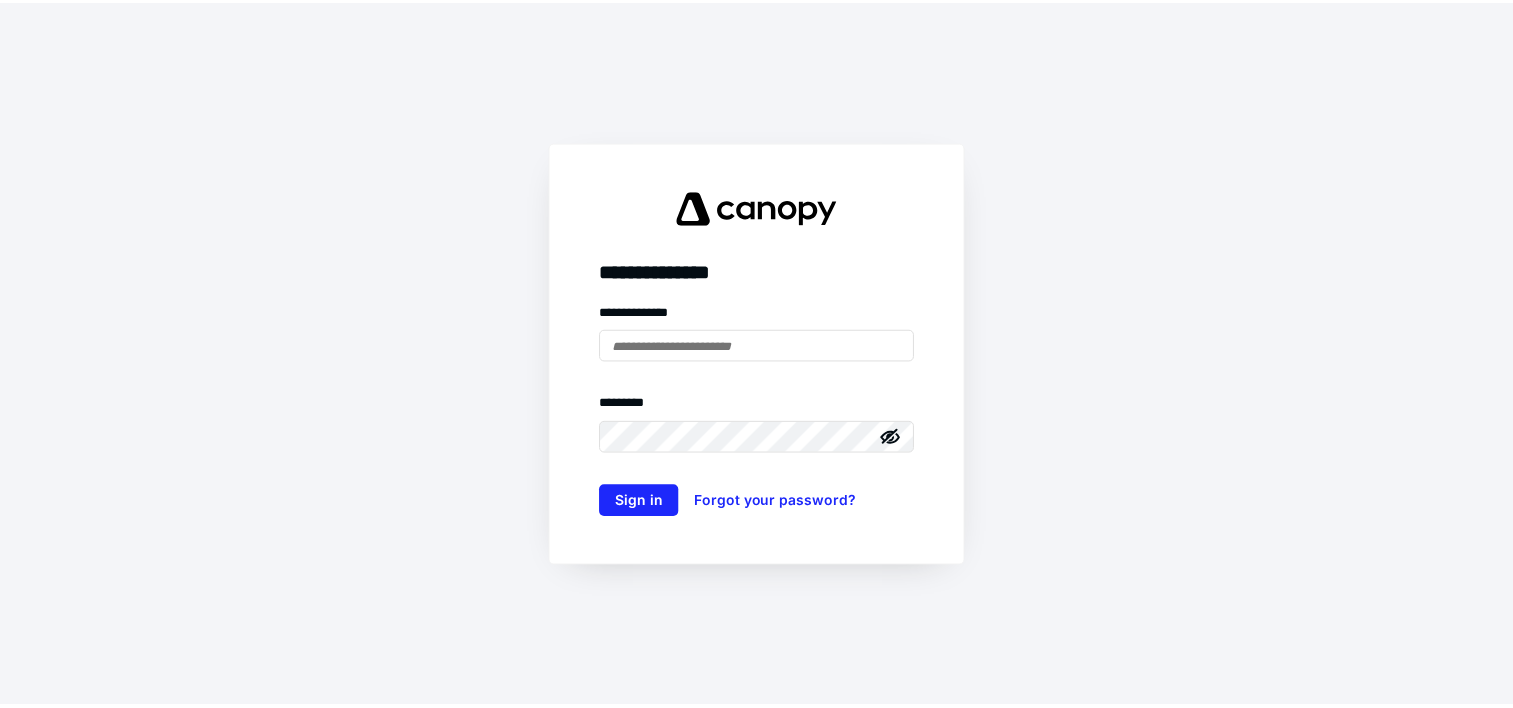 scroll, scrollTop: 0, scrollLeft: 0, axis: both 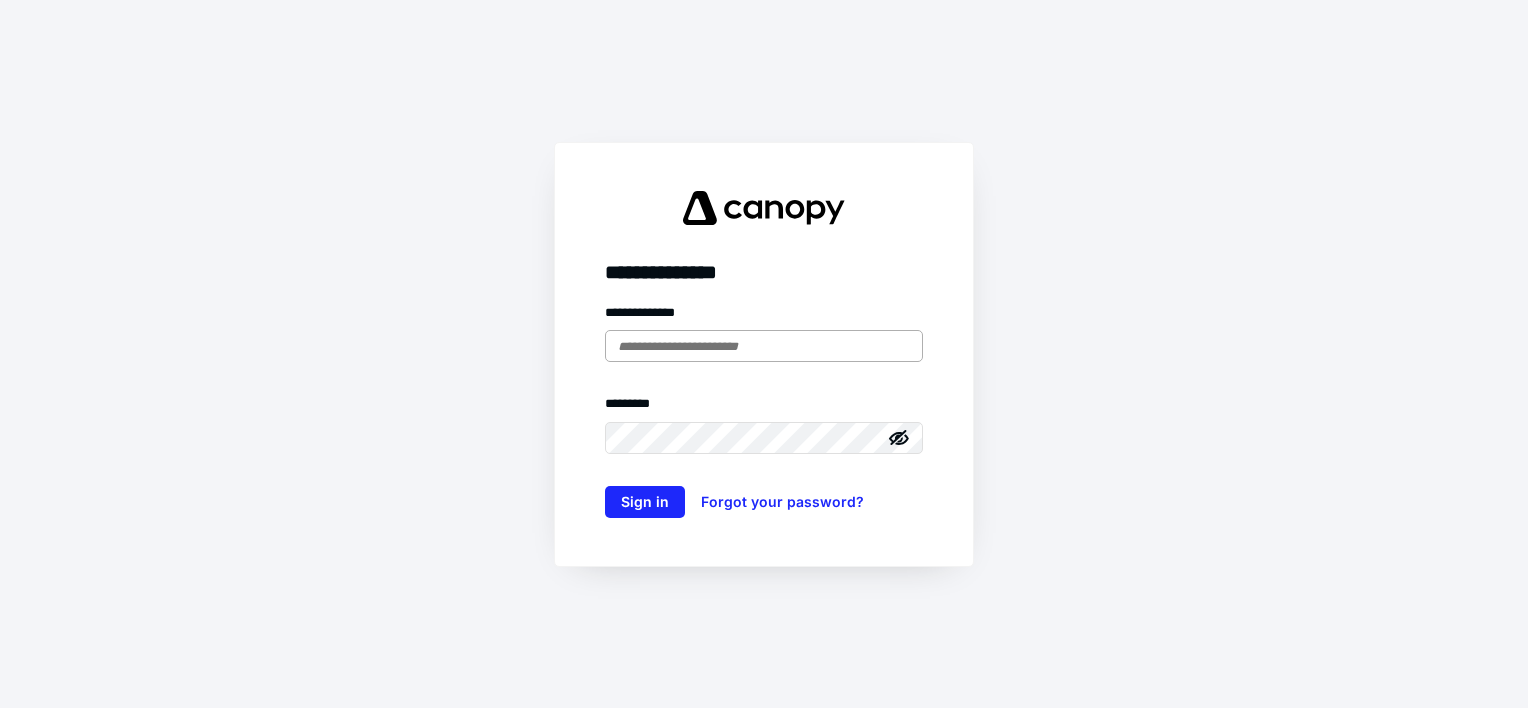 click at bounding box center (764, 346) 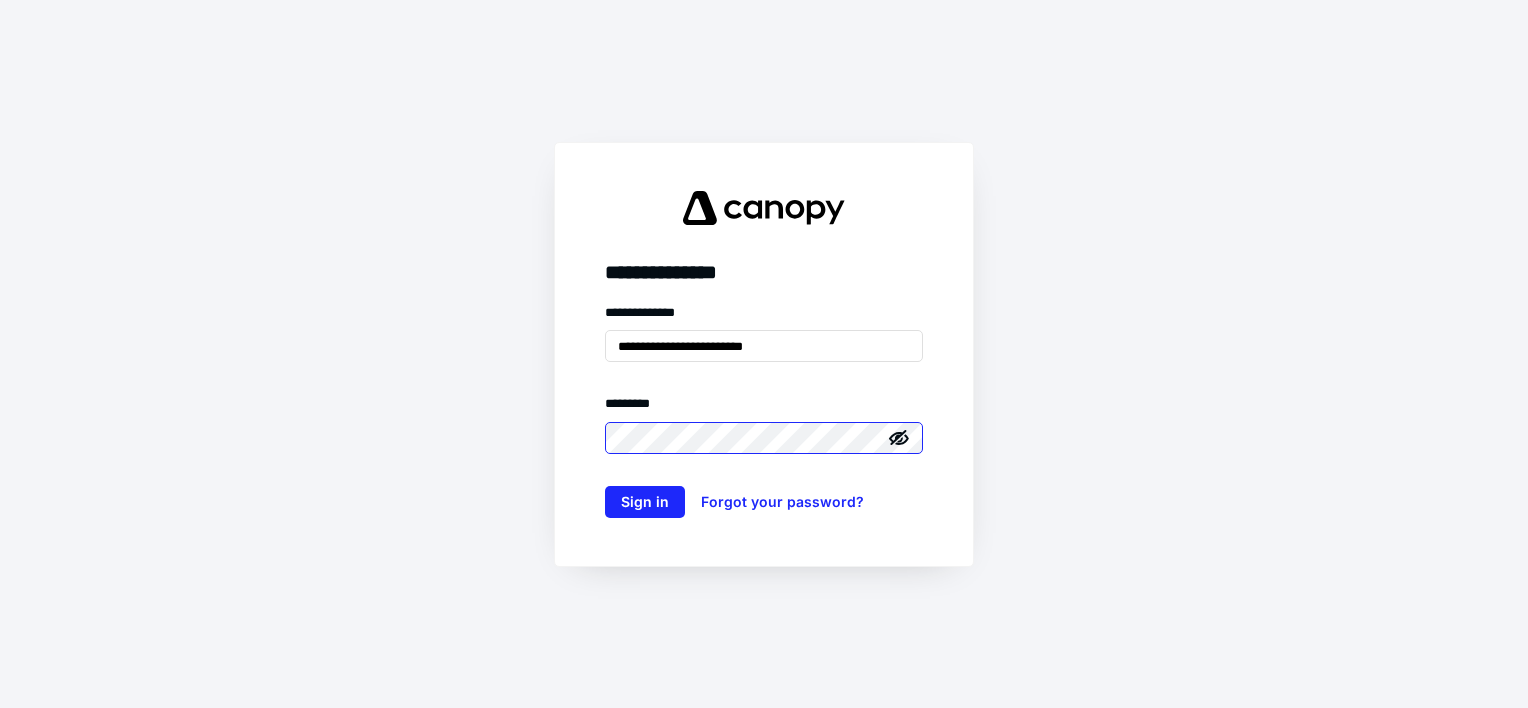 click on "Sign in" at bounding box center (645, 502) 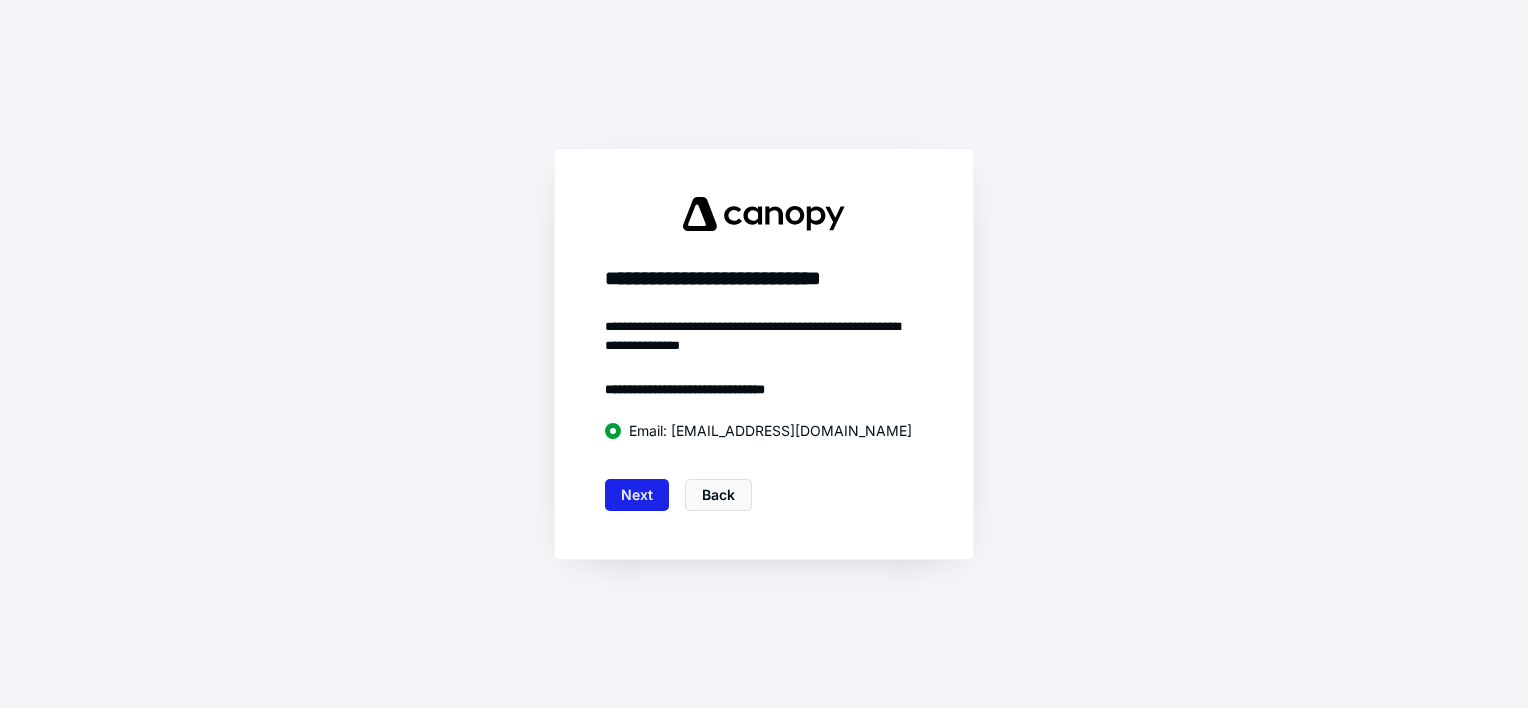 click on "Next" at bounding box center [637, 495] 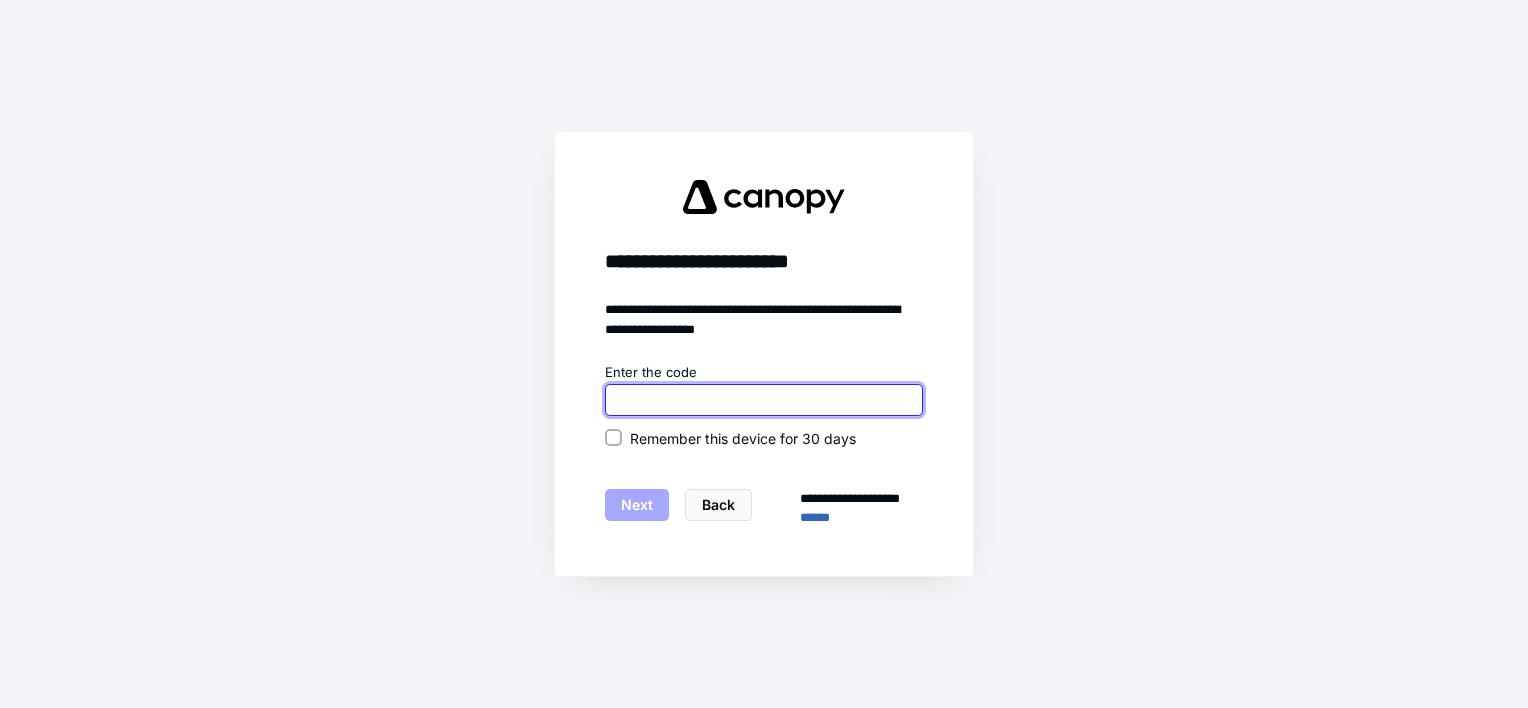 click at bounding box center [764, 400] 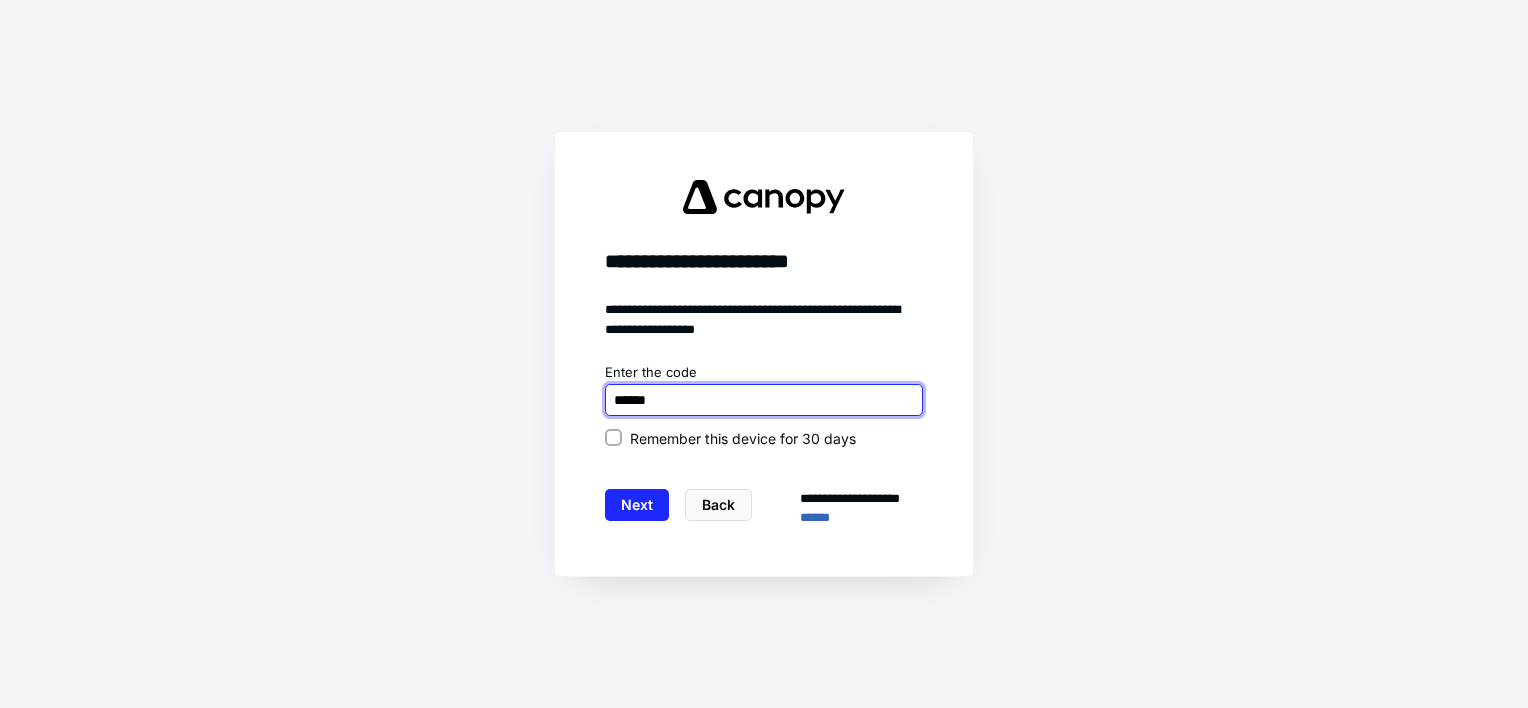type on "******" 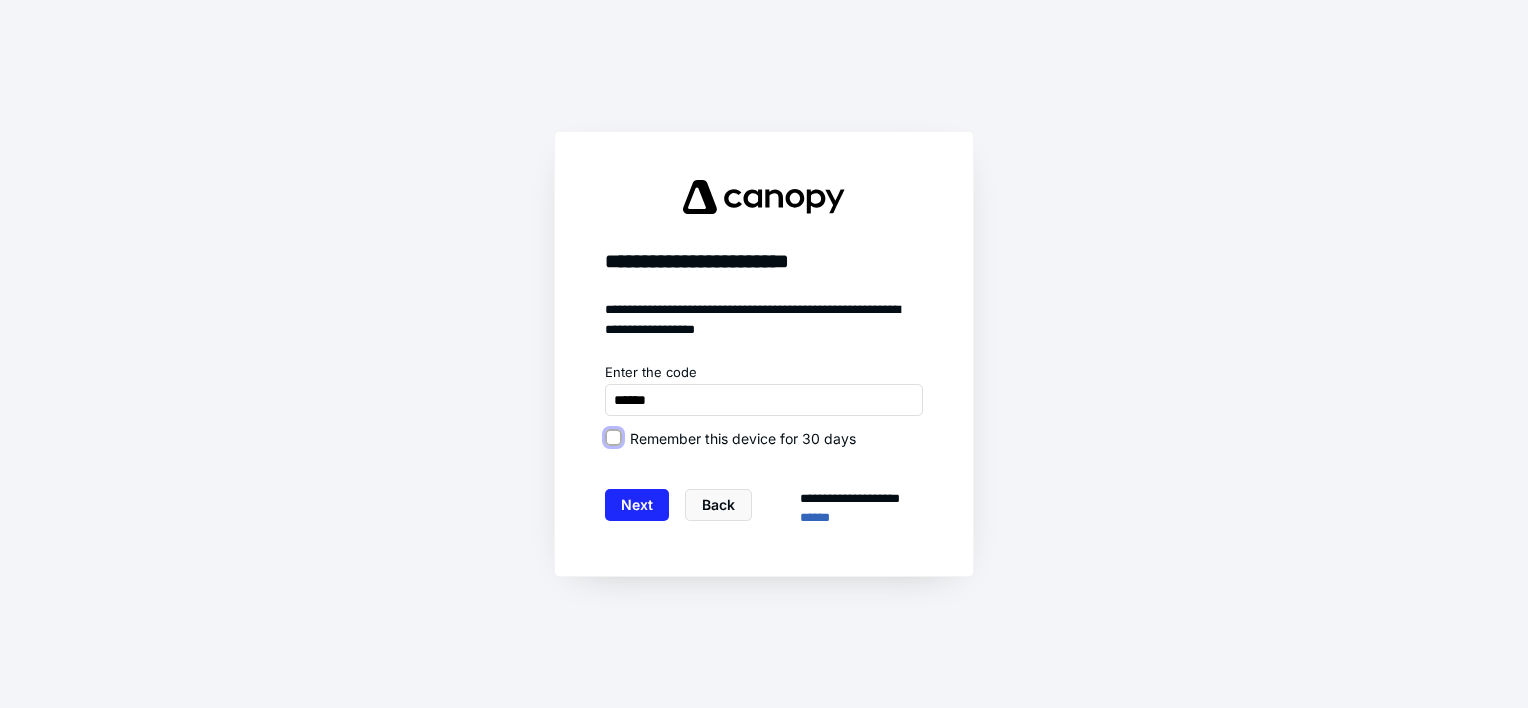 click on "Remember this device for 30 days" at bounding box center (613, 438) 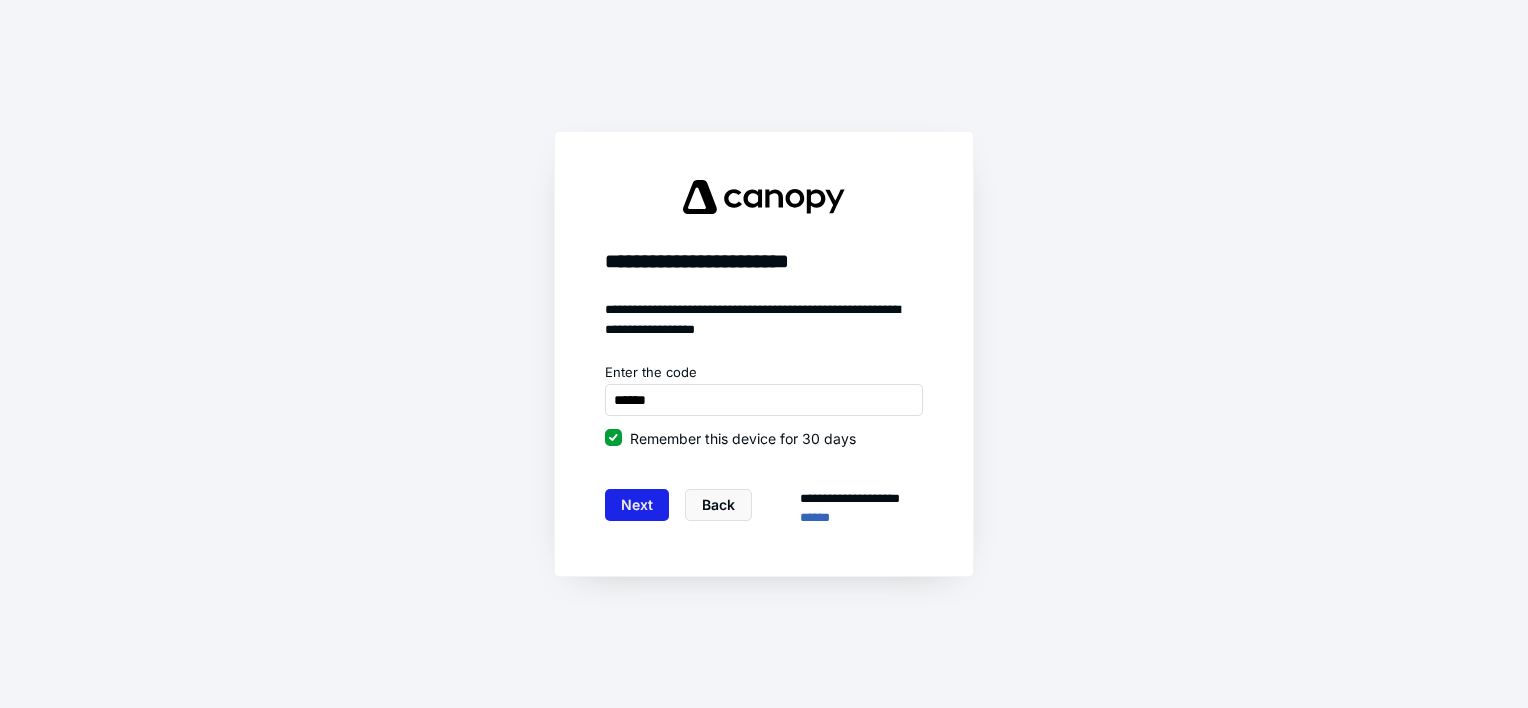 click on "Next" at bounding box center [637, 505] 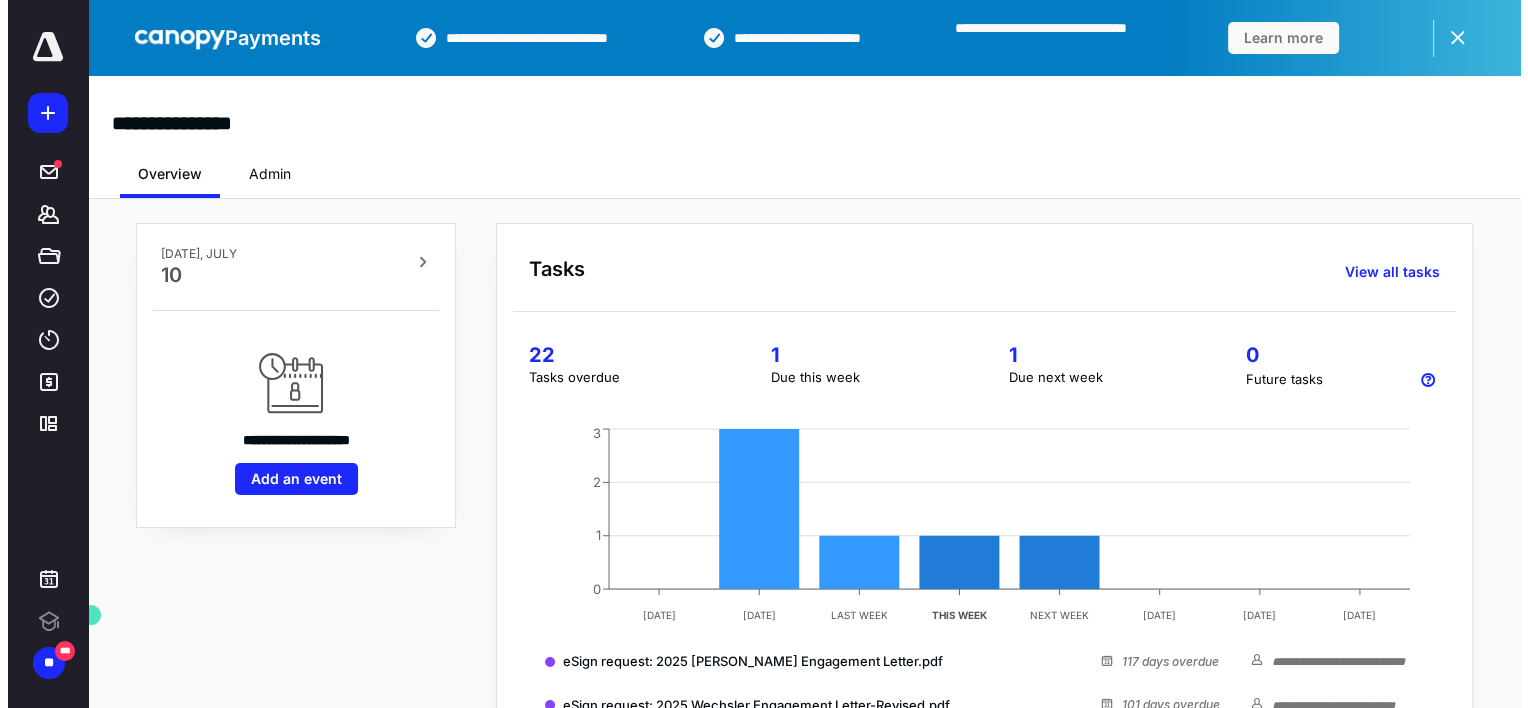 scroll, scrollTop: 0, scrollLeft: 0, axis: both 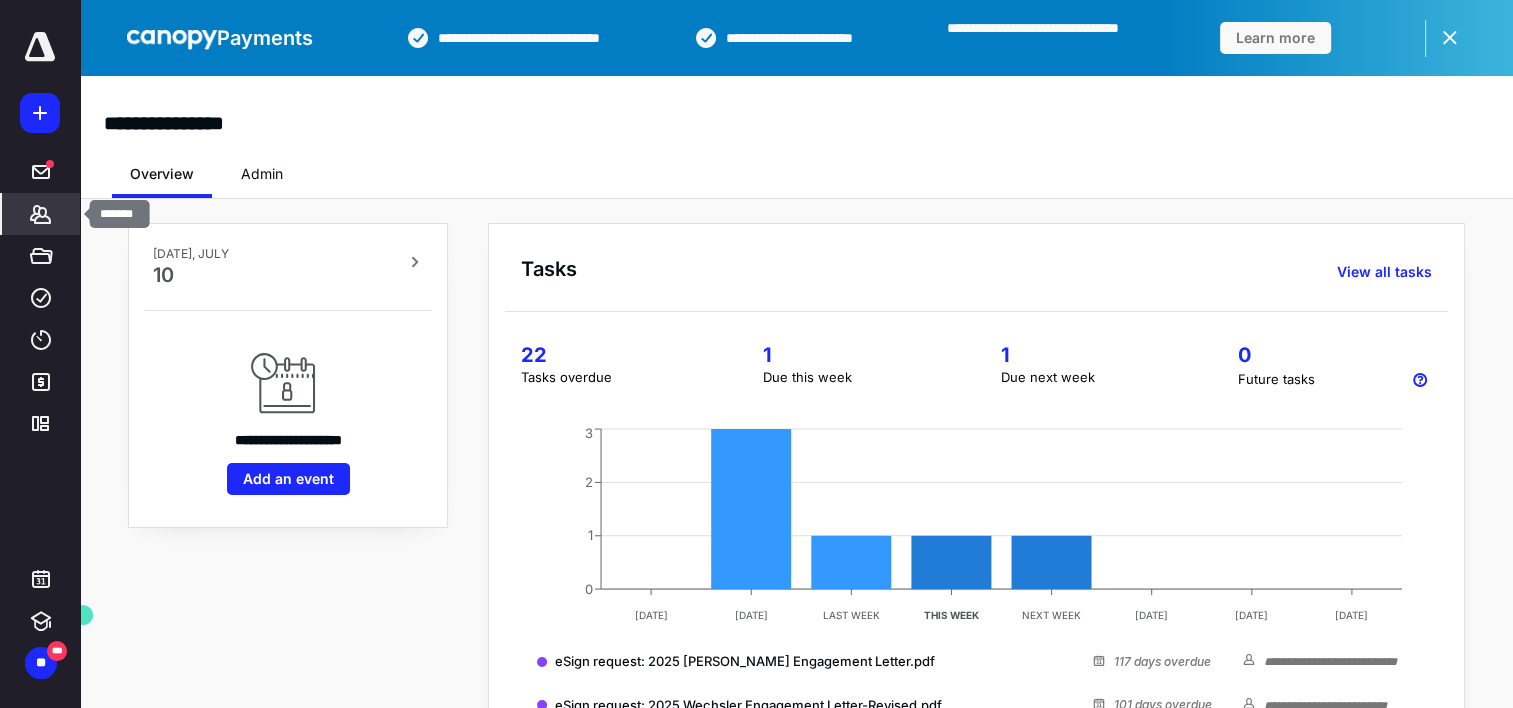 click 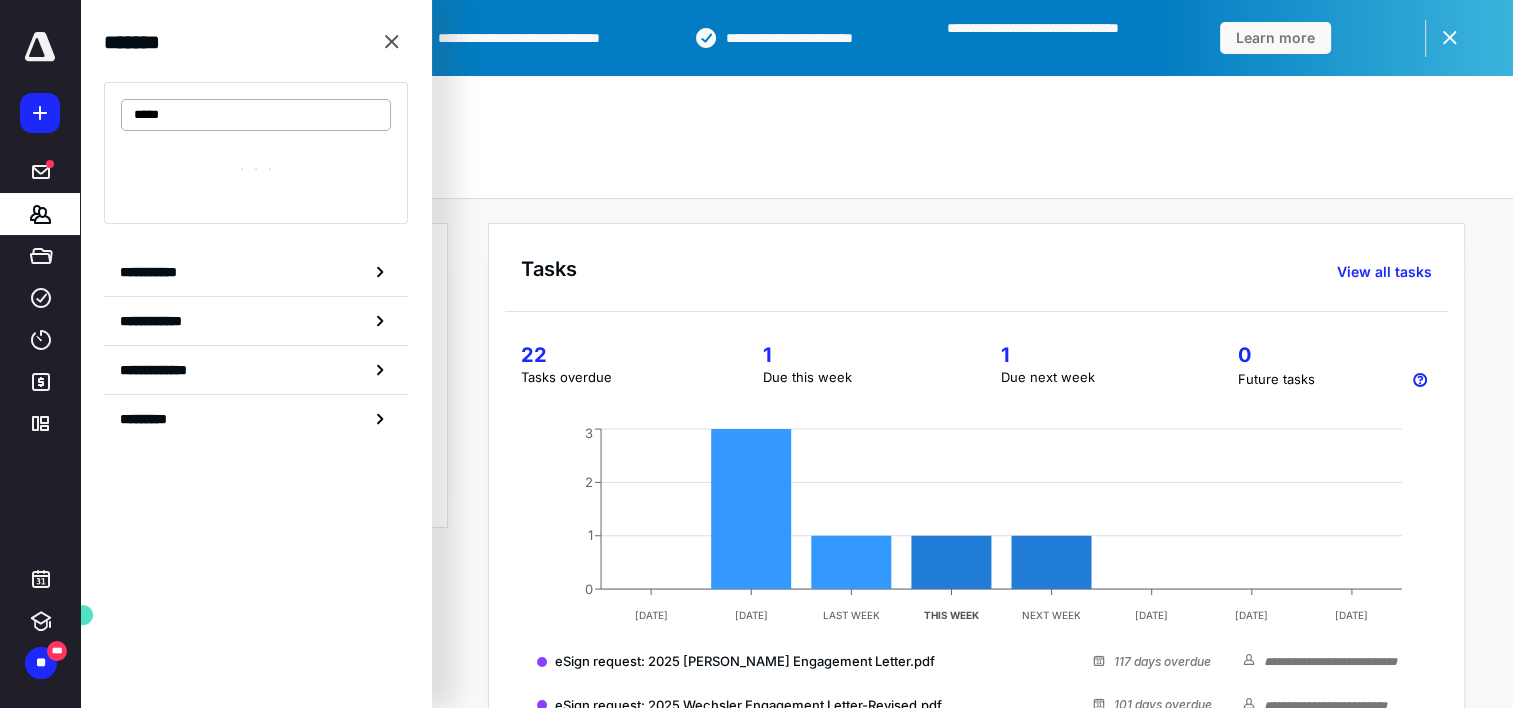 type on "*****" 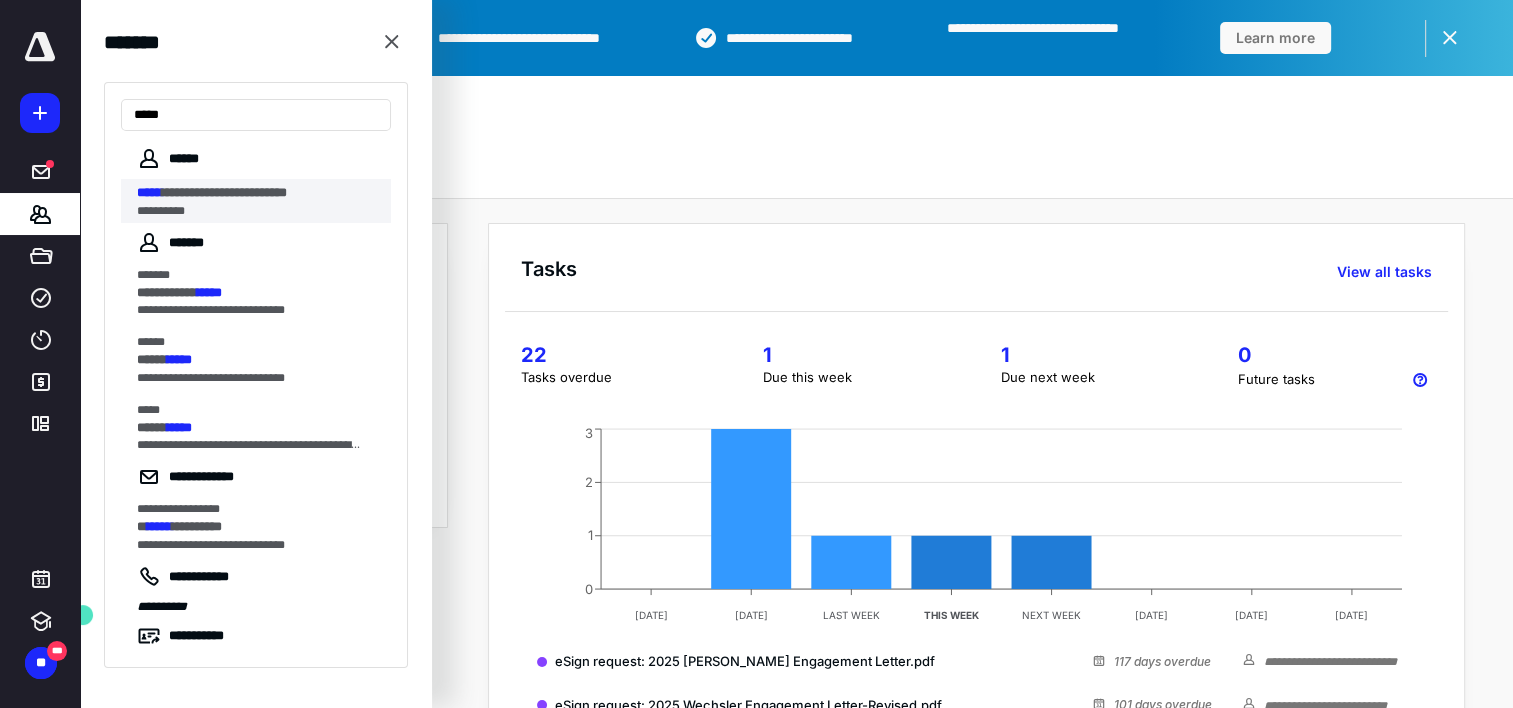 click on "**********" at bounding box center [224, 192] 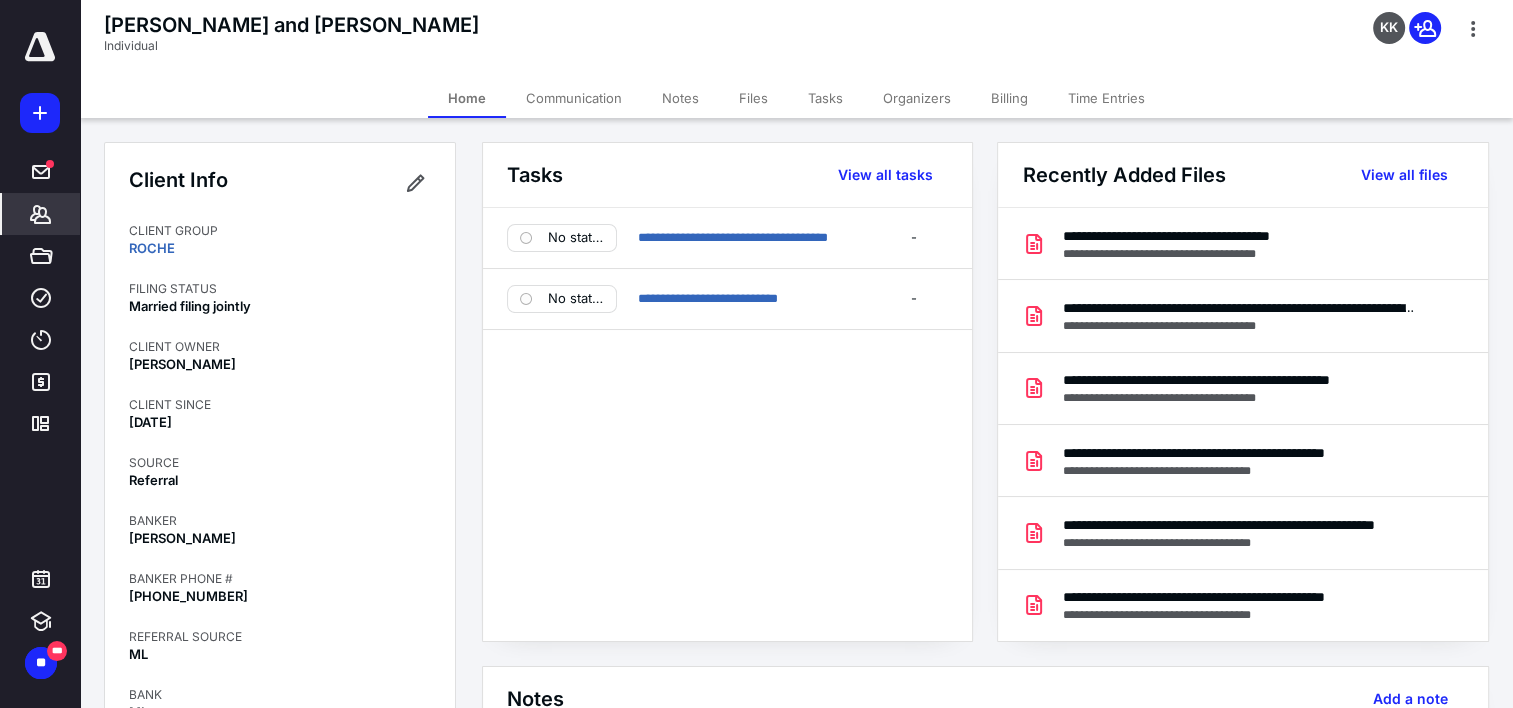 click on "Files" at bounding box center [753, 98] 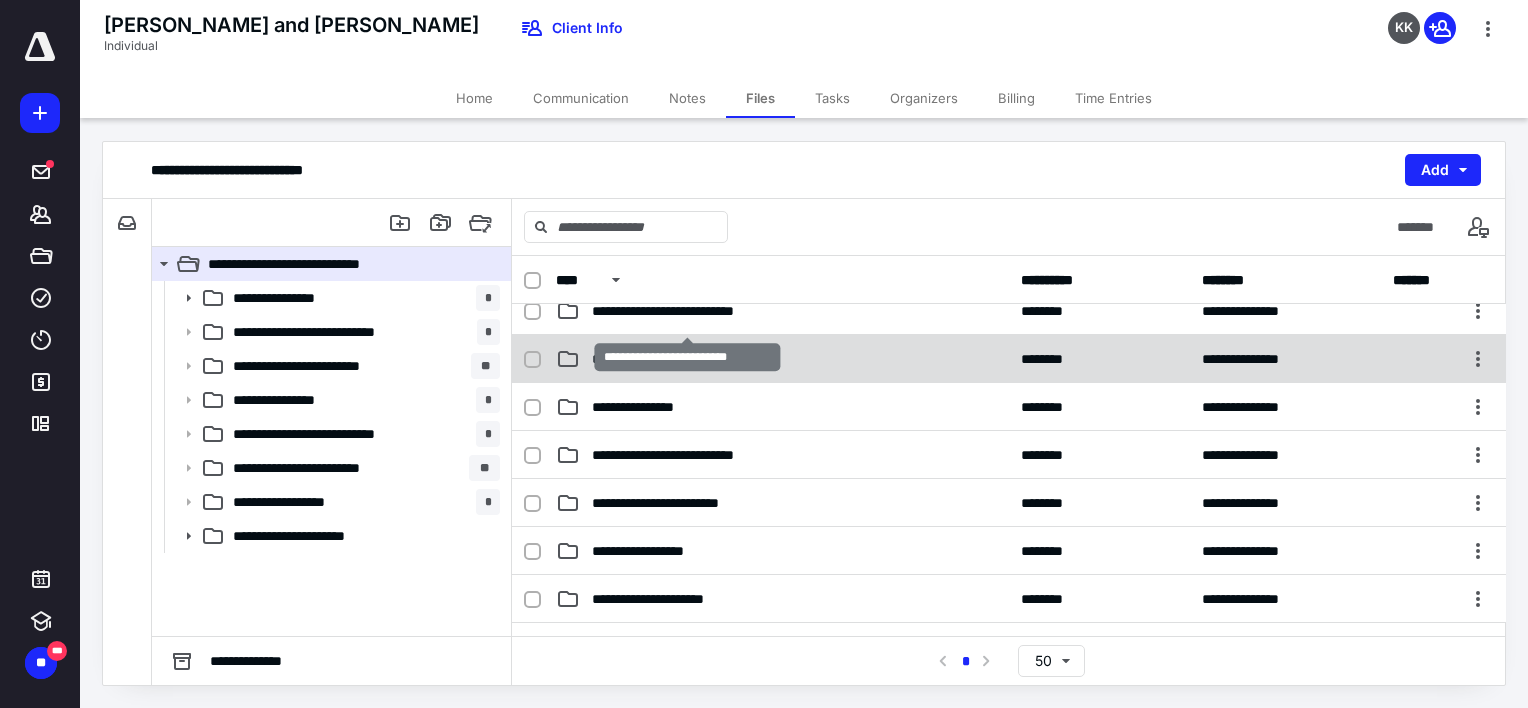 scroll, scrollTop: 100, scrollLeft: 0, axis: vertical 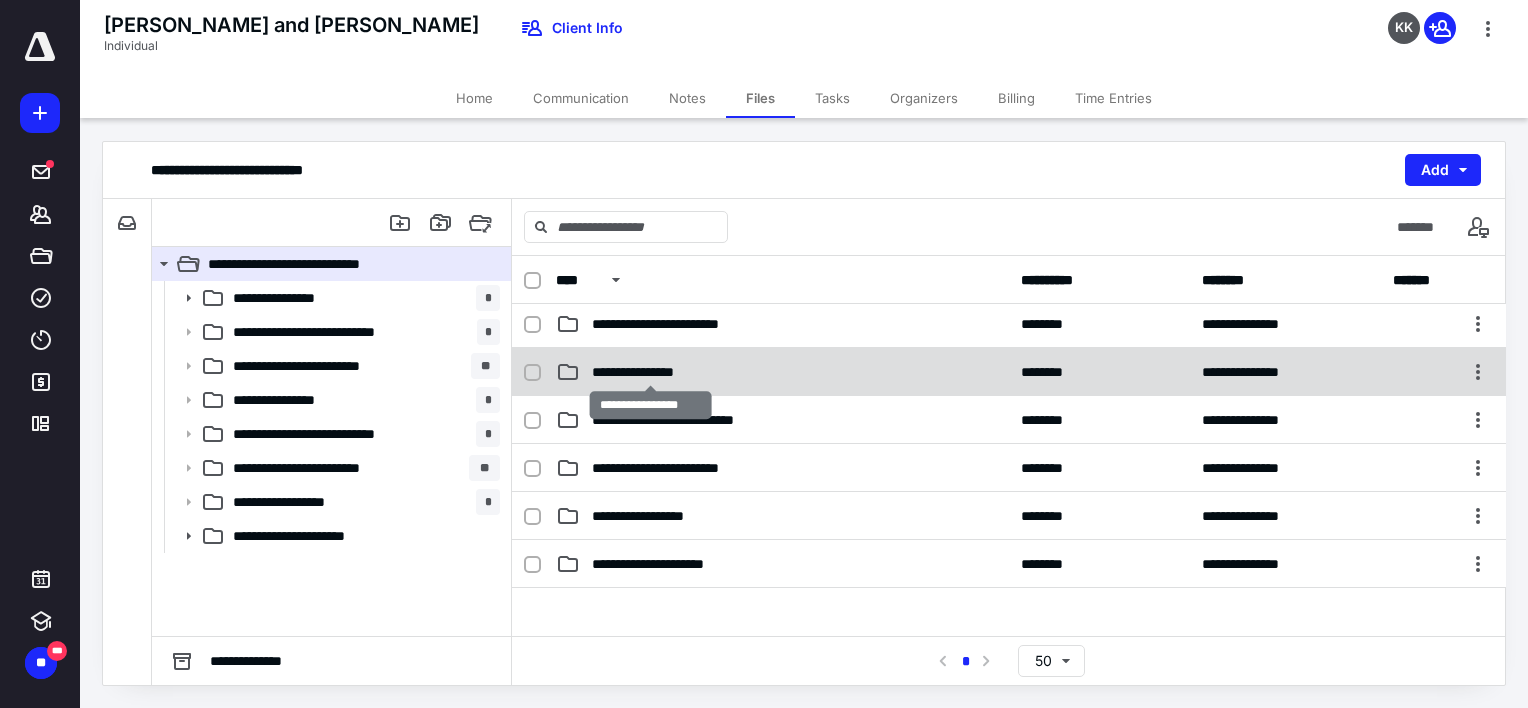 click on "**********" at bounding box center [650, 372] 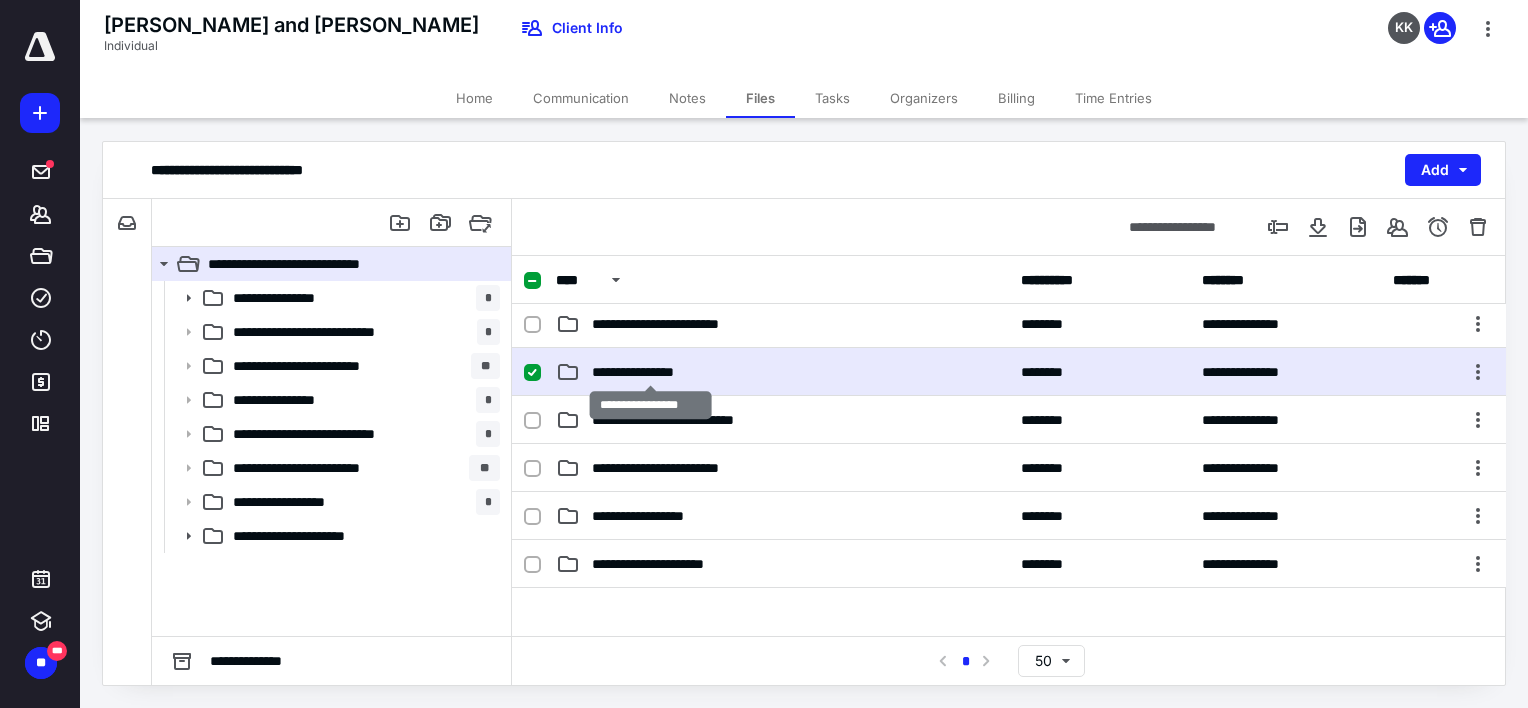 click on "**********" at bounding box center (650, 372) 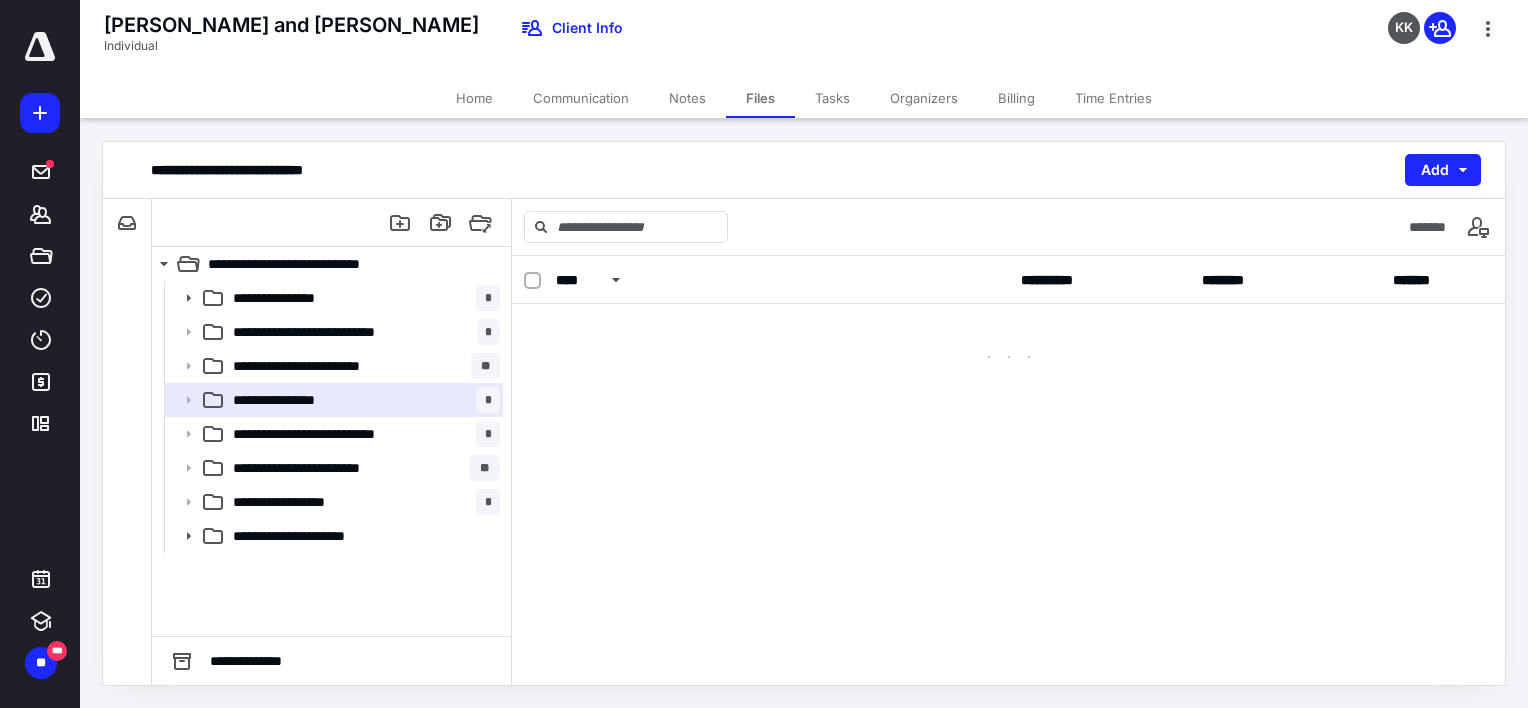 scroll, scrollTop: 0, scrollLeft: 0, axis: both 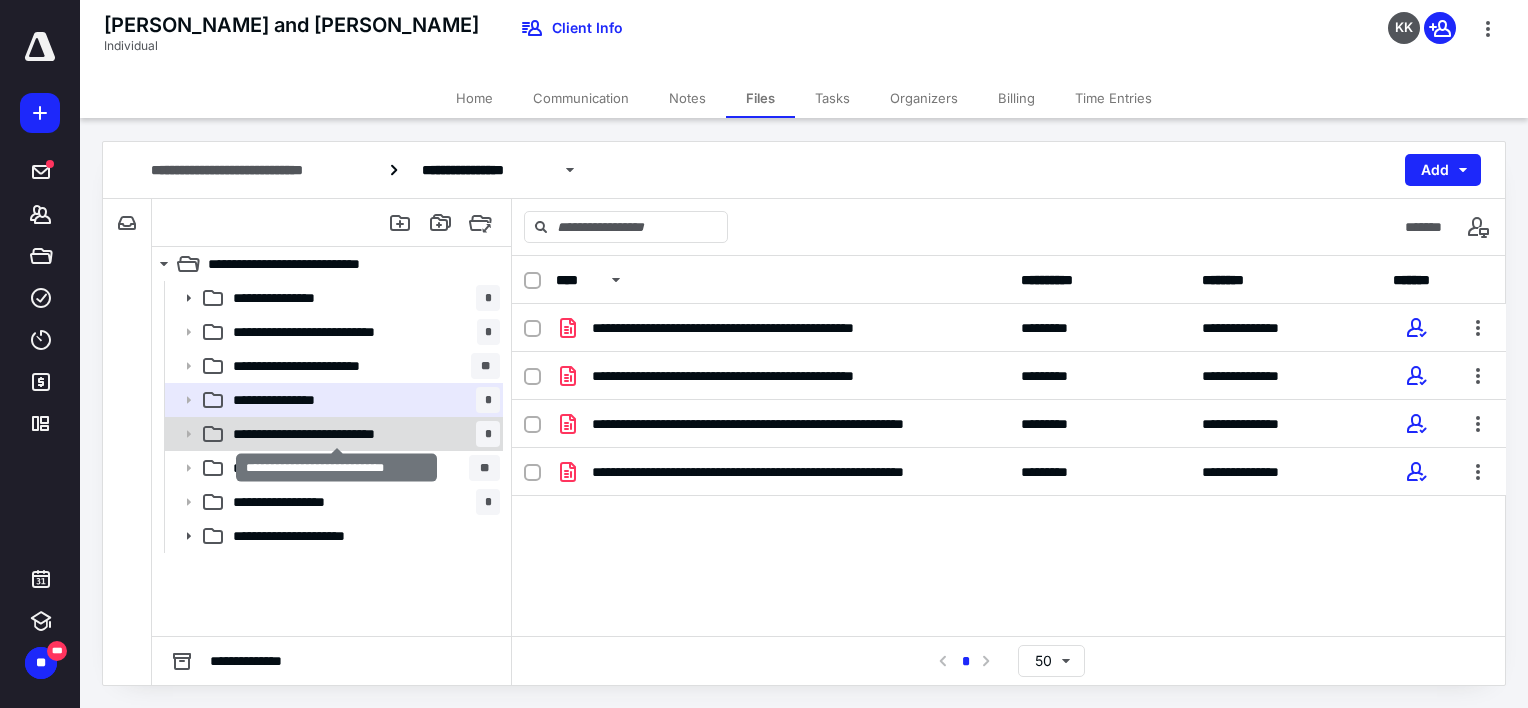 click on "**********" at bounding box center (337, 434) 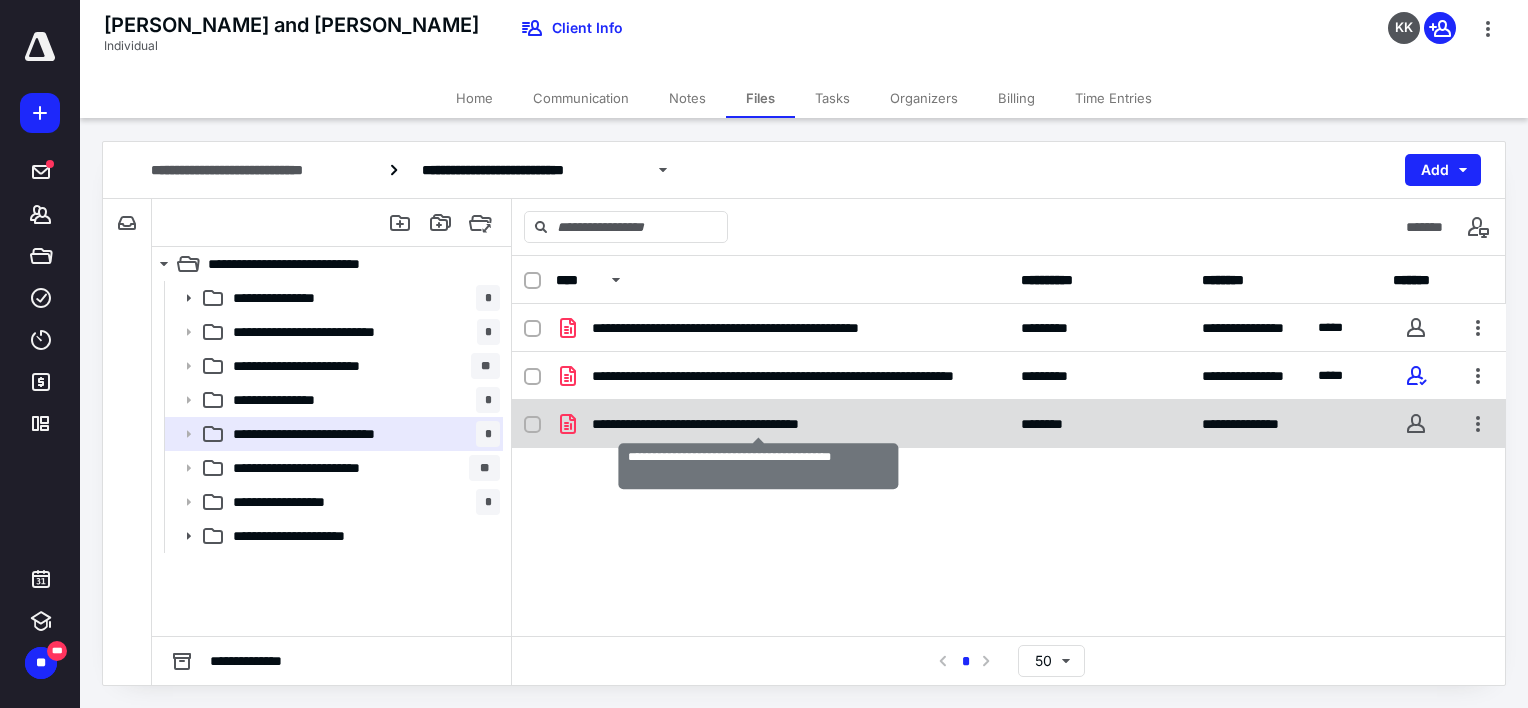 click on "**********" at bounding box center [759, 424] 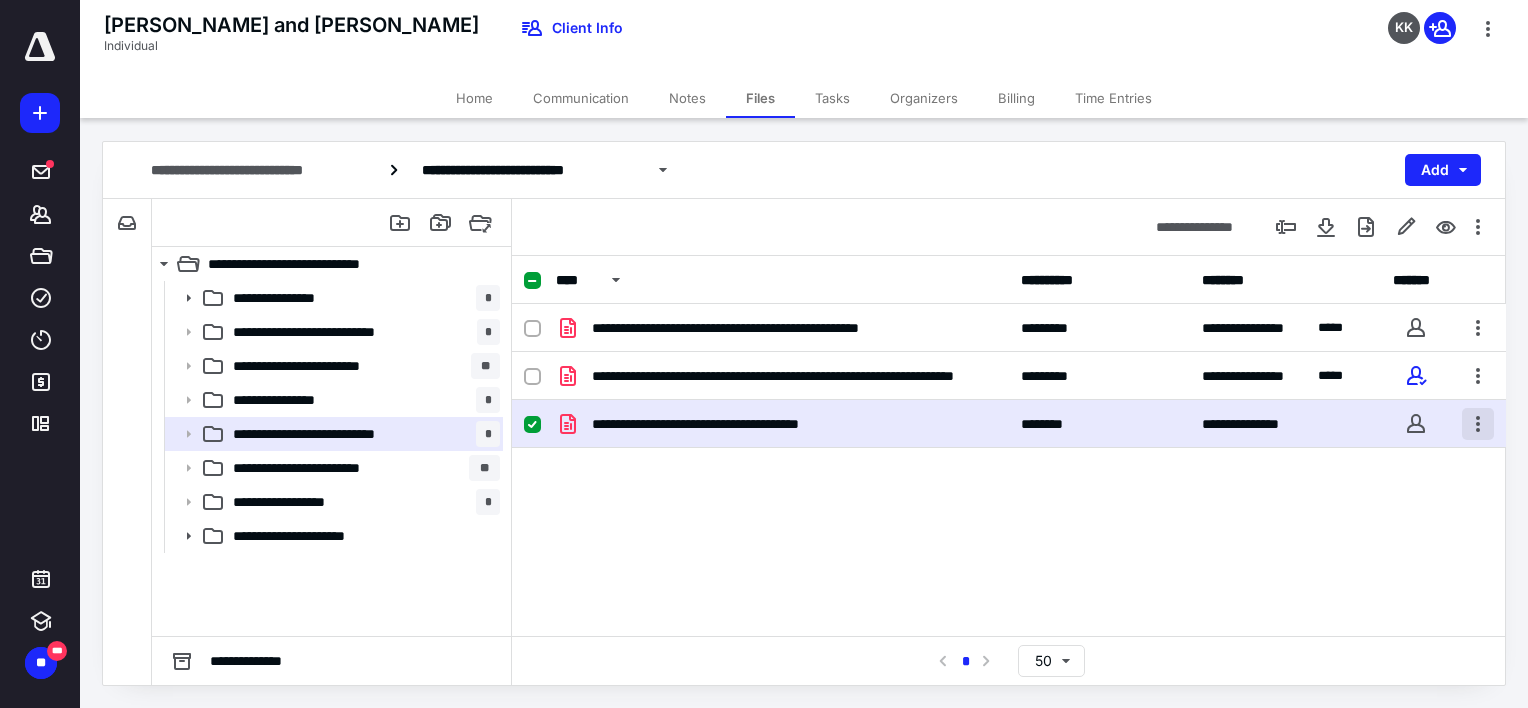 click at bounding box center [1478, 424] 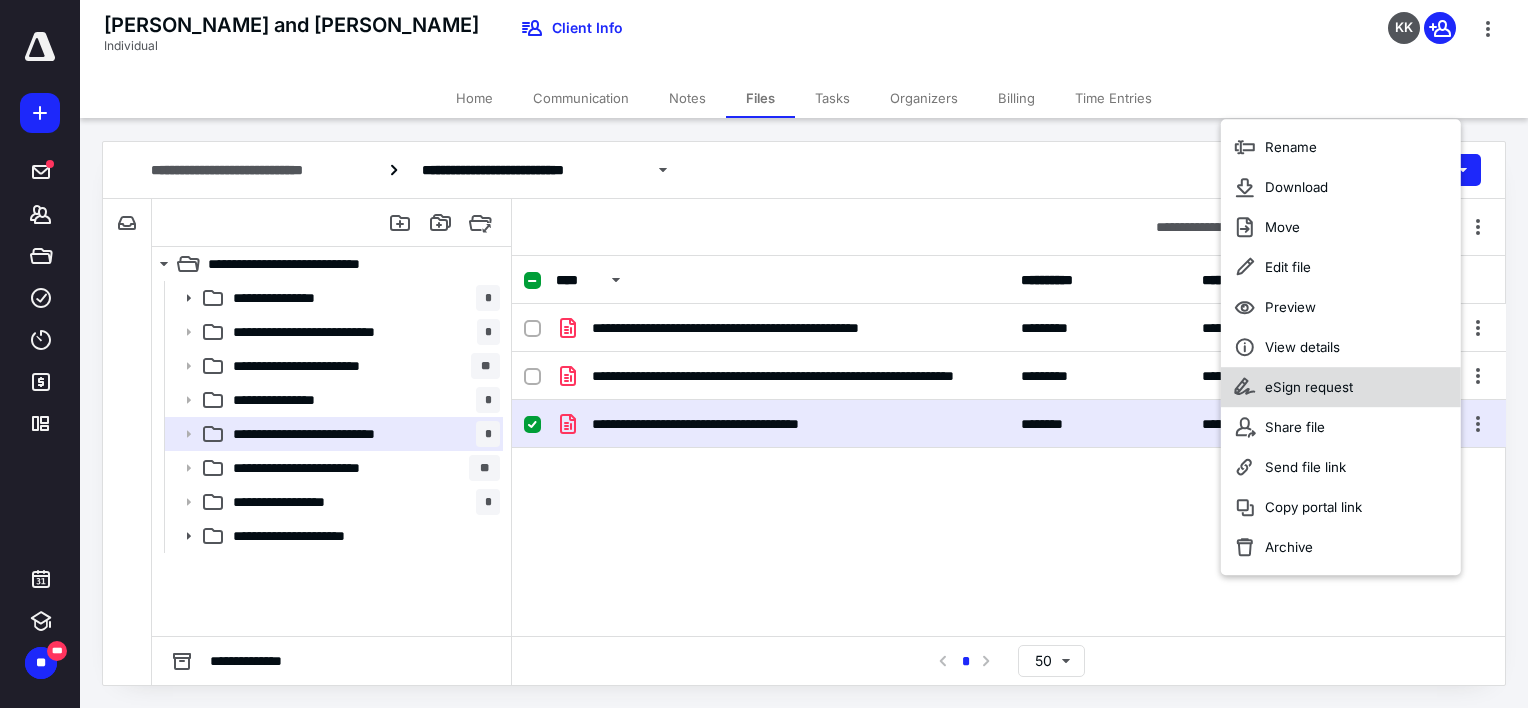click on "eSign request" at bounding box center (1309, 387) 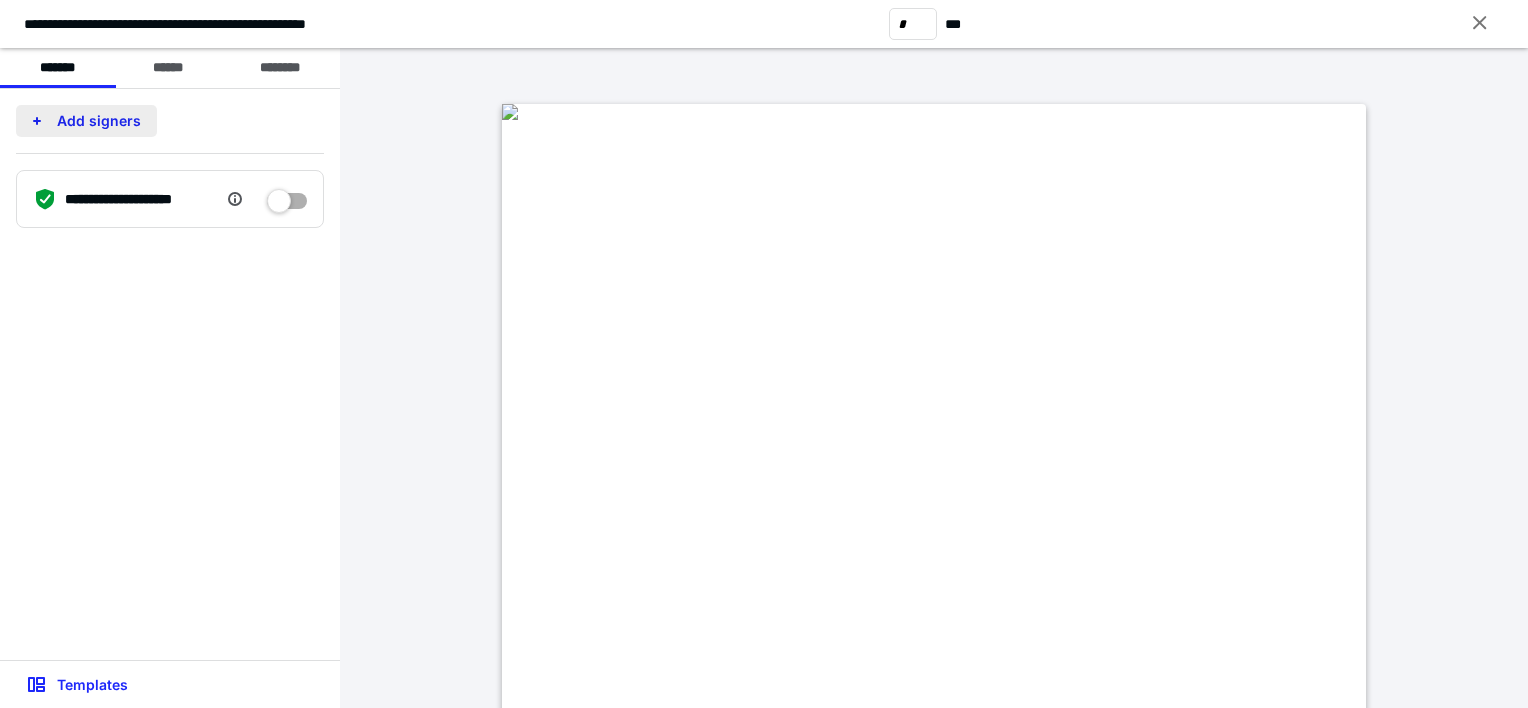 click on "Add signers" at bounding box center [86, 121] 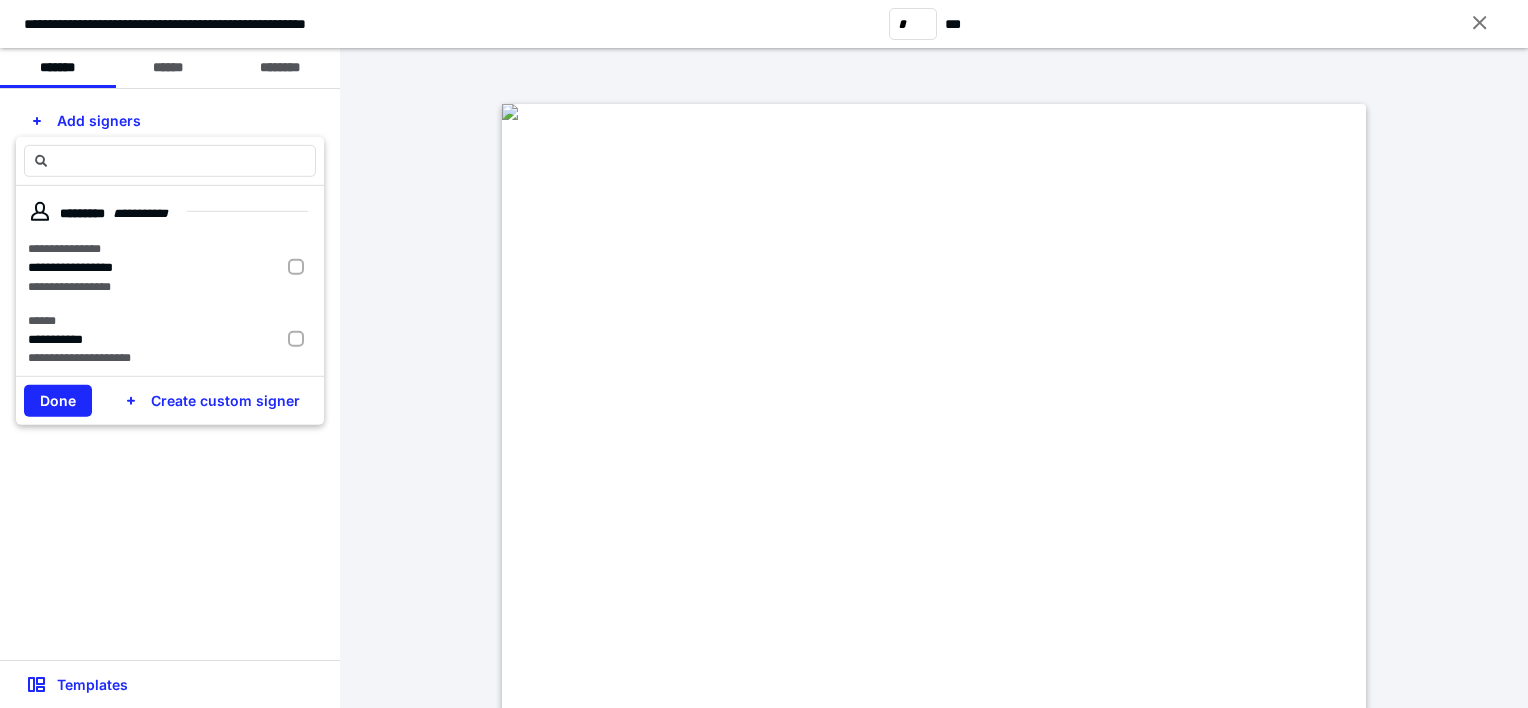 scroll, scrollTop: 100, scrollLeft: 0, axis: vertical 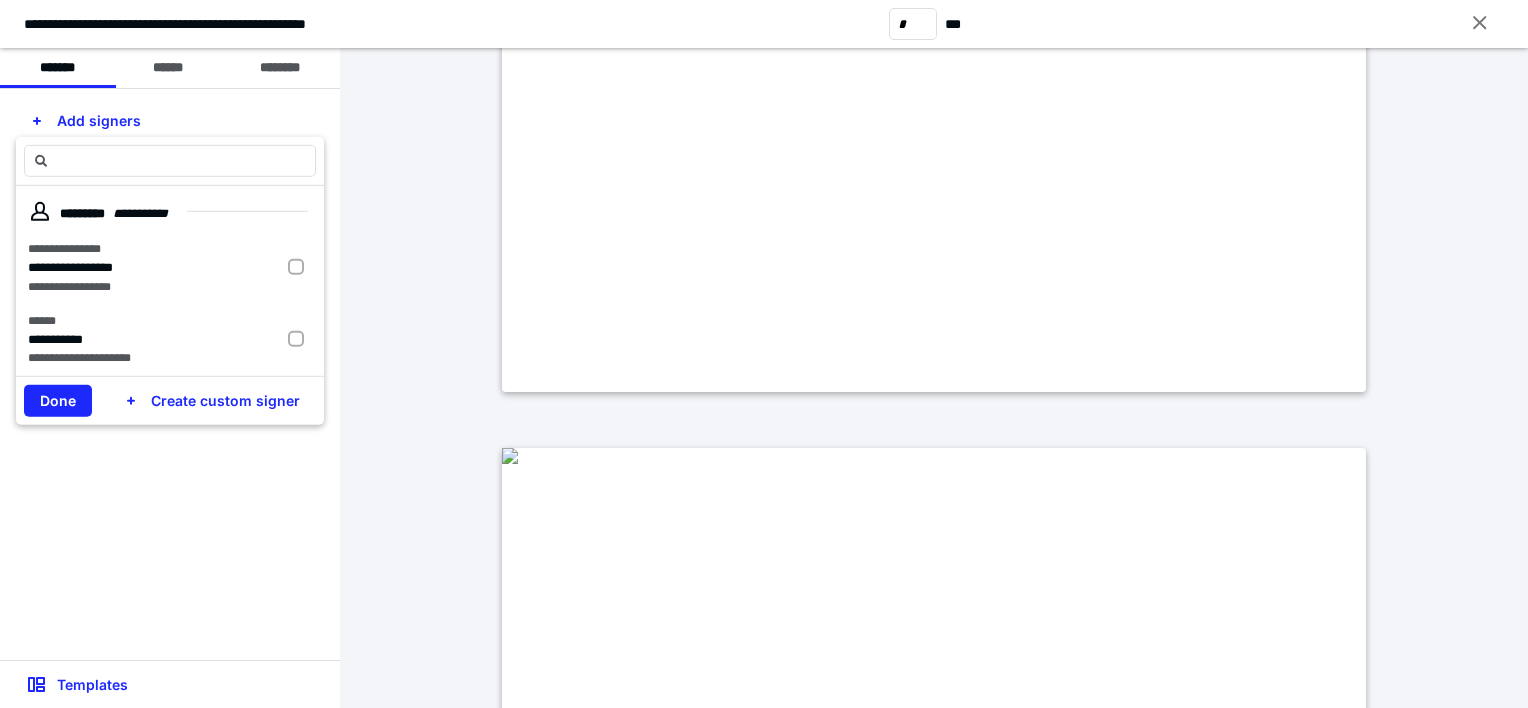 type on "*" 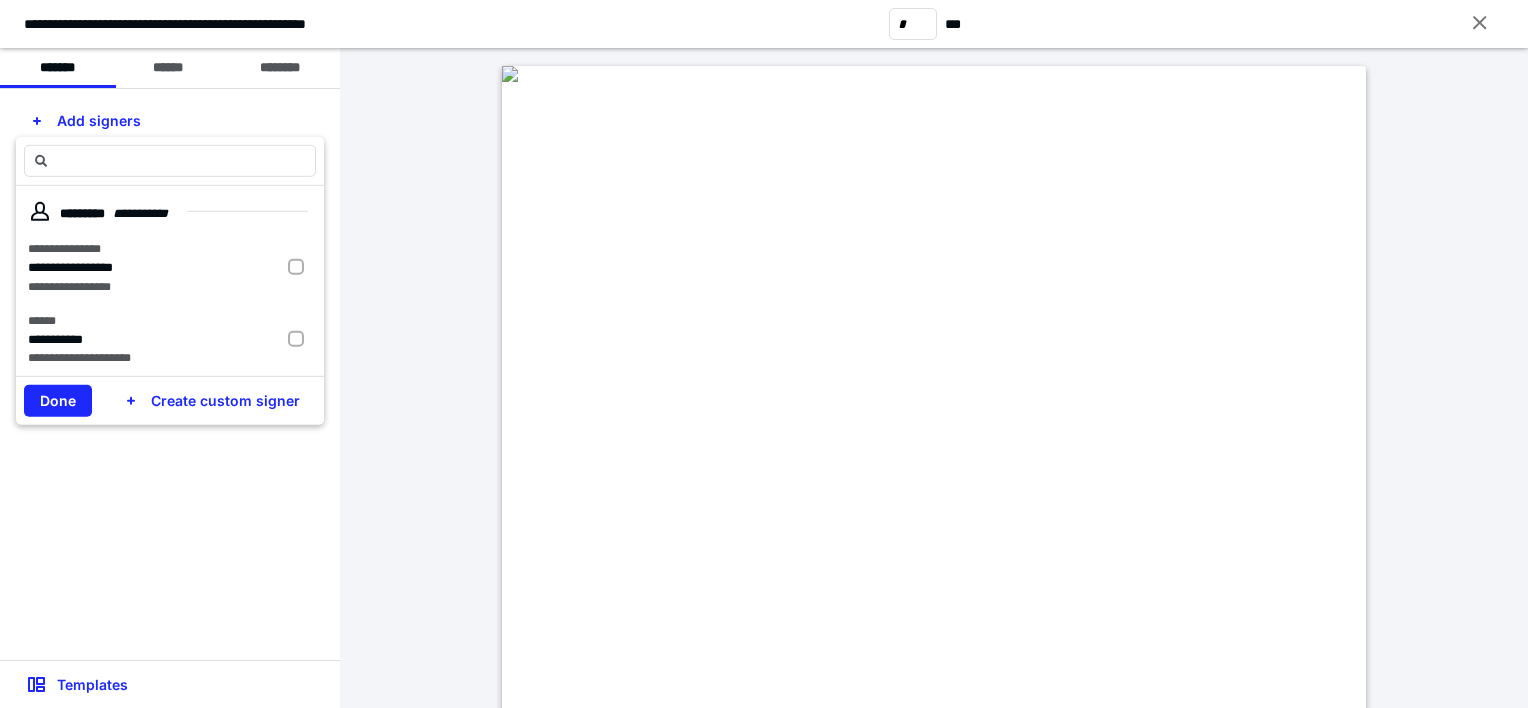 scroll, scrollTop: 1300, scrollLeft: 0, axis: vertical 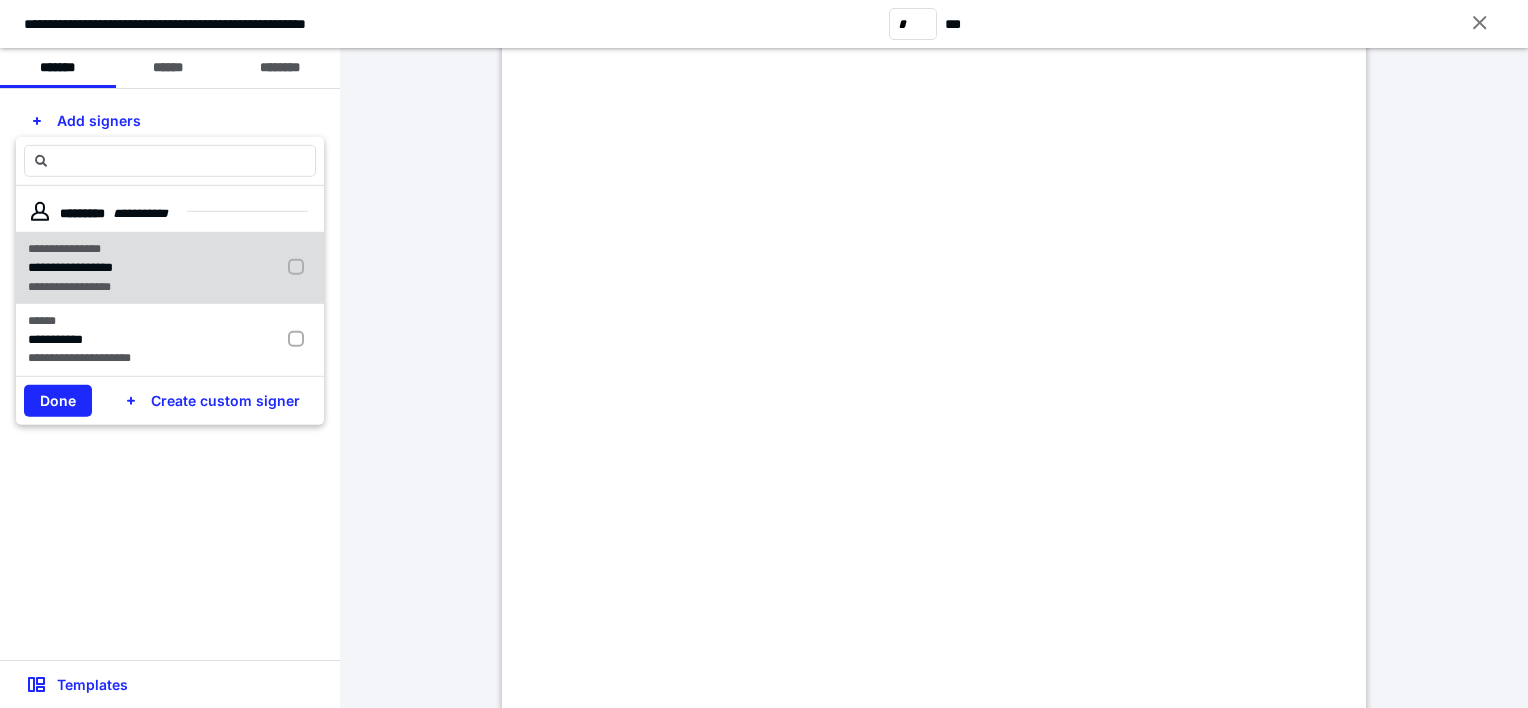 click at bounding box center [300, 268] 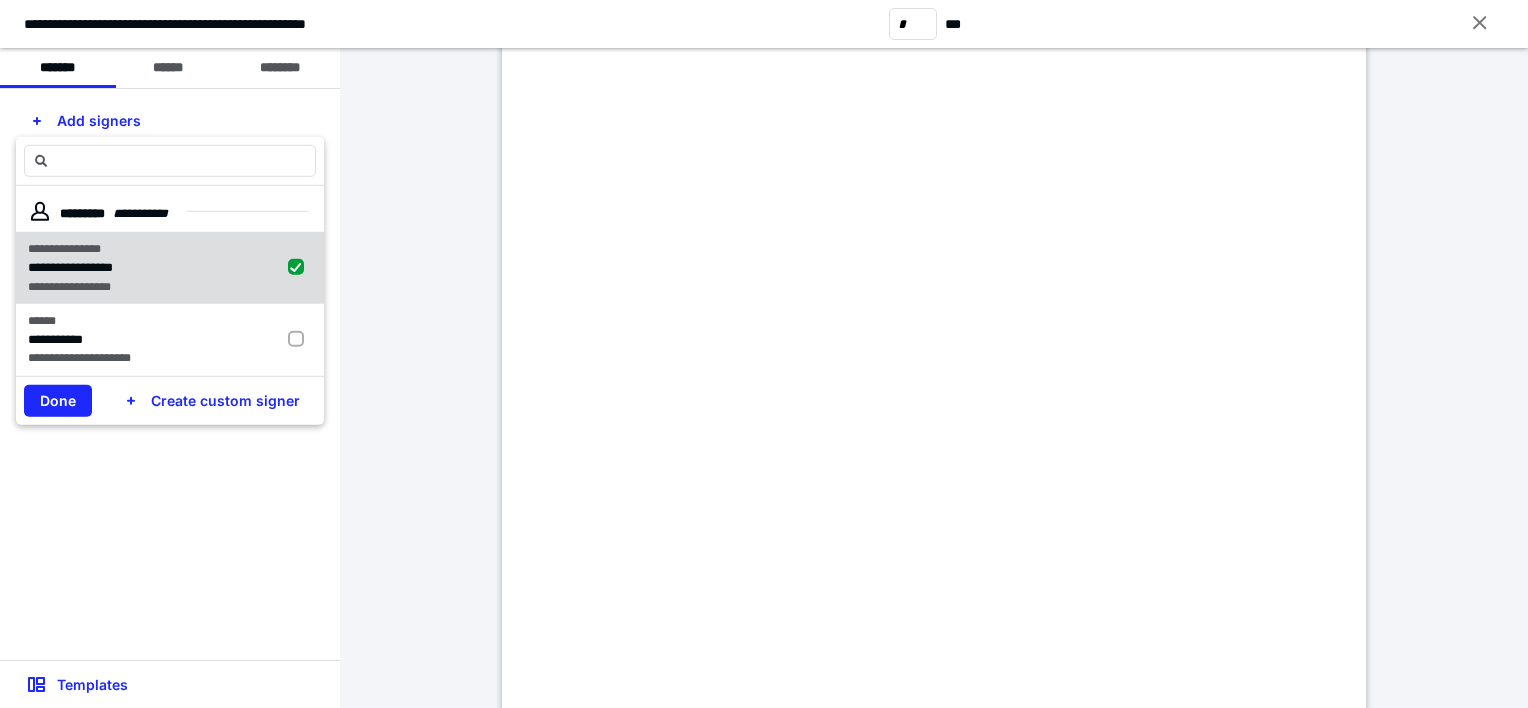 checkbox on "true" 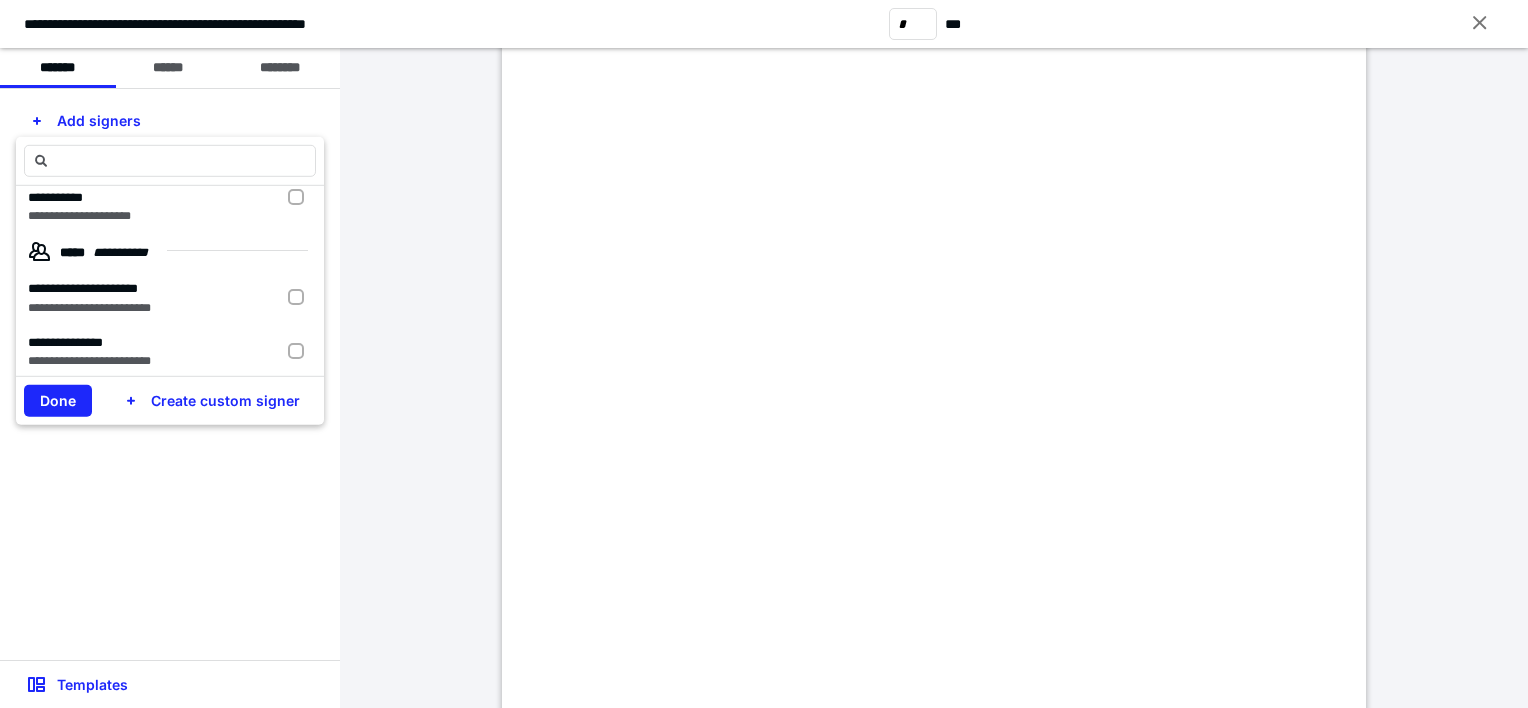 scroll, scrollTop: 152, scrollLeft: 0, axis: vertical 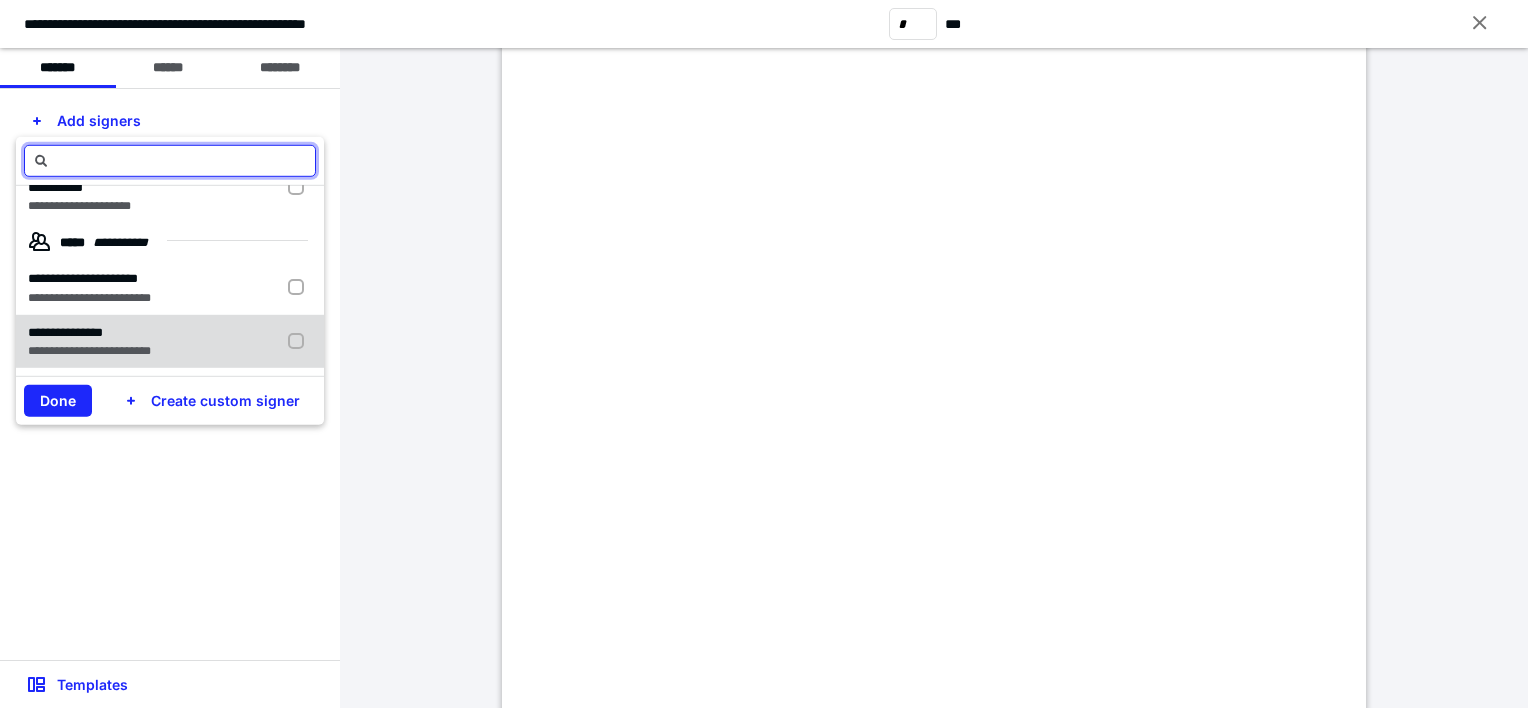 click at bounding box center [300, 341] 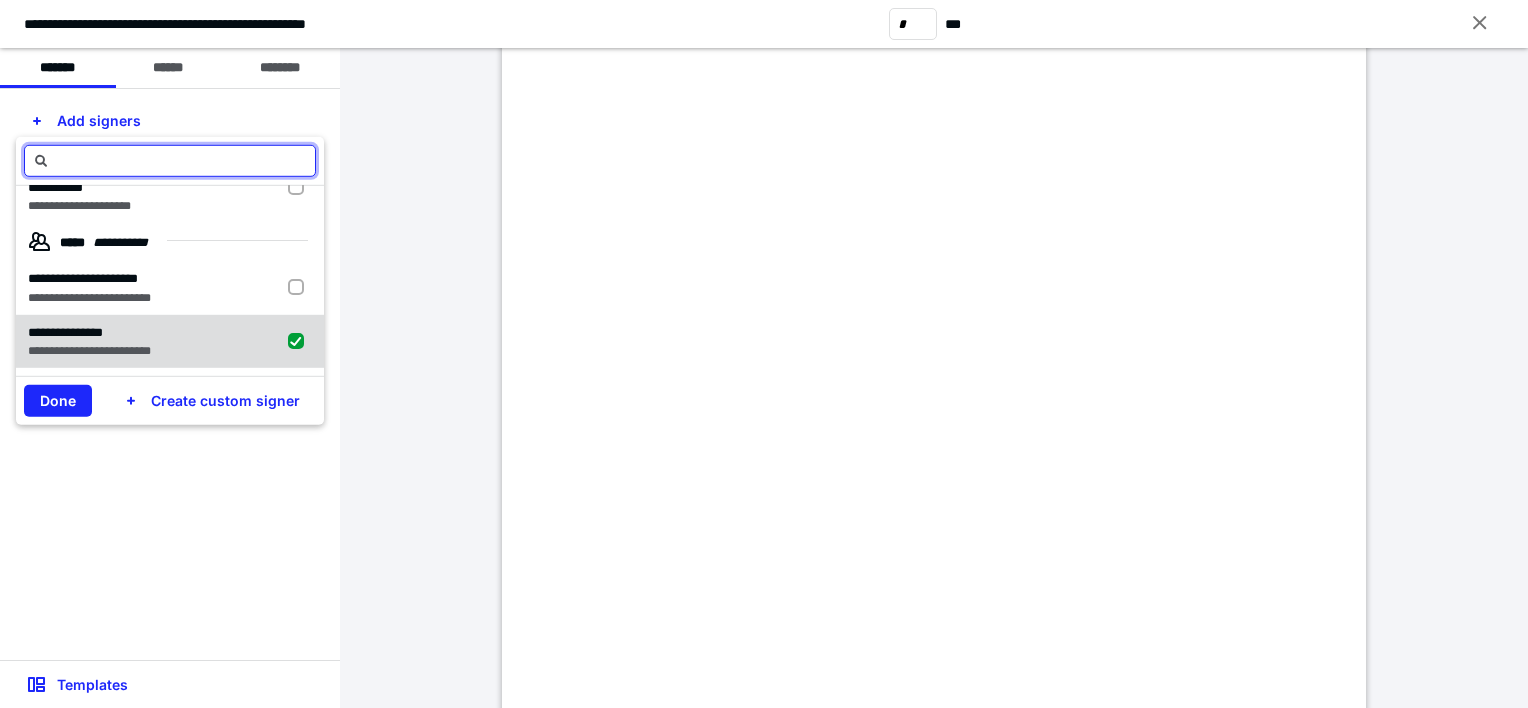 checkbox on "true" 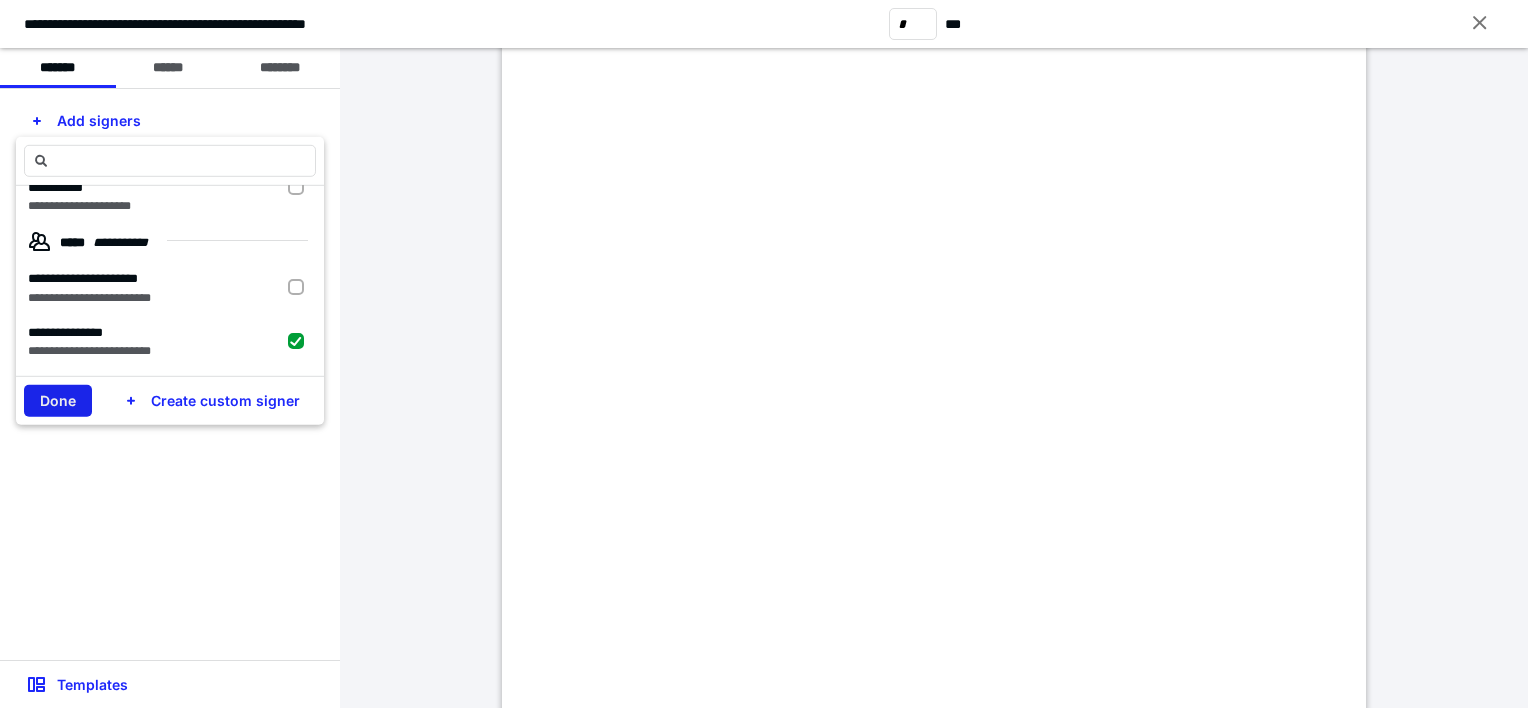 click on "Done" at bounding box center [58, 401] 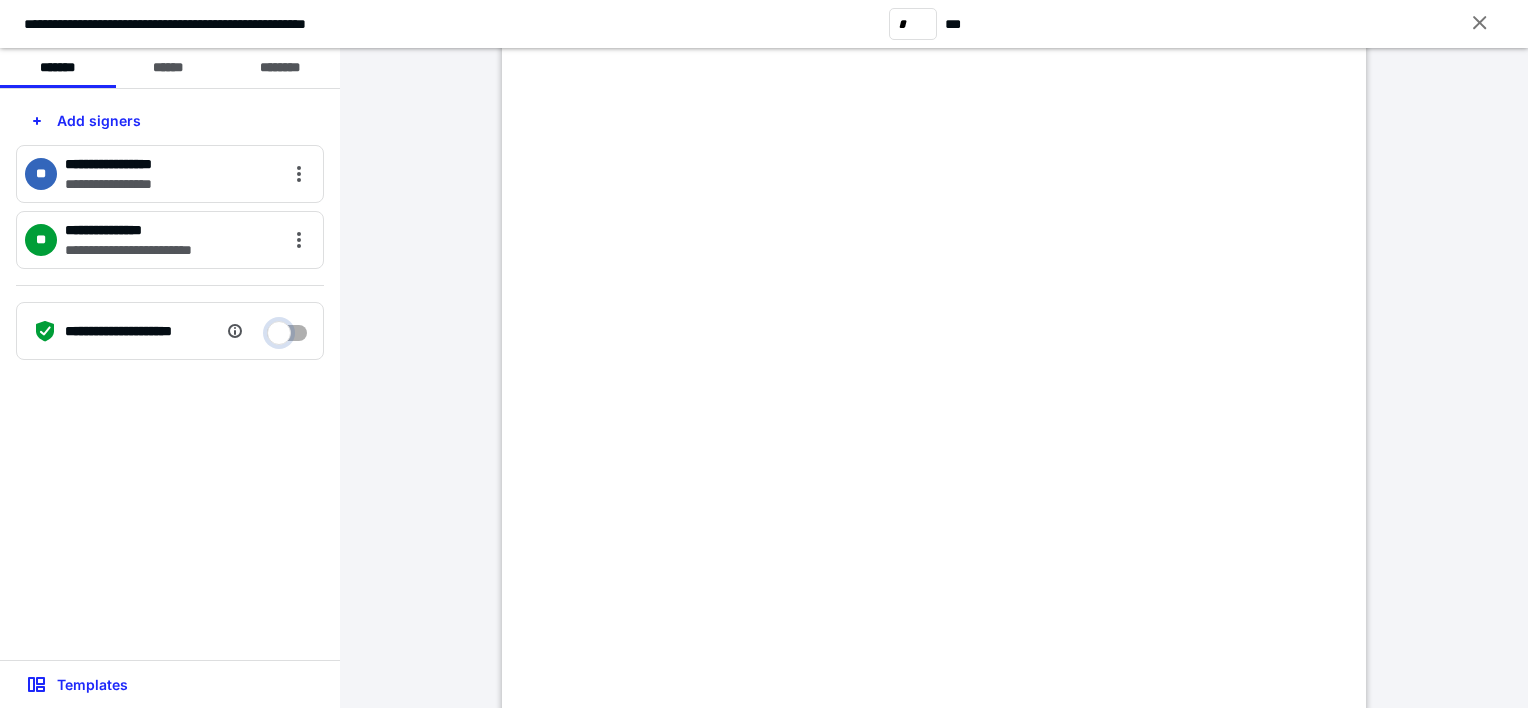 click at bounding box center [287, 328] 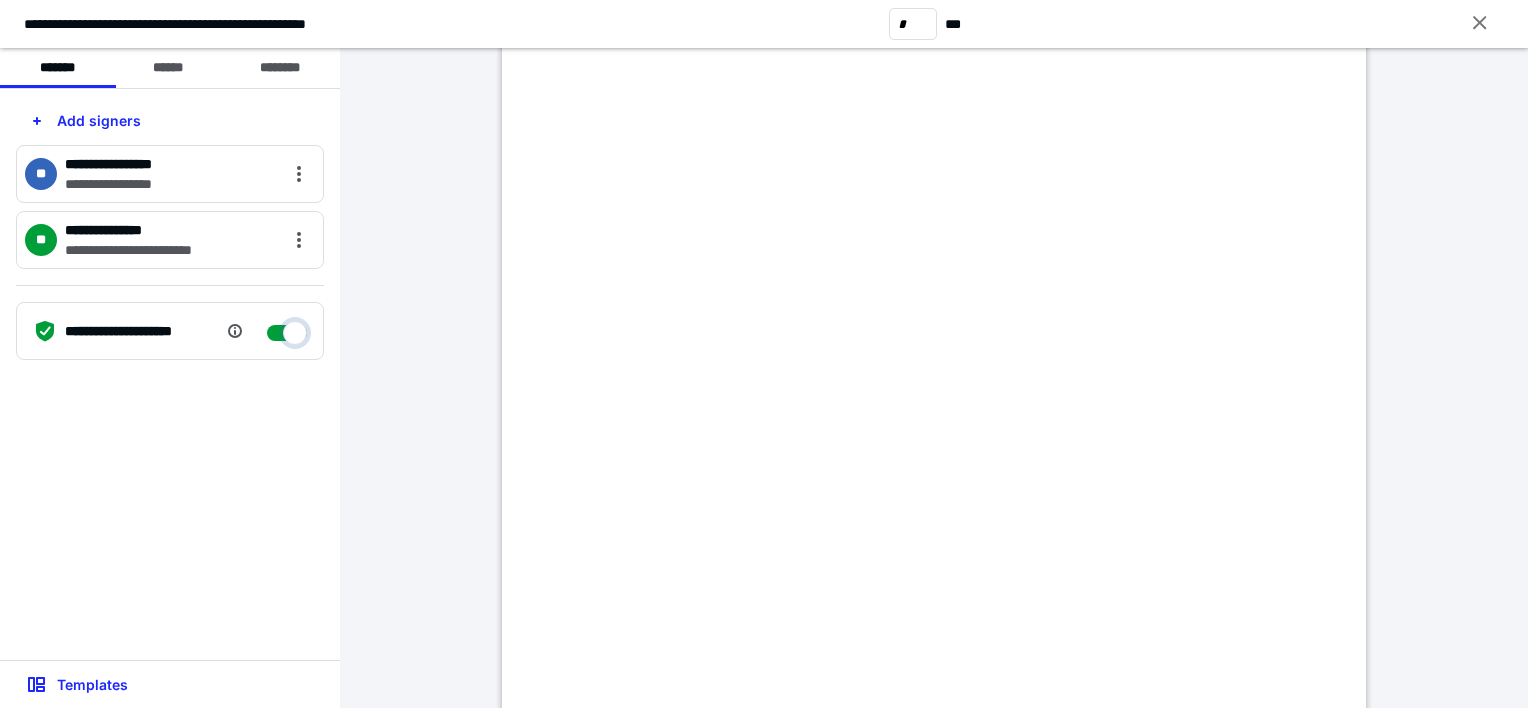 checkbox on "****" 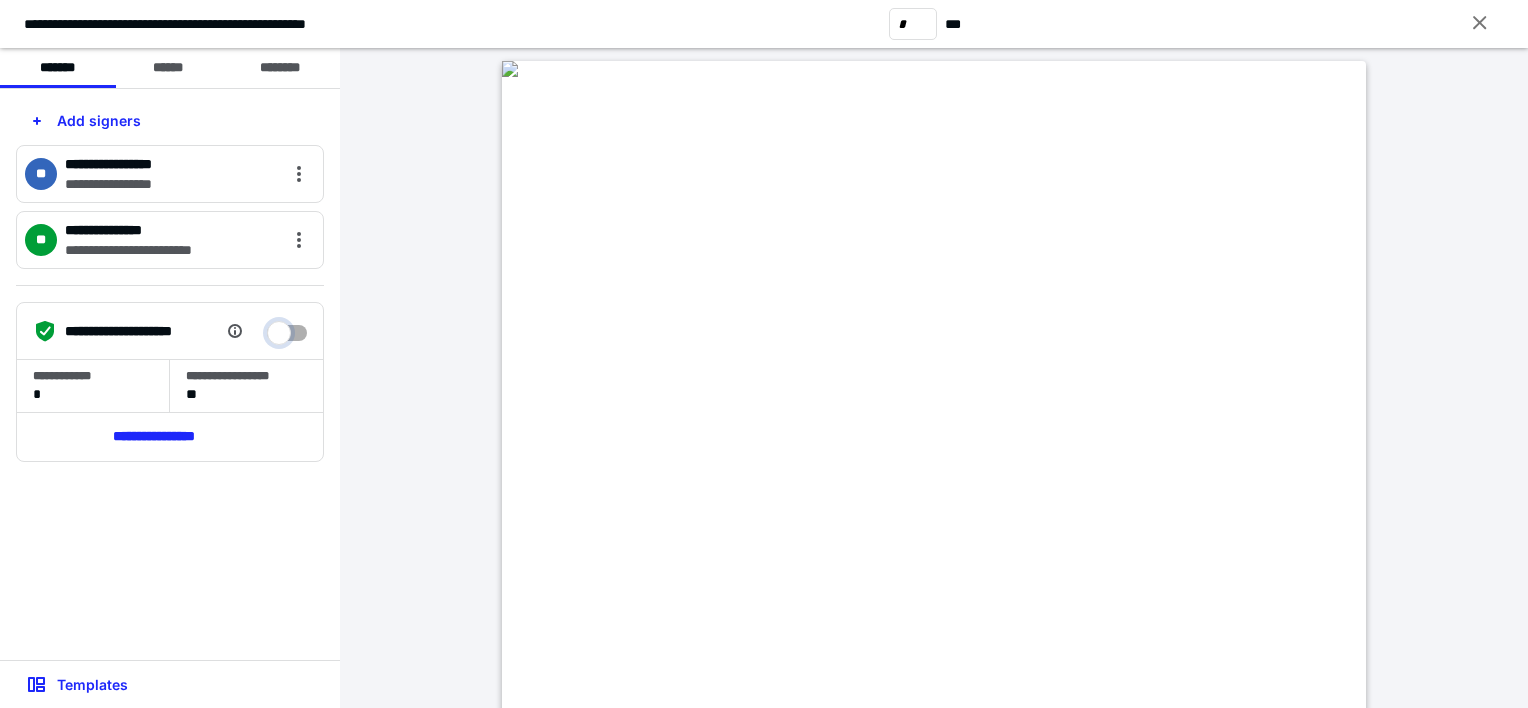 scroll, scrollTop: 1100, scrollLeft: 0, axis: vertical 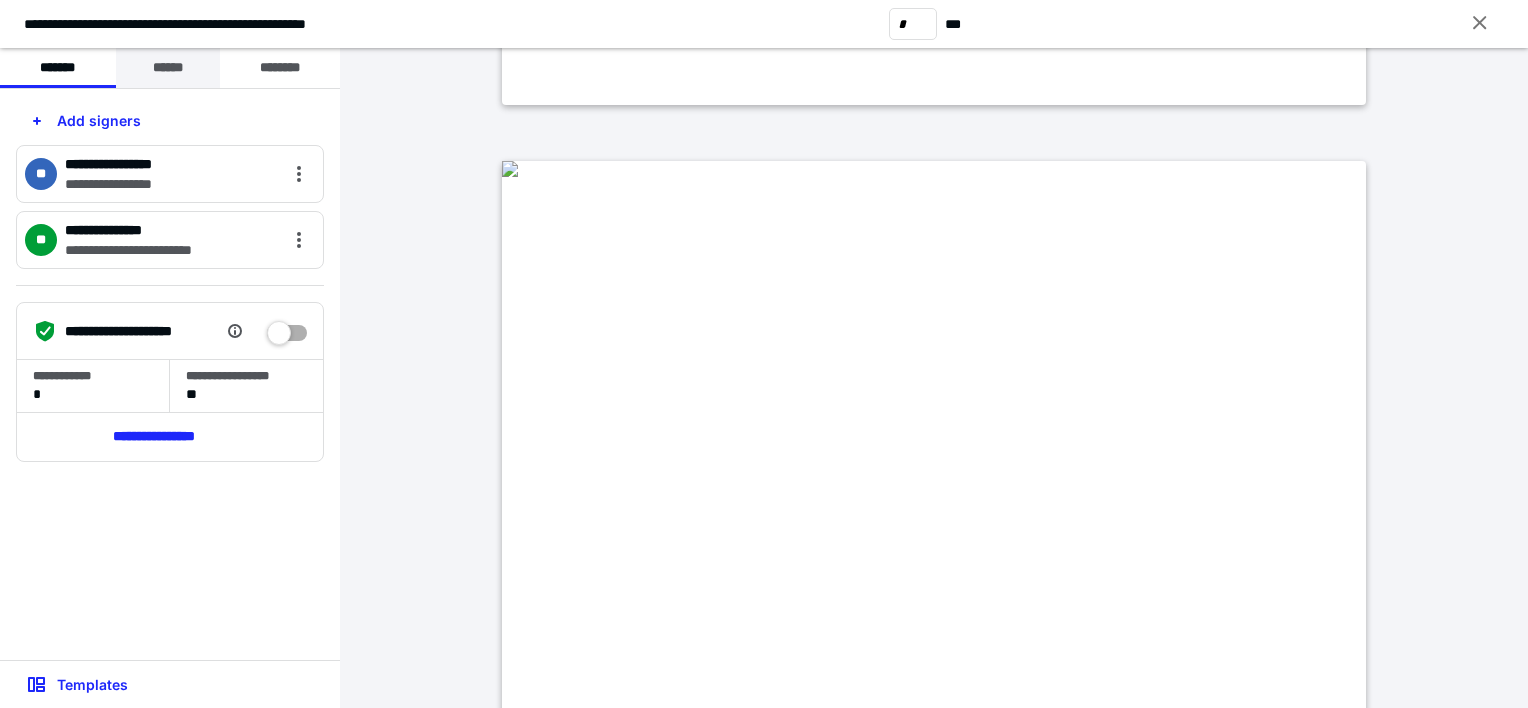 click on "******" at bounding box center (168, 68) 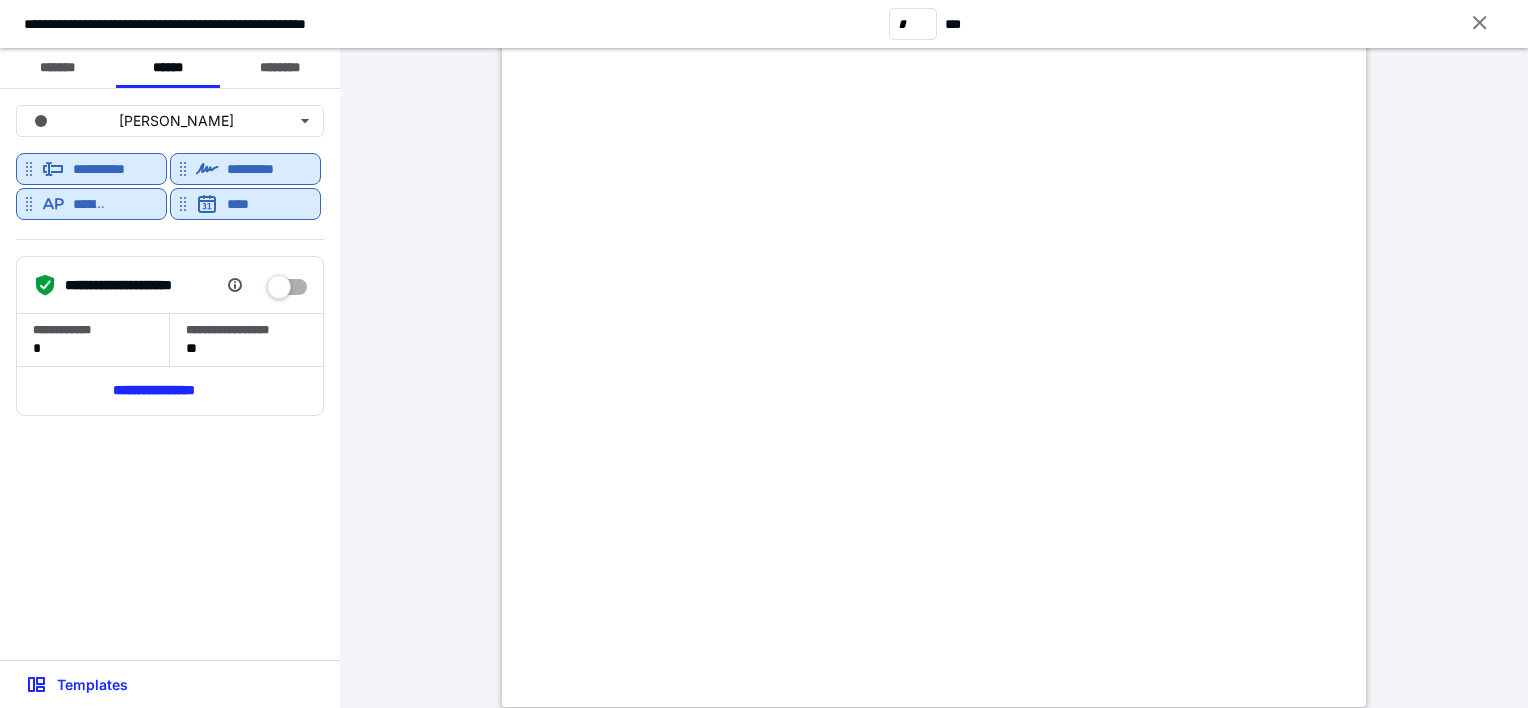 scroll, scrollTop: 1700, scrollLeft: 0, axis: vertical 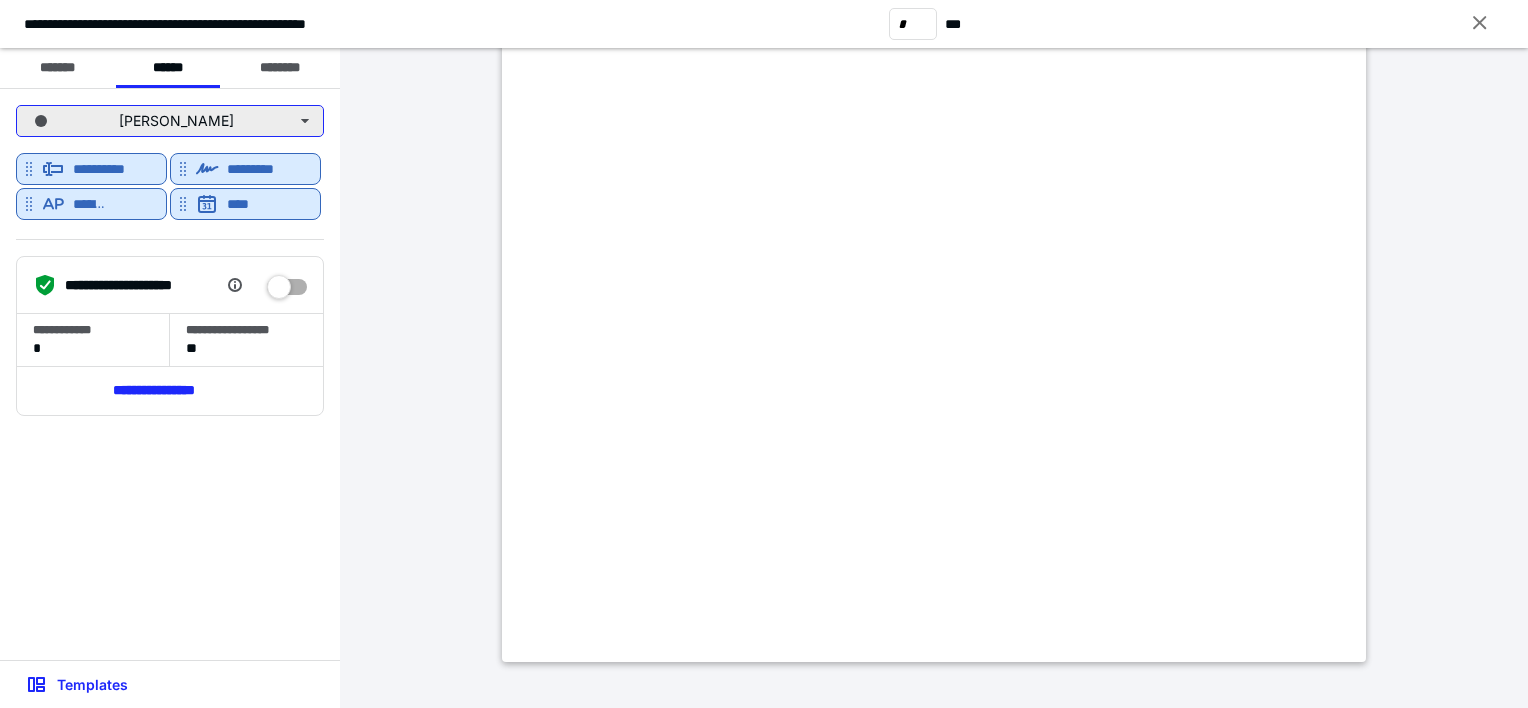 click on "[PERSON_NAME]" at bounding box center (170, 121) 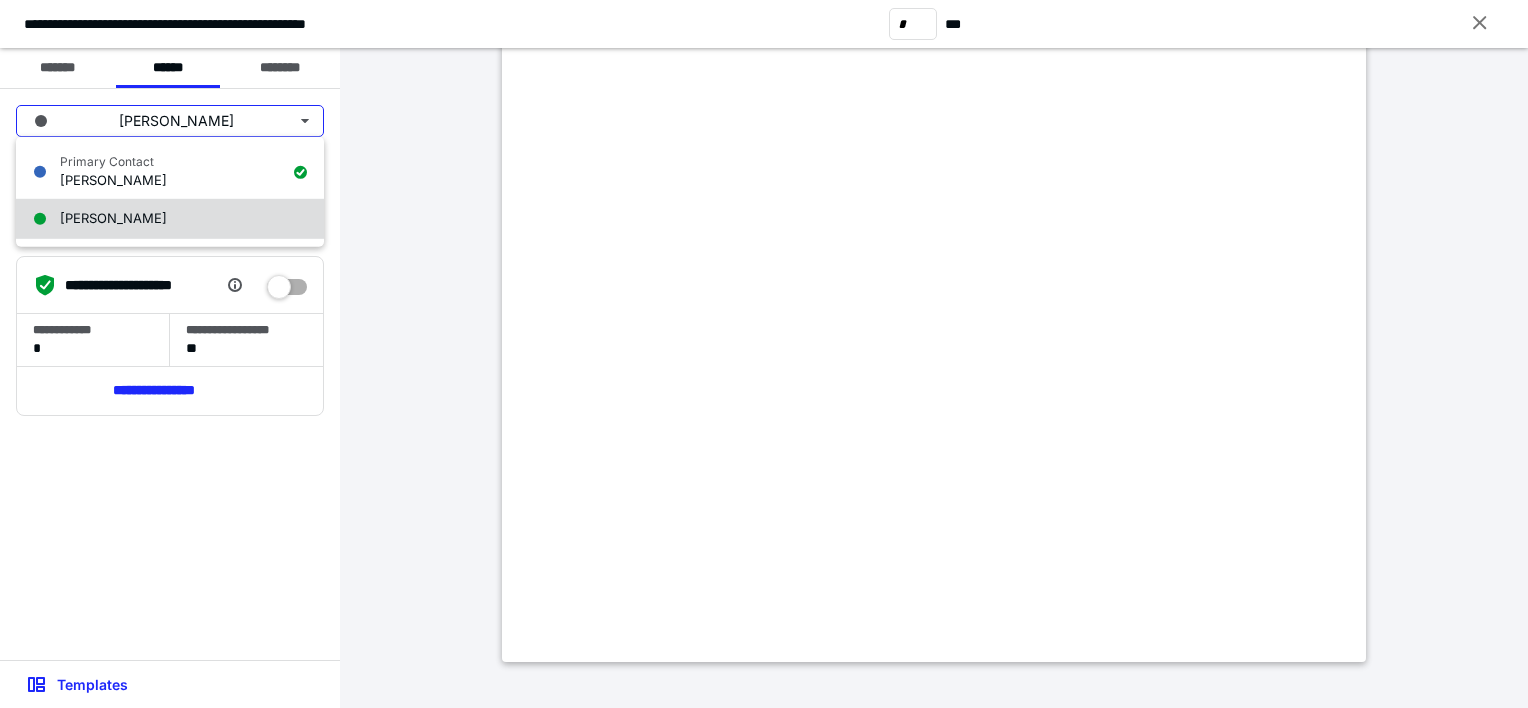 click on "[PERSON_NAME]" at bounding box center (113, 218) 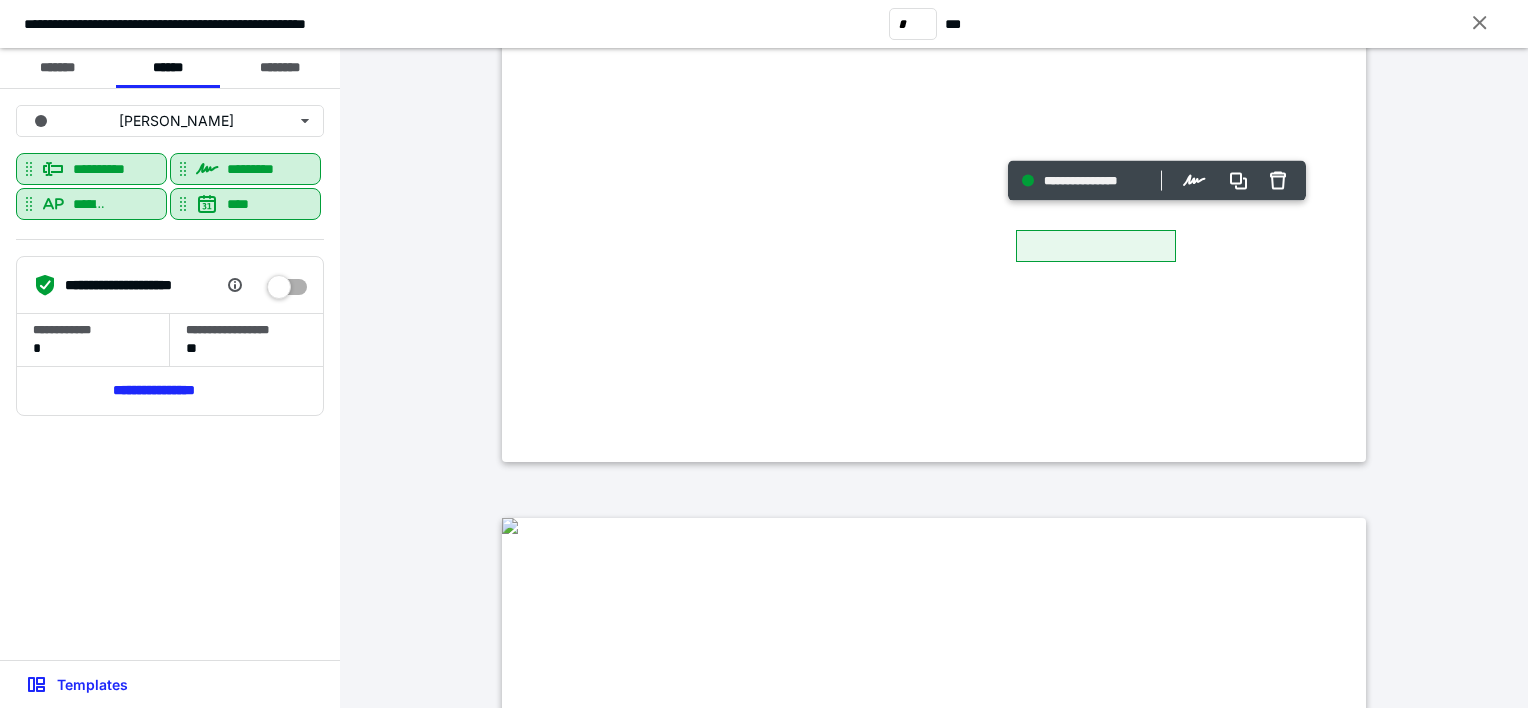 scroll, scrollTop: 2000, scrollLeft: 0, axis: vertical 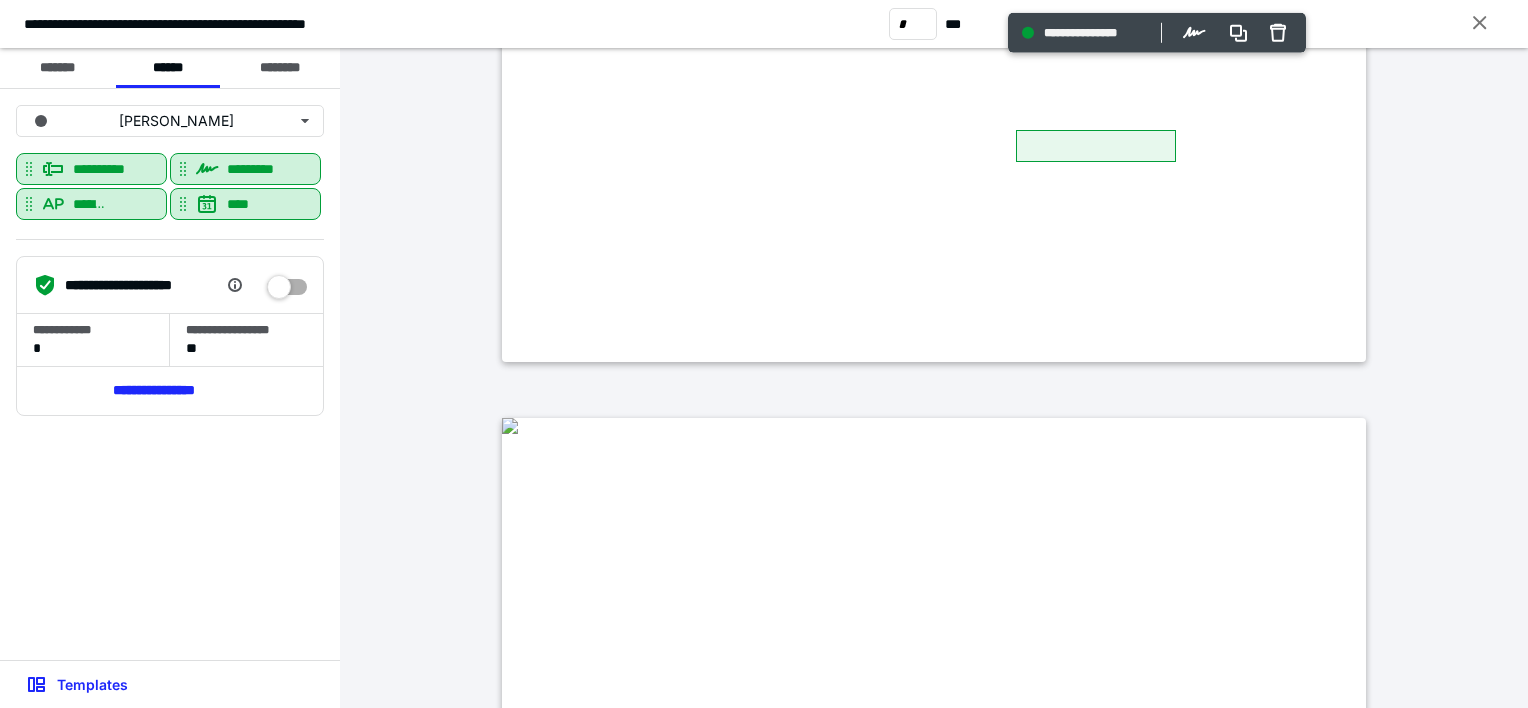 type on "*" 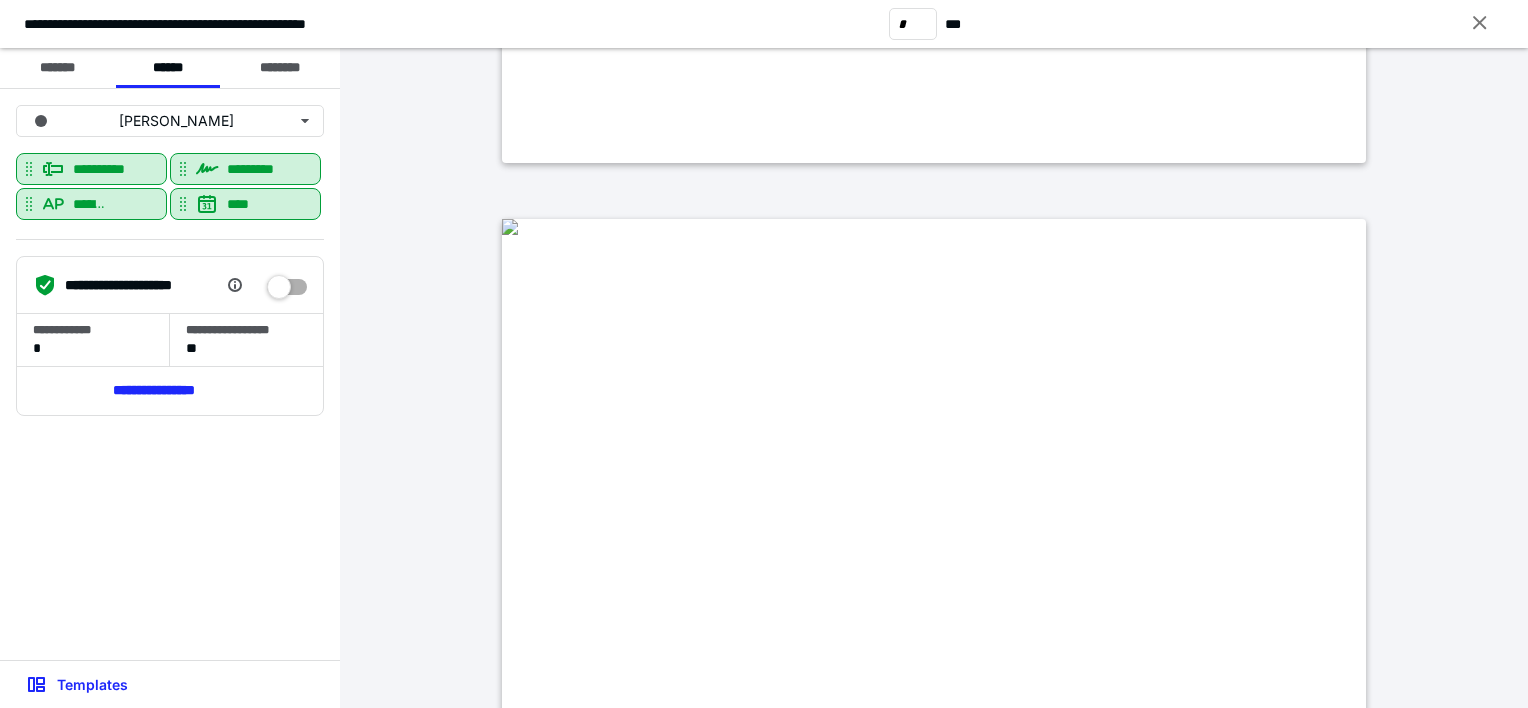 scroll, scrollTop: 2200, scrollLeft: 0, axis: vertical 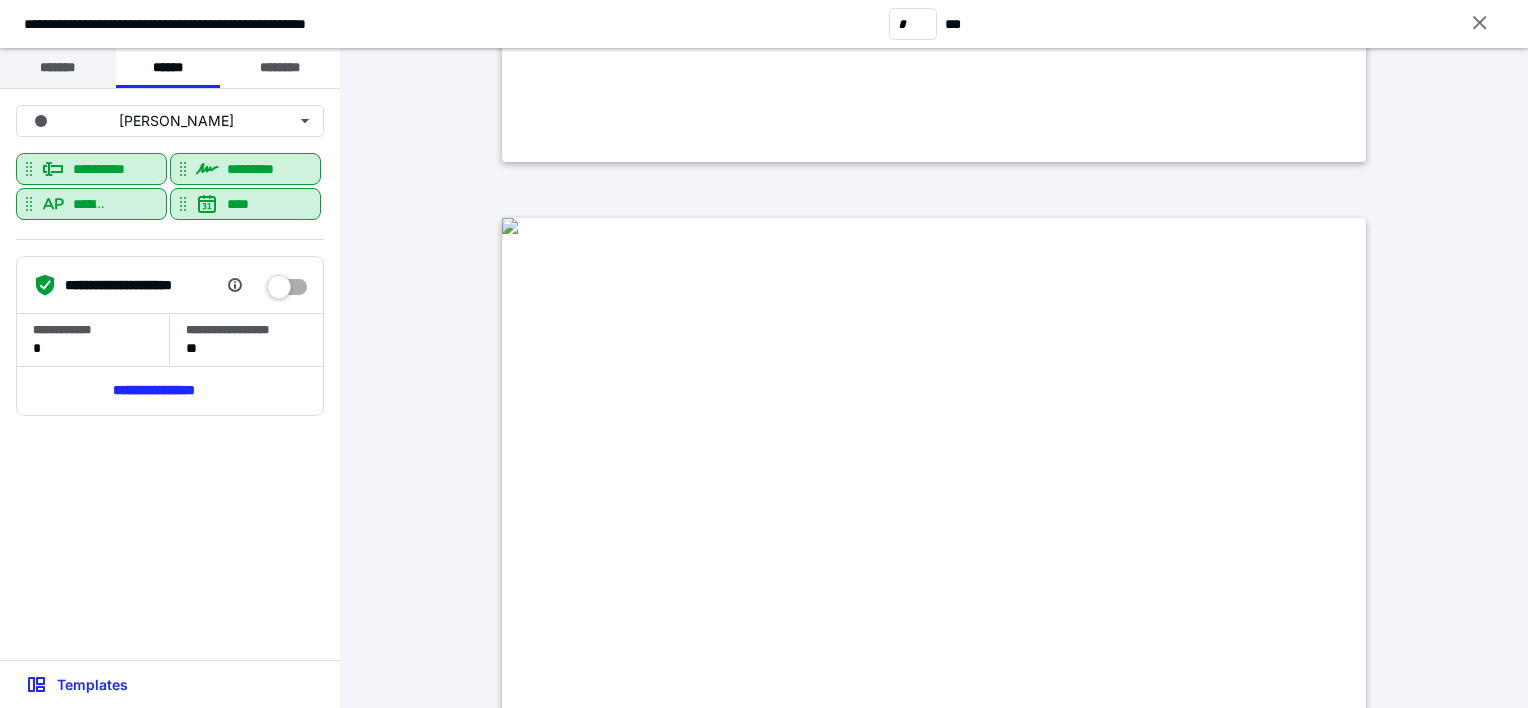 click on "*******" at bounding box center [58, 68] 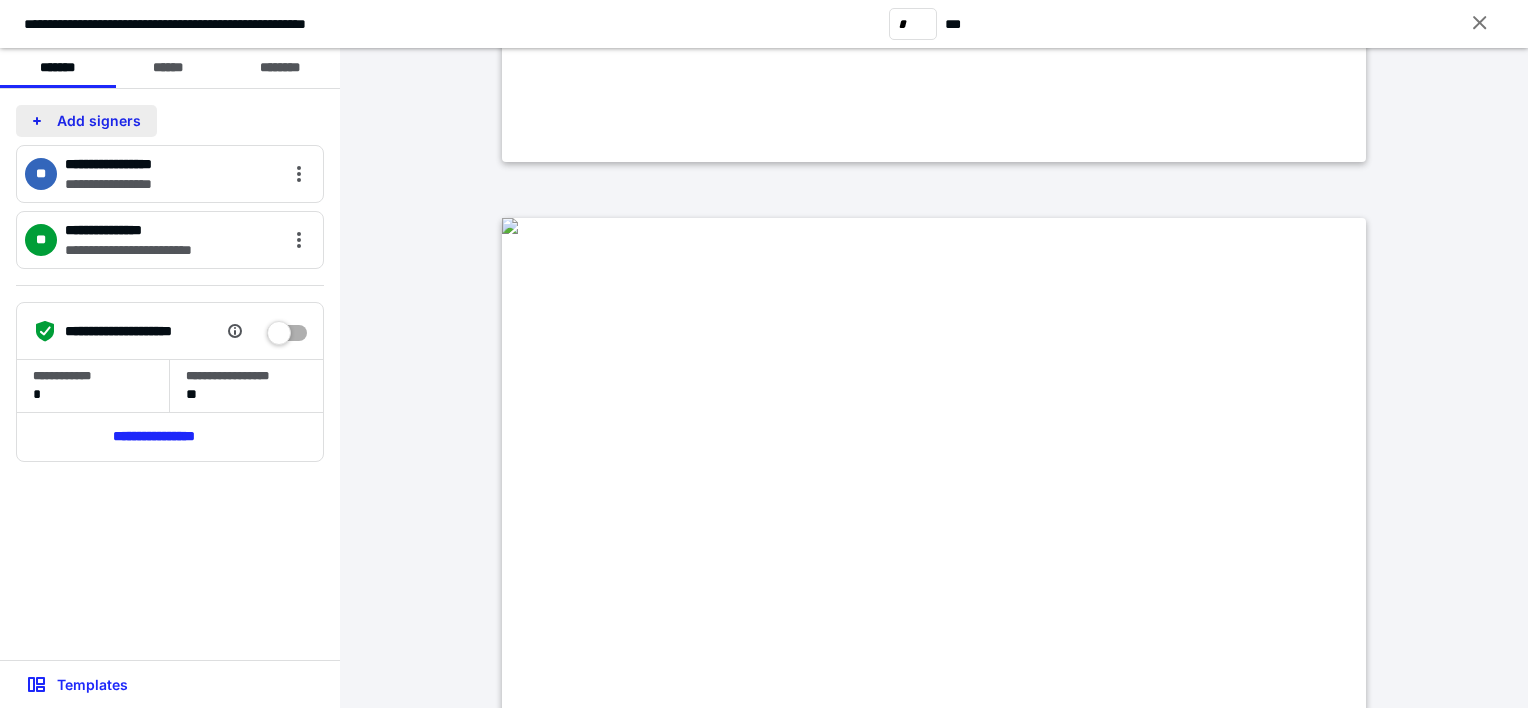 click on "Add signers" at bounding box center (86, 121) 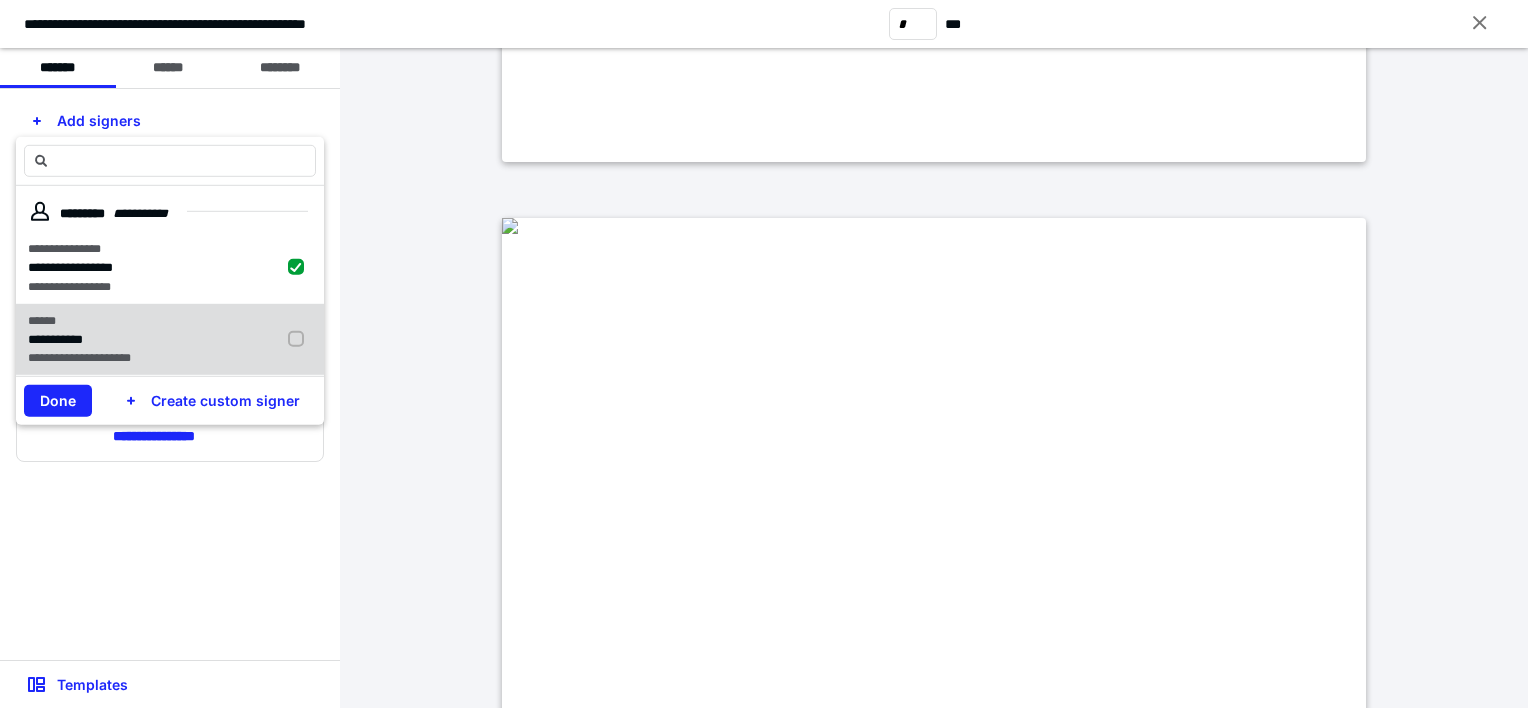 click at bounding box center [300, 339] 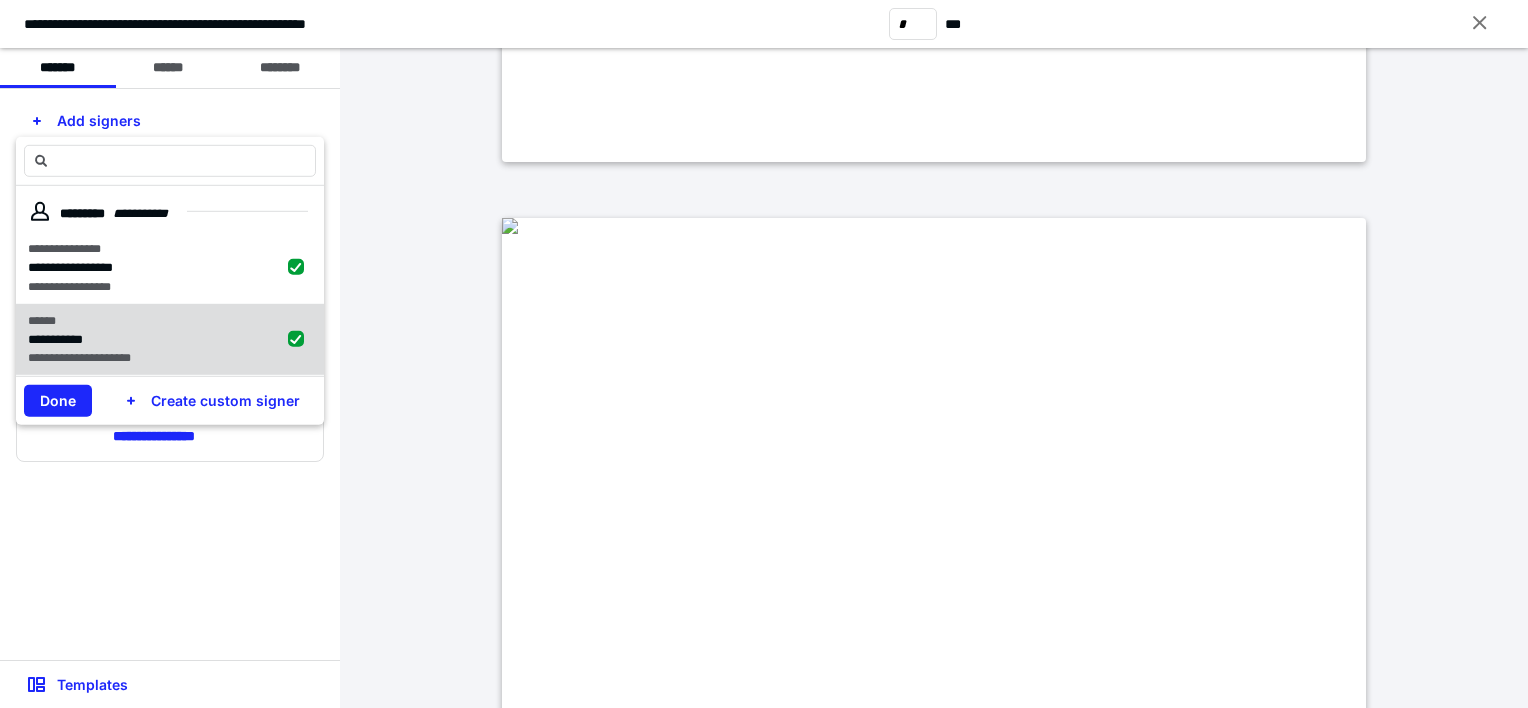 checkbox on "true" 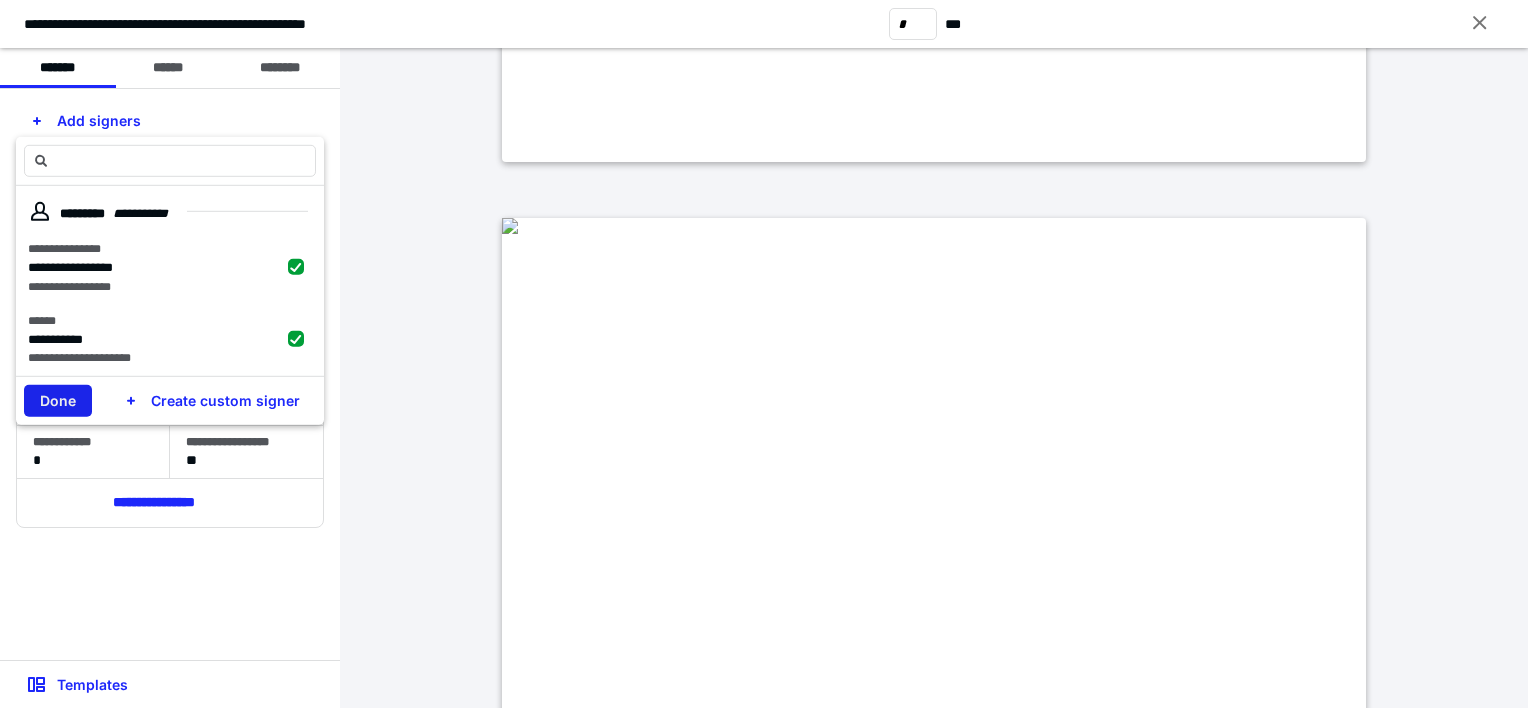 click on "Done" at bounding box center [58, 401] 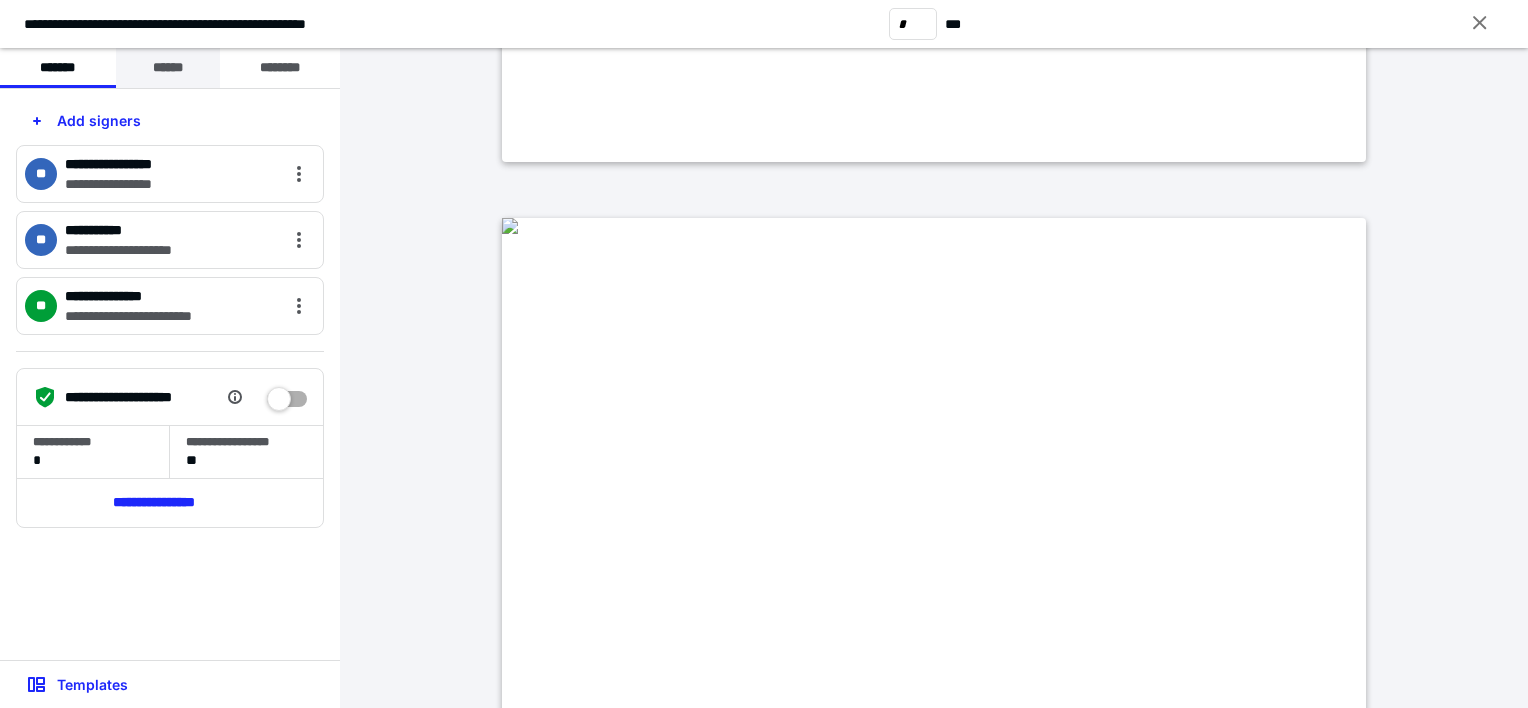 click on "******" at bounding box center (168, 68) 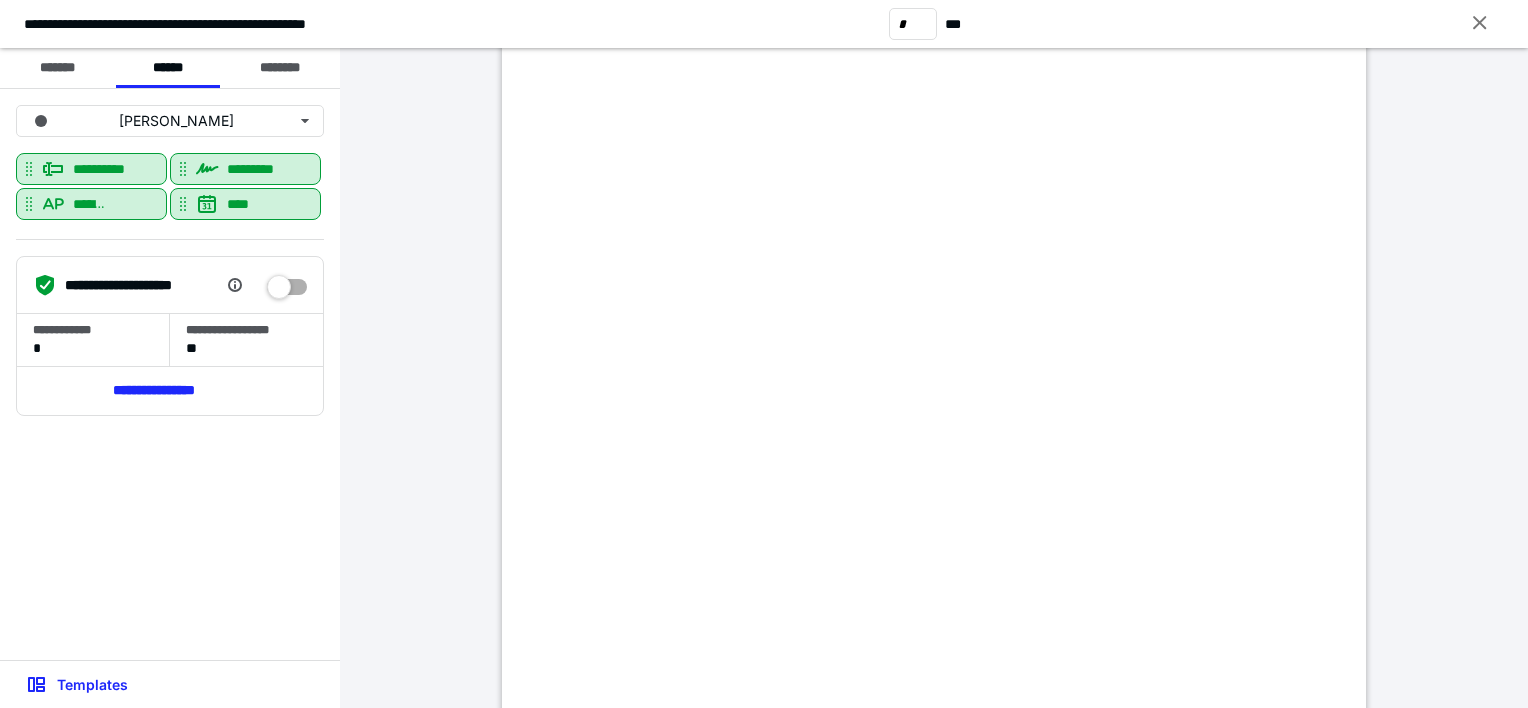 scroll, scrollTop: 3700, scrollLeft: 0, axis: vertical 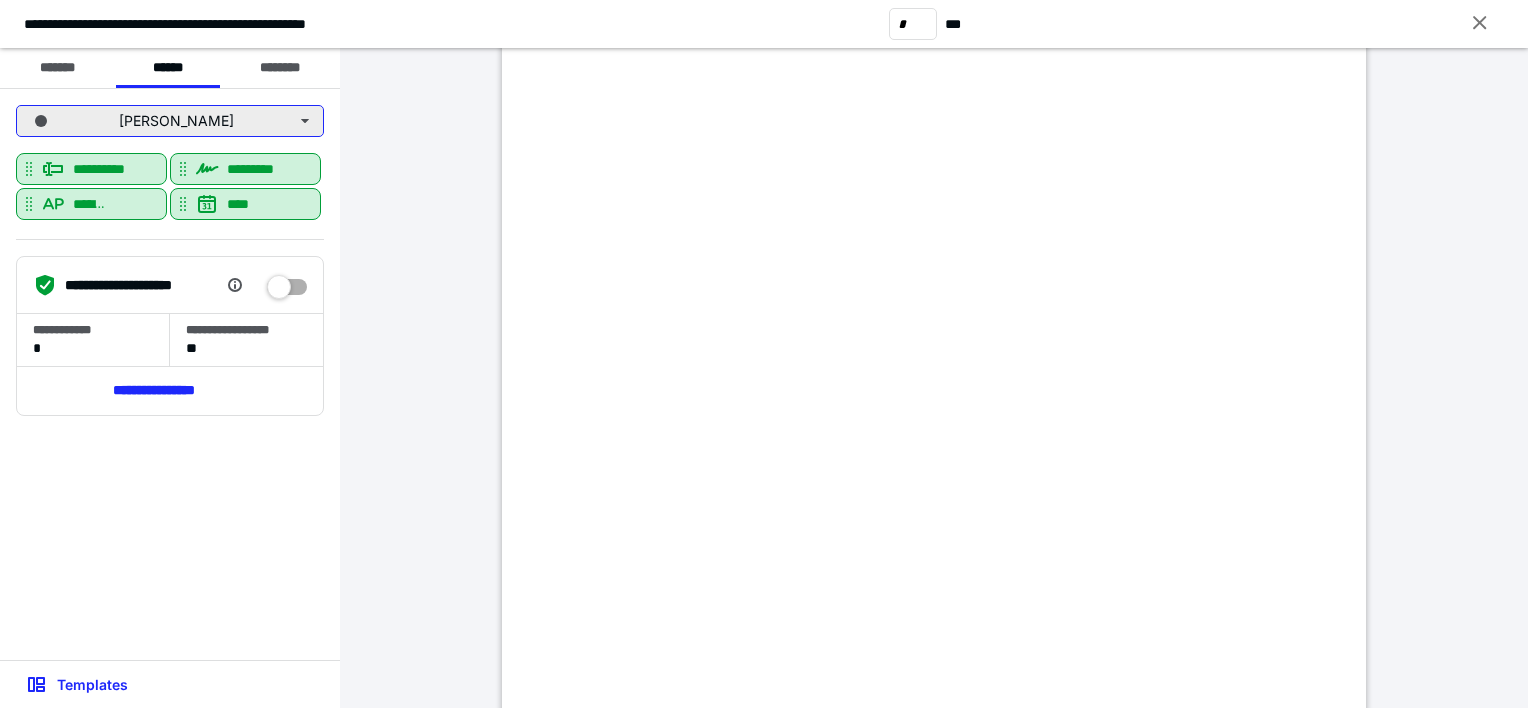 click on "[PERSON_NAME]" at bounding box center [170, 121] 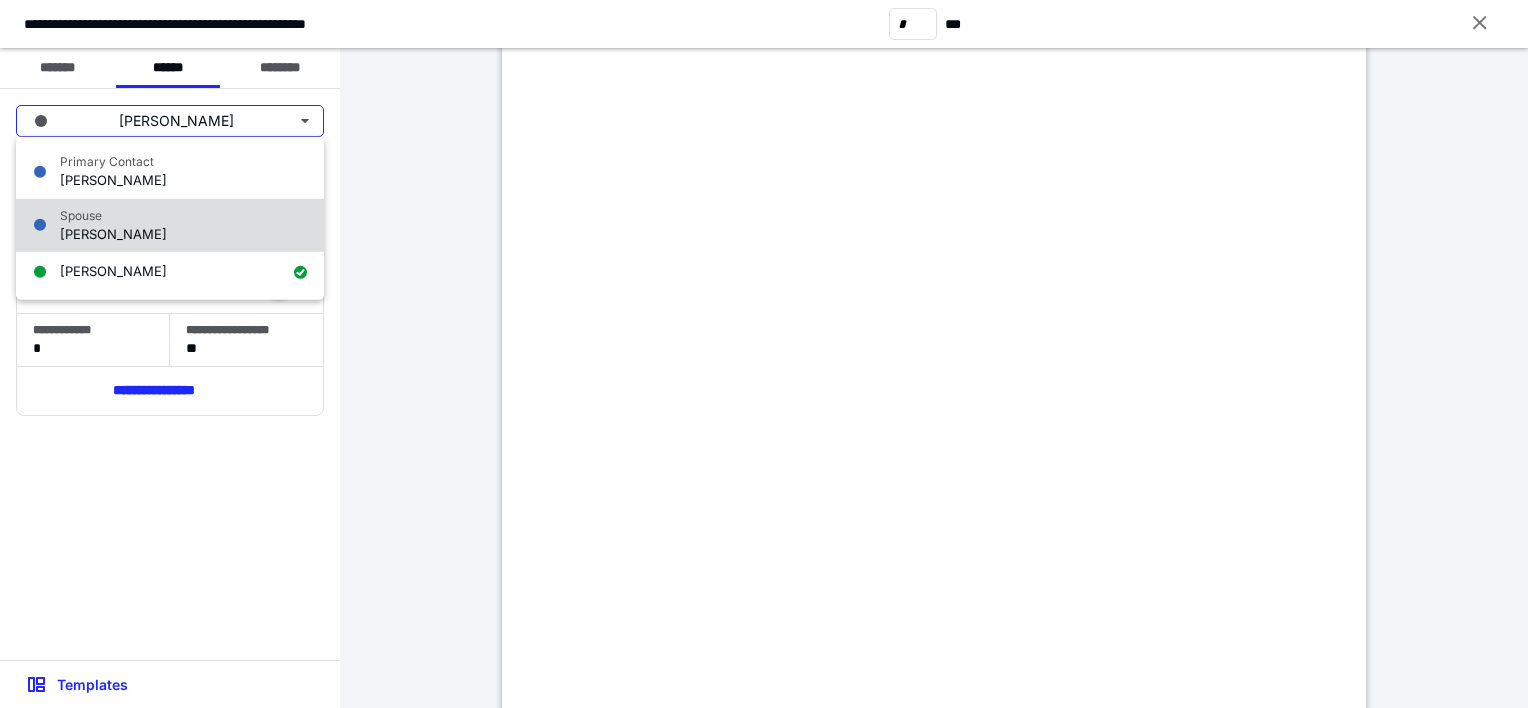 click on "[PERSON_NAME]" at bounding box center [113, 233] 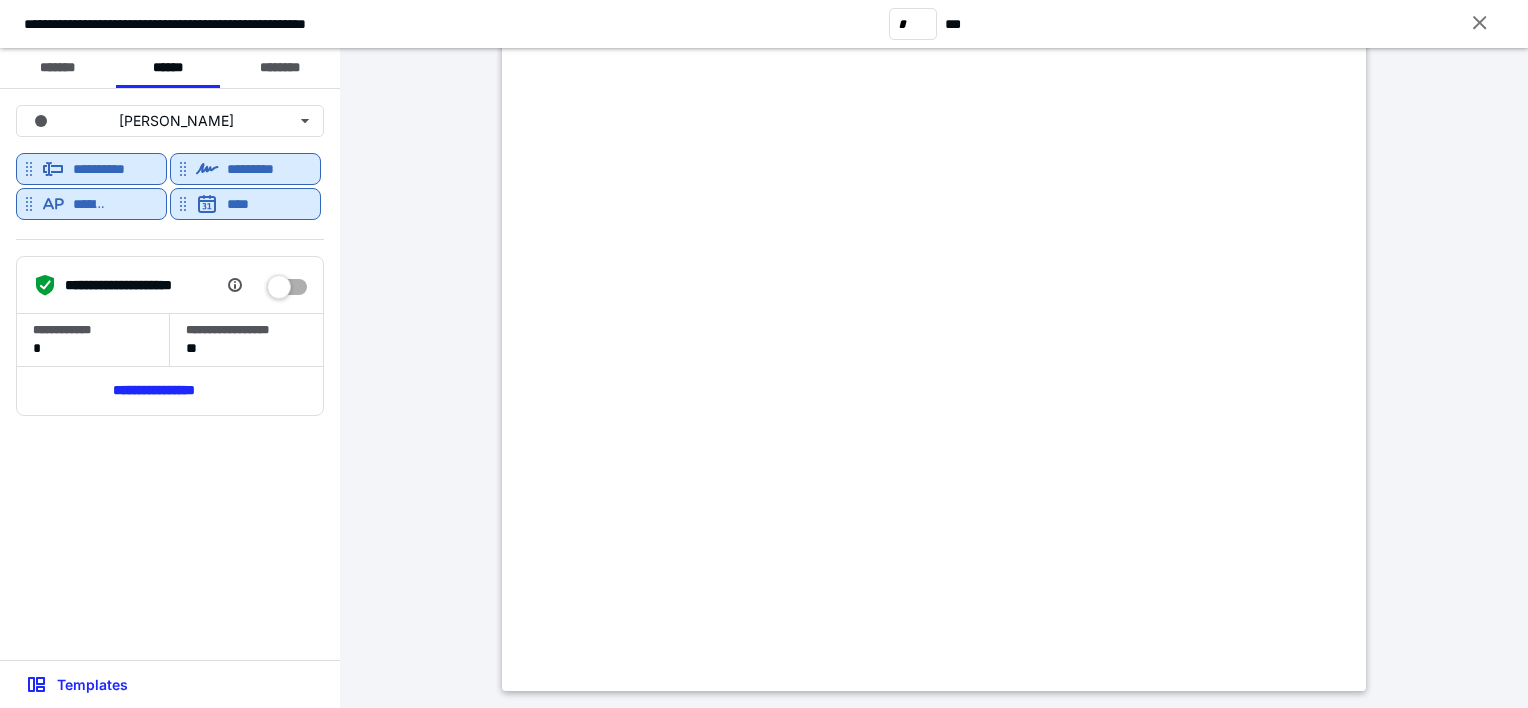 scroll, scrollTop: 4100, scrollLeft: 0, axis: vertical 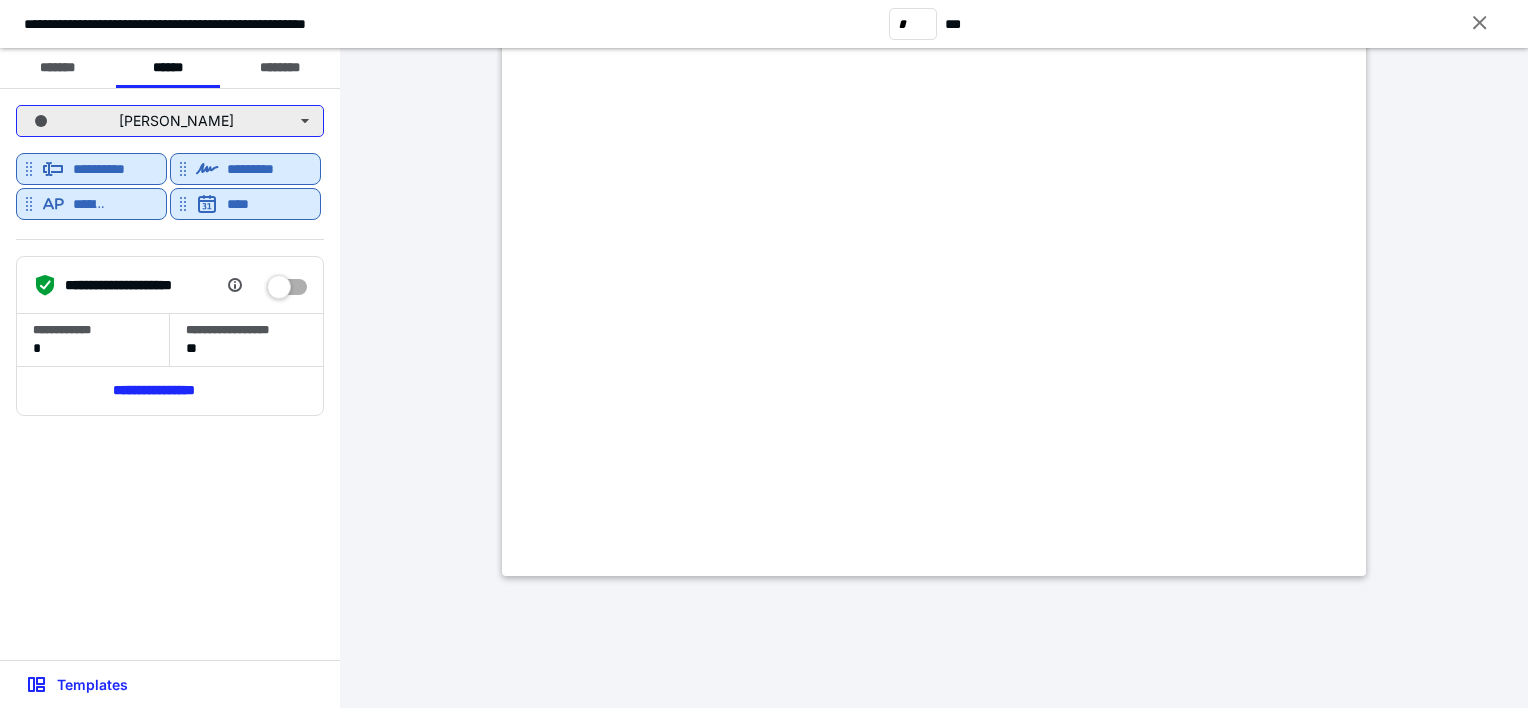 click on "[PERSON_NAME]" at bounding box center (170, 121) 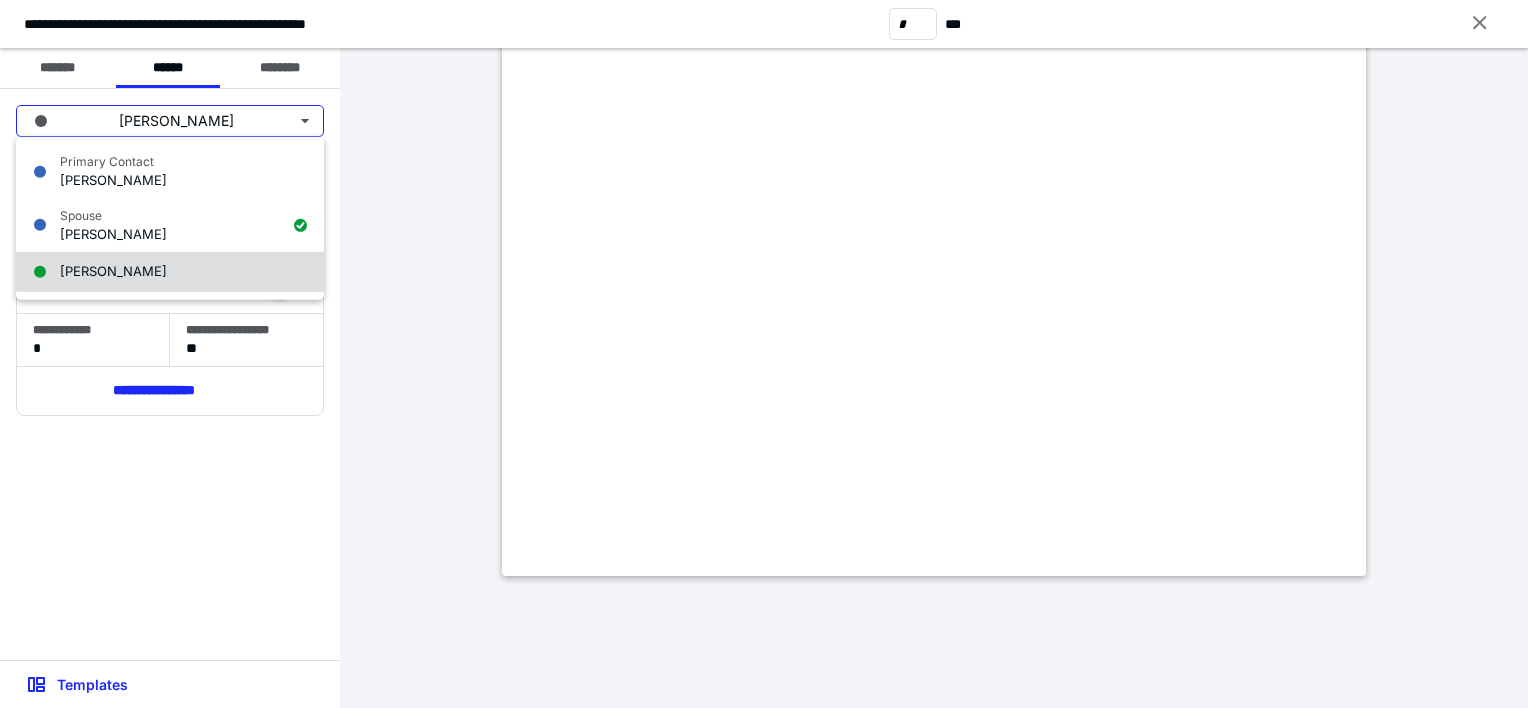 click on "[PERSON_NAME]" at bounding box center [113, 271] 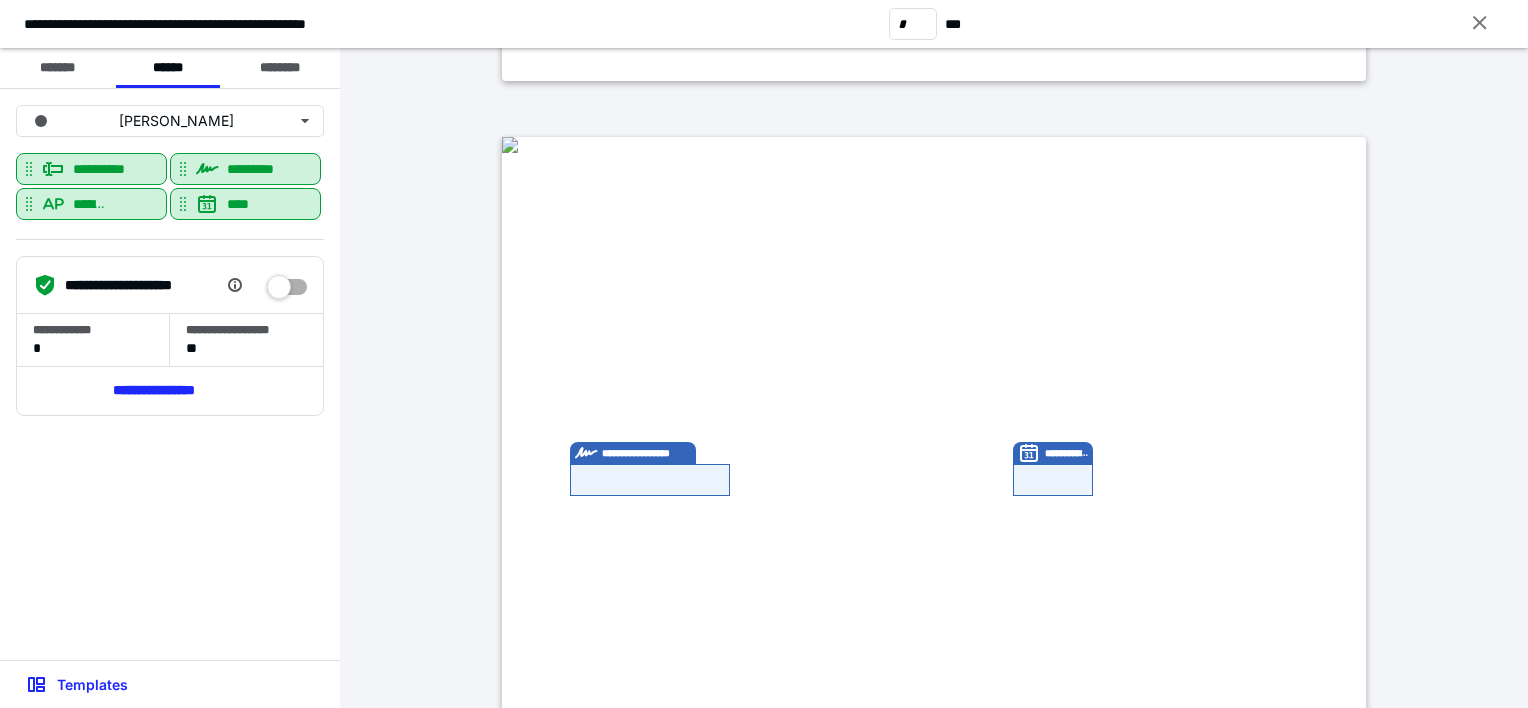 type on "*" 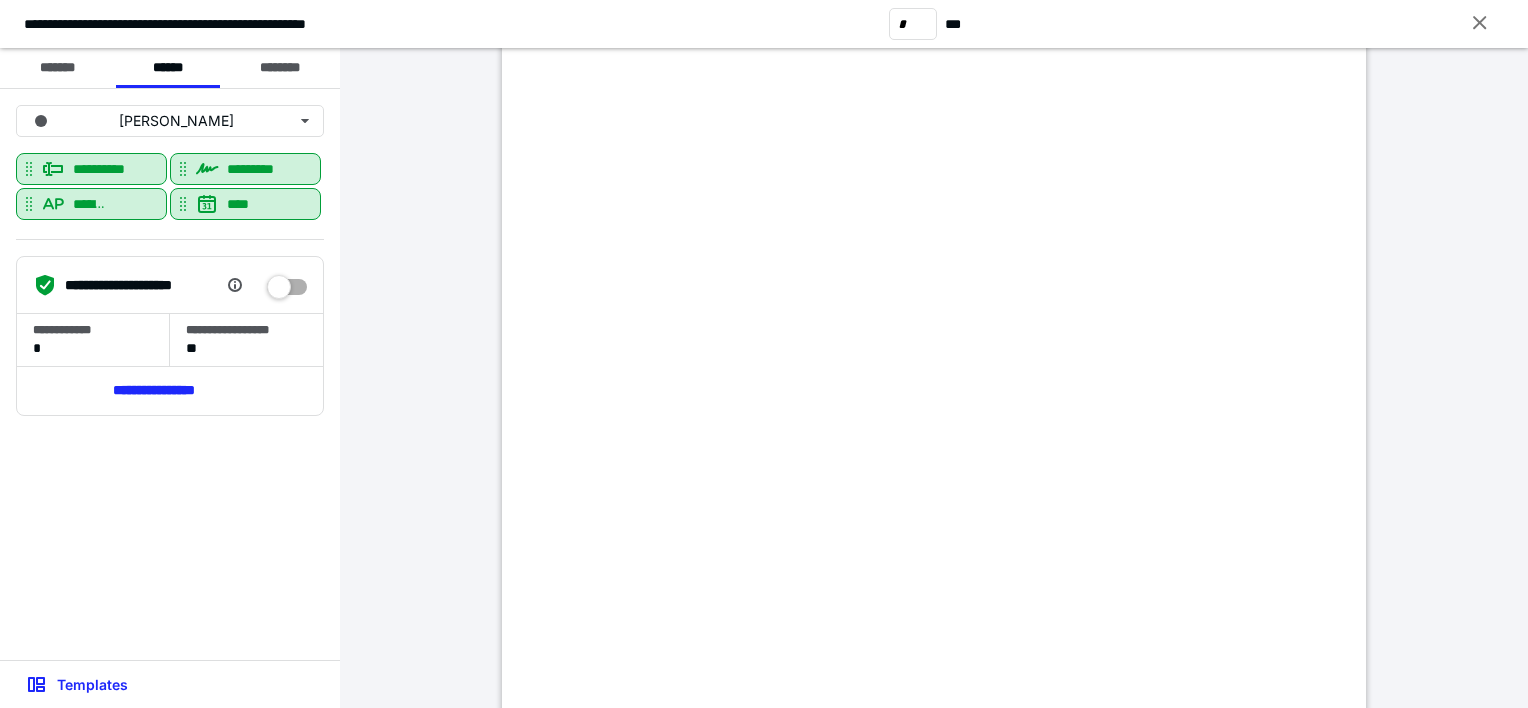 scroll, scrollTop: 0, scrollLeft: 0, axis: both 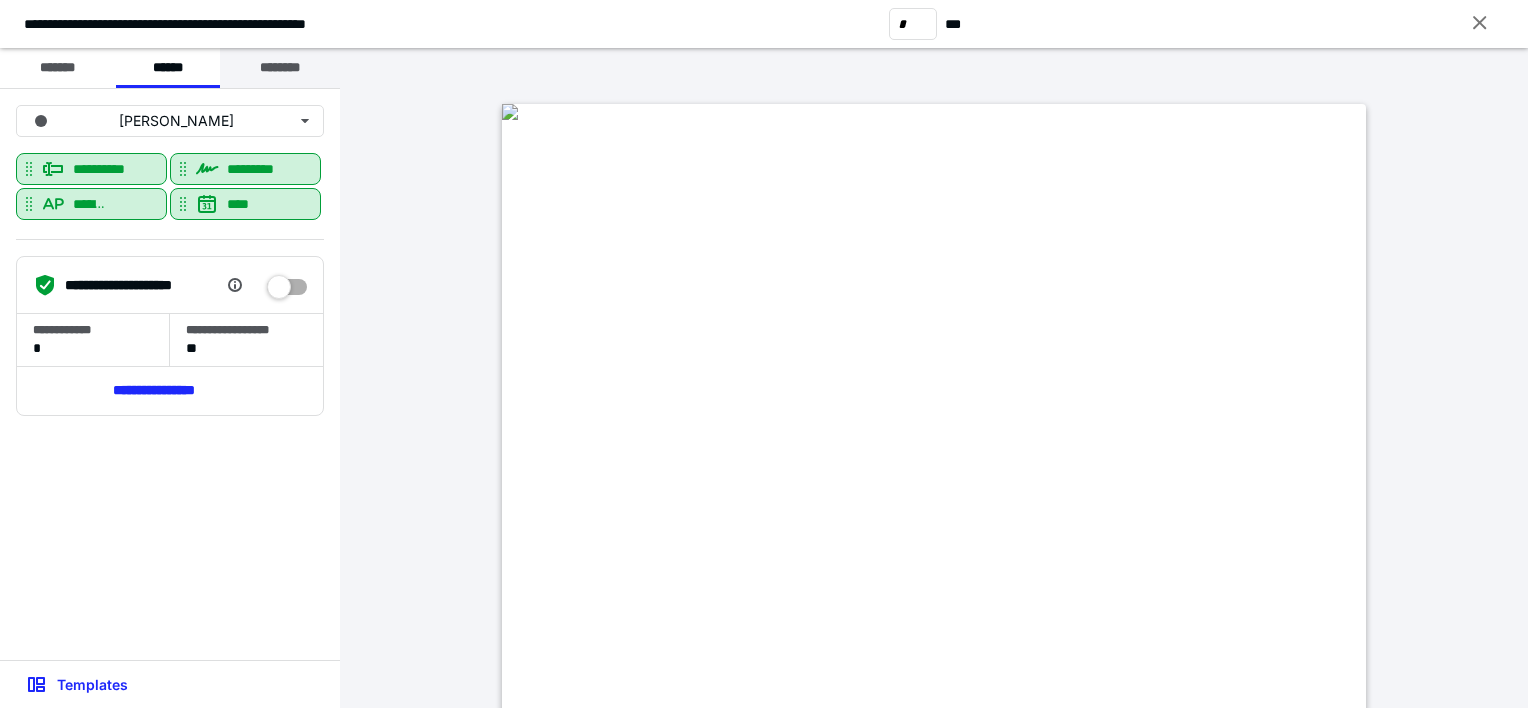 click on "********" at bounding box center [280, 68] 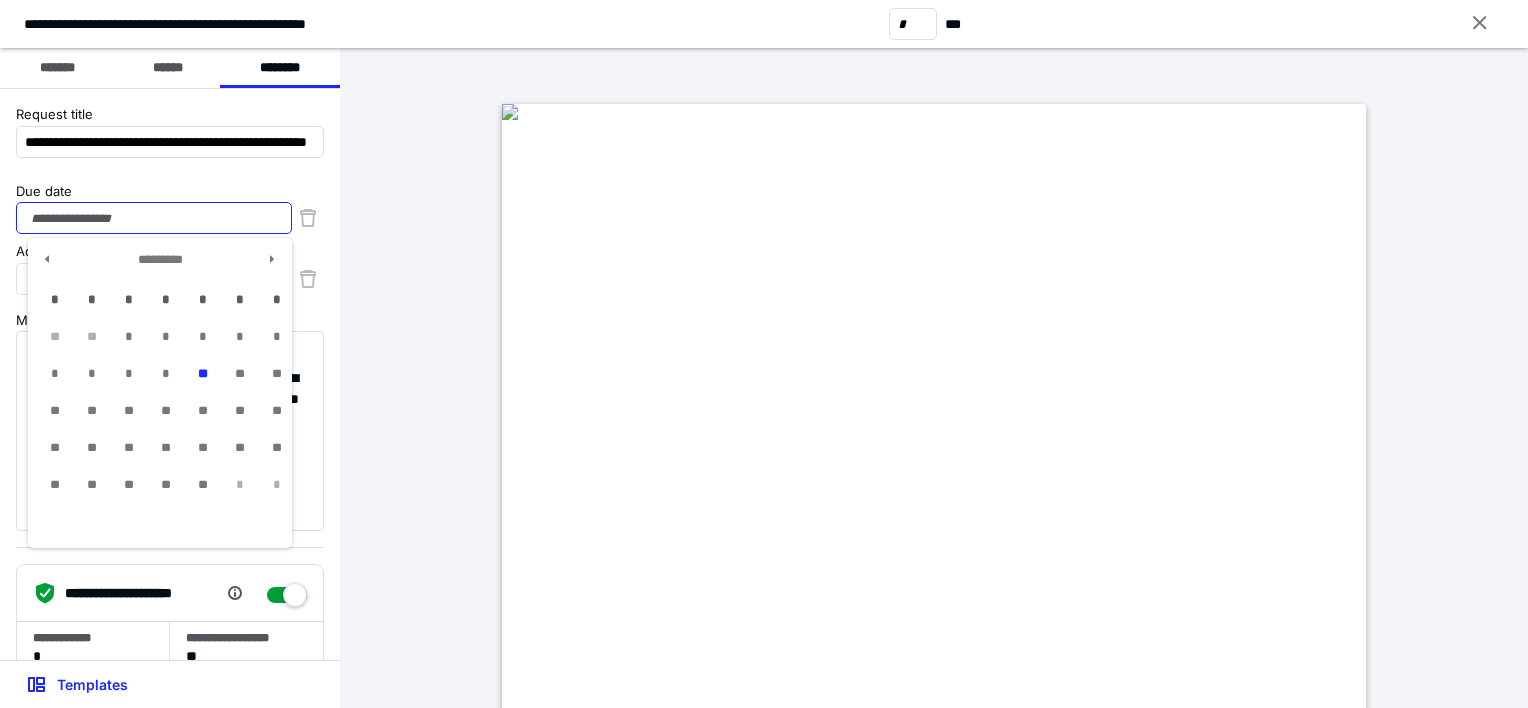 click on "Due date" at bounding box center [154, 218] 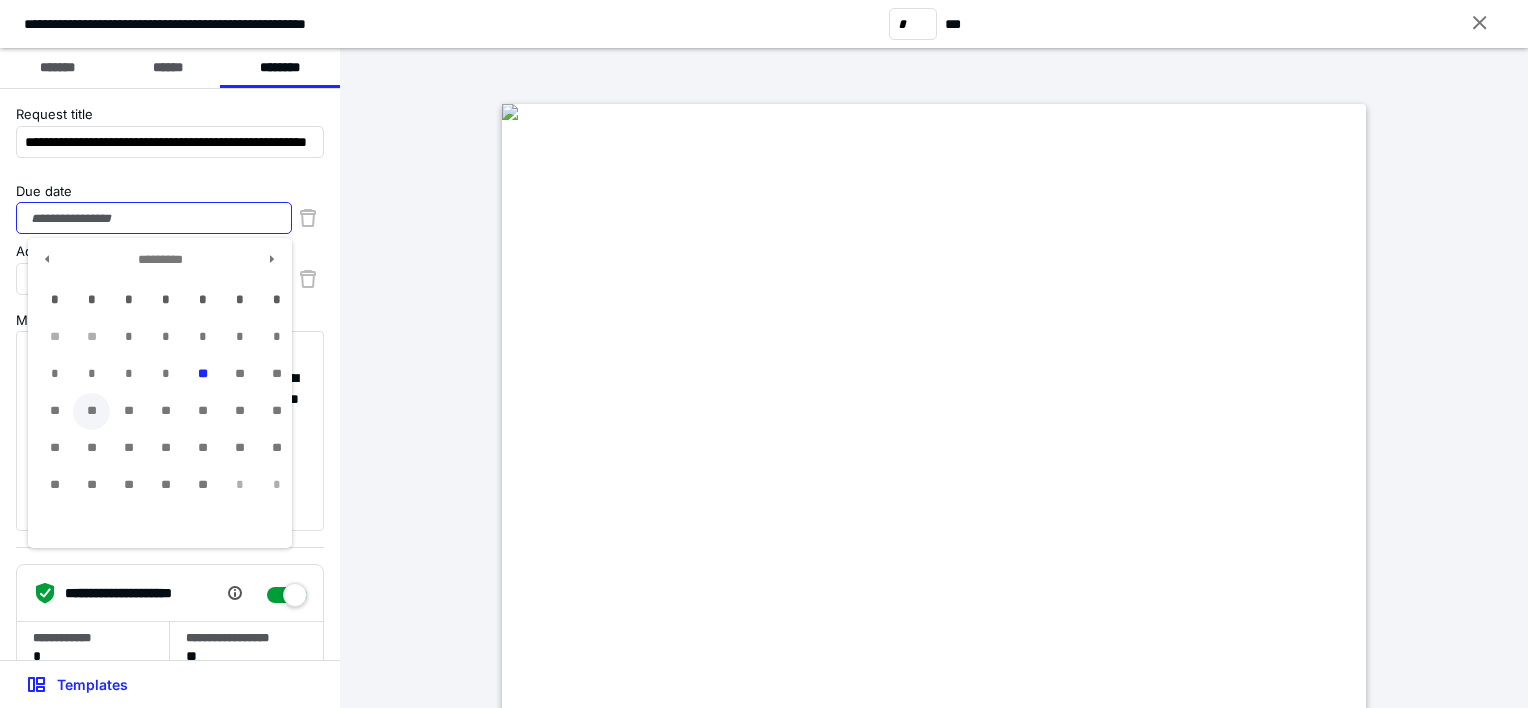 click on "**" at bounding box center (91, 411) 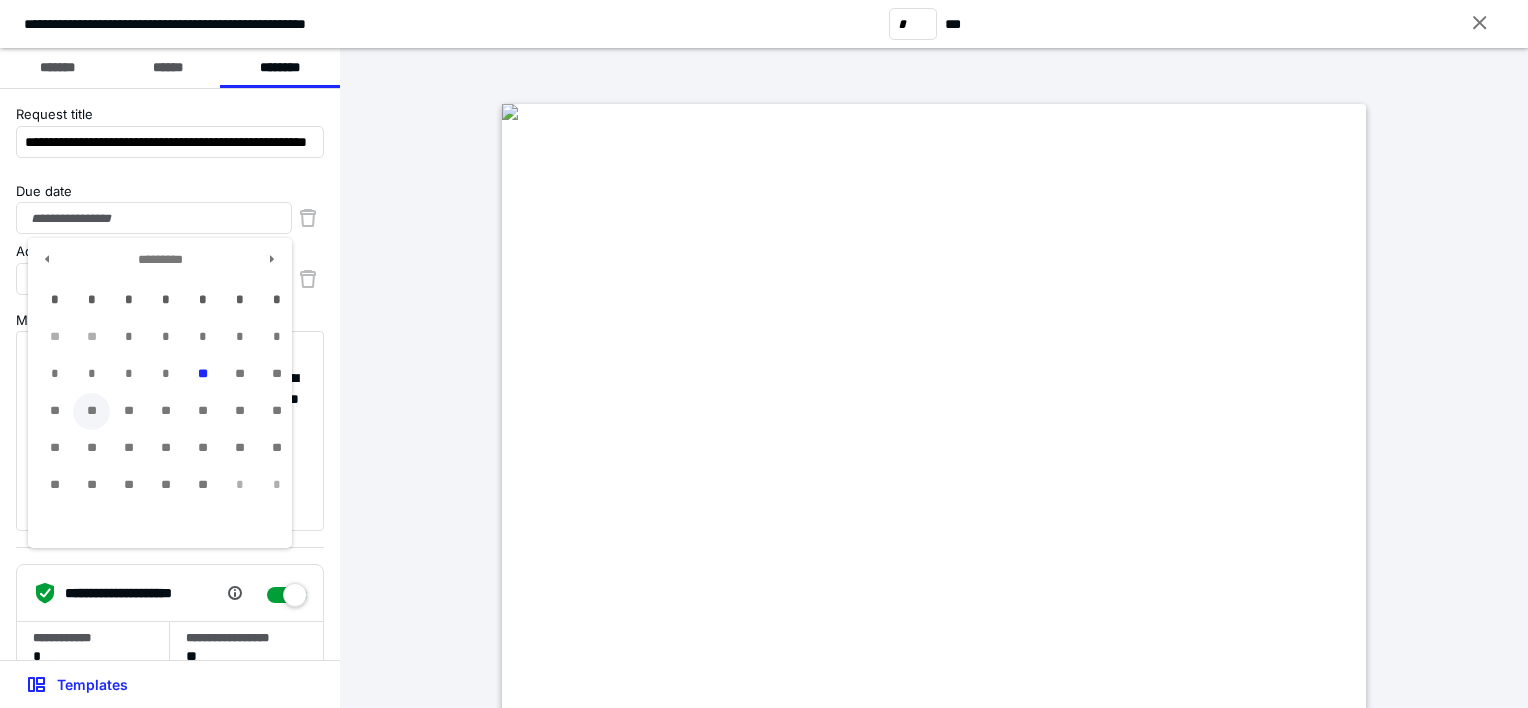 type on "**********" 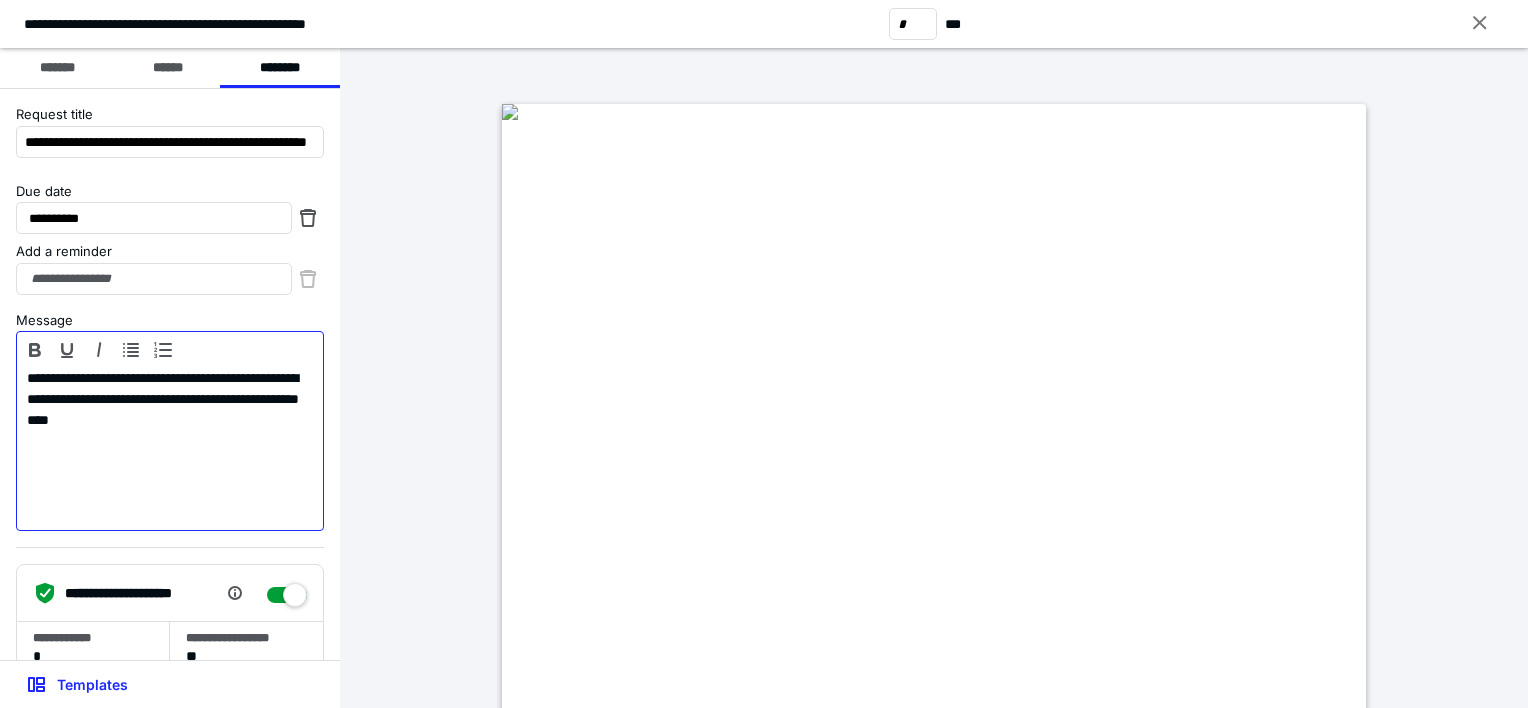 drag, startPoint x: 29, startPoint y: 376, endPoint x: 87, endPoint y: 381, distance: 58.21512 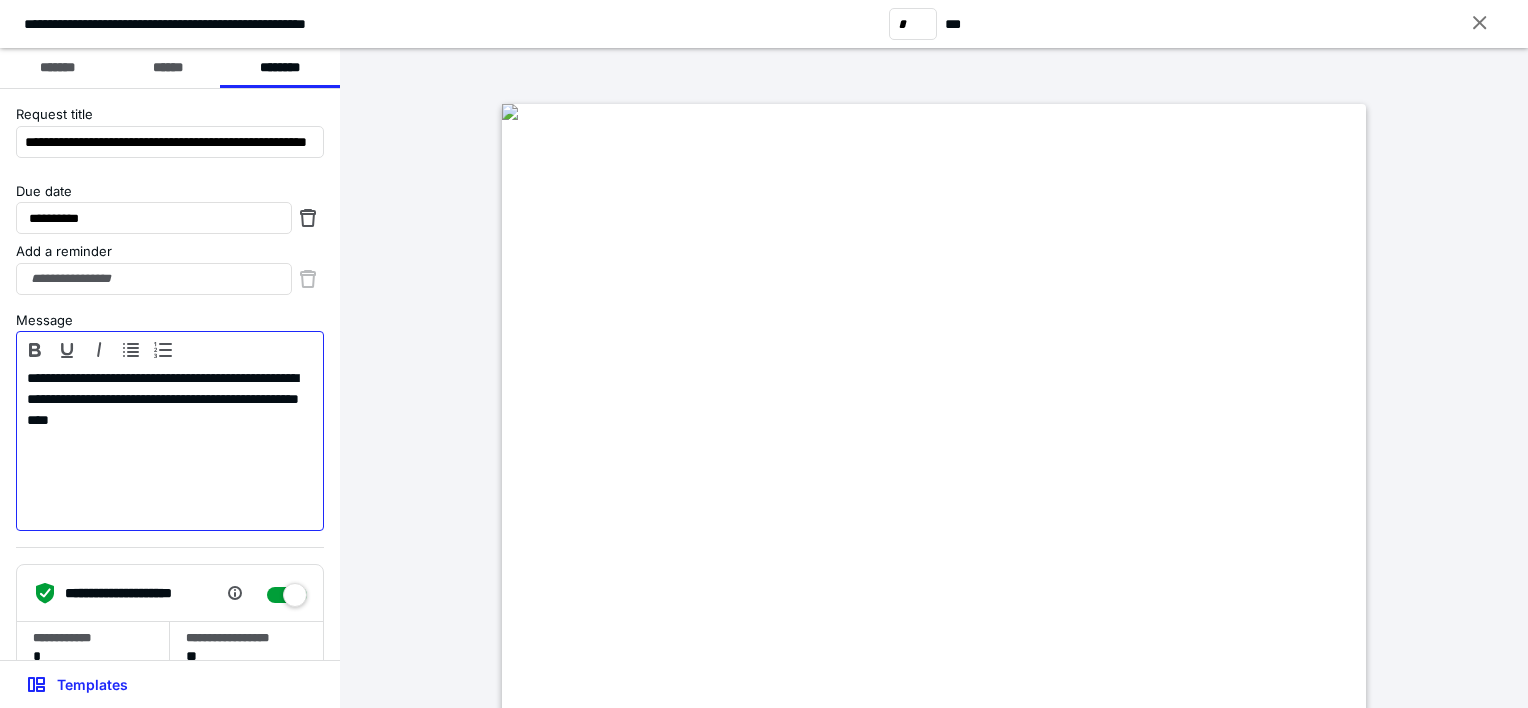 type 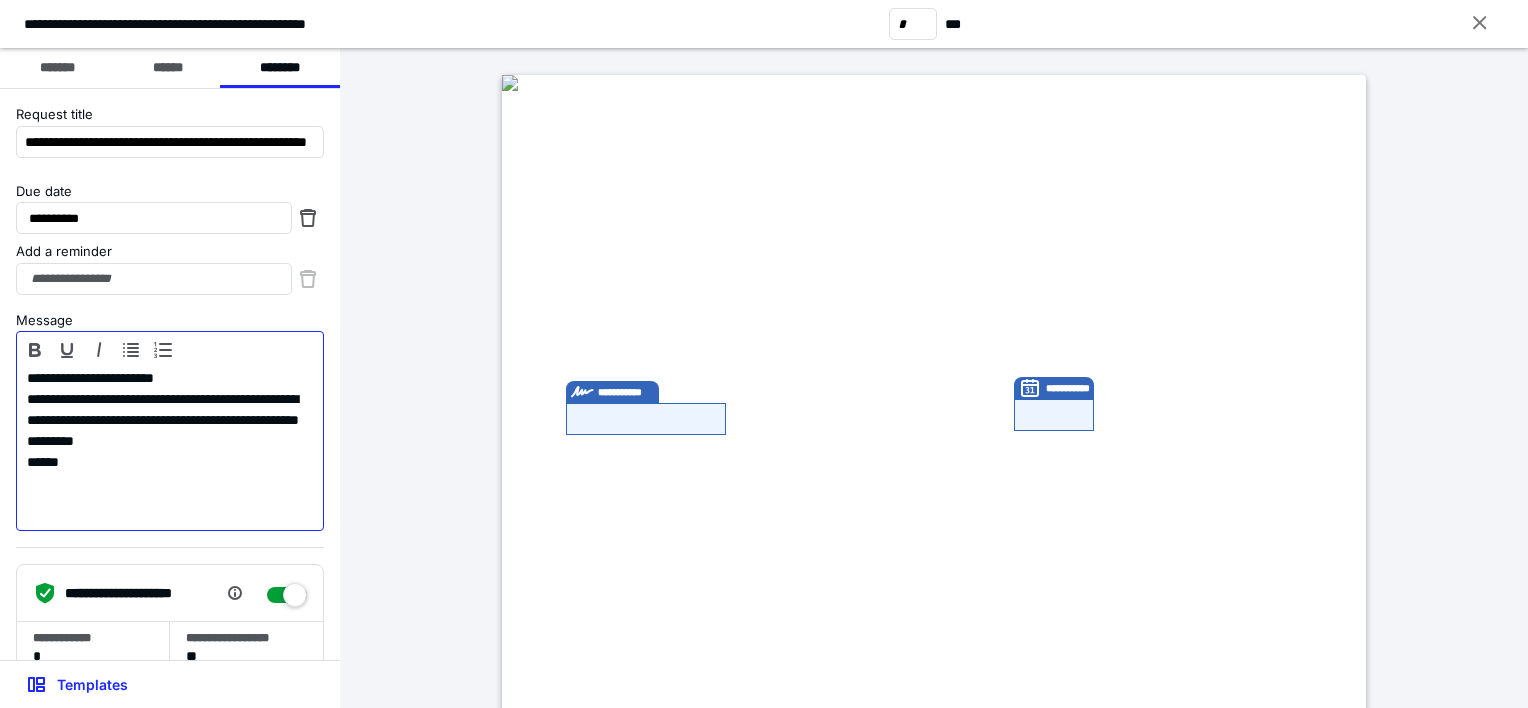 scroll, scrollTop: 3600, scrollLeft: 0, axis: vertical 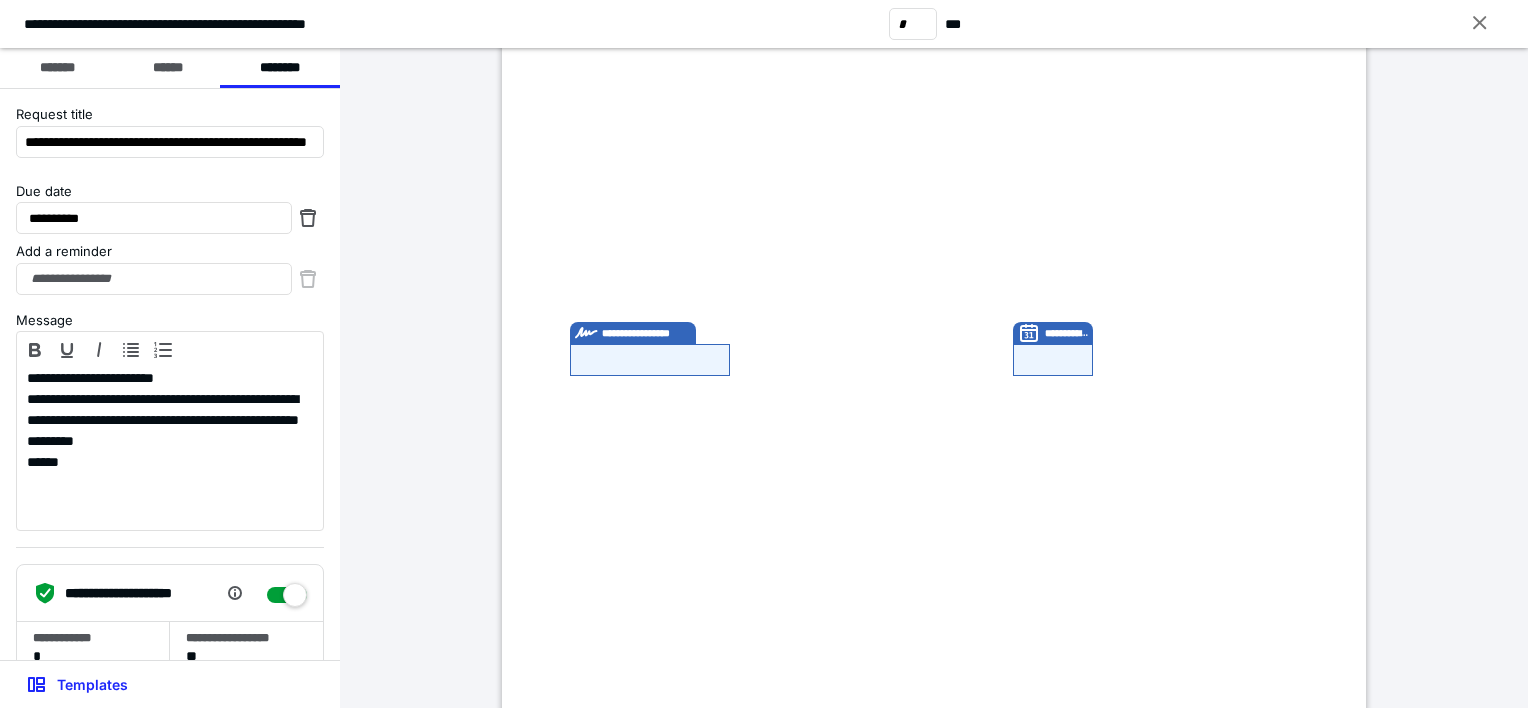 type on "*" 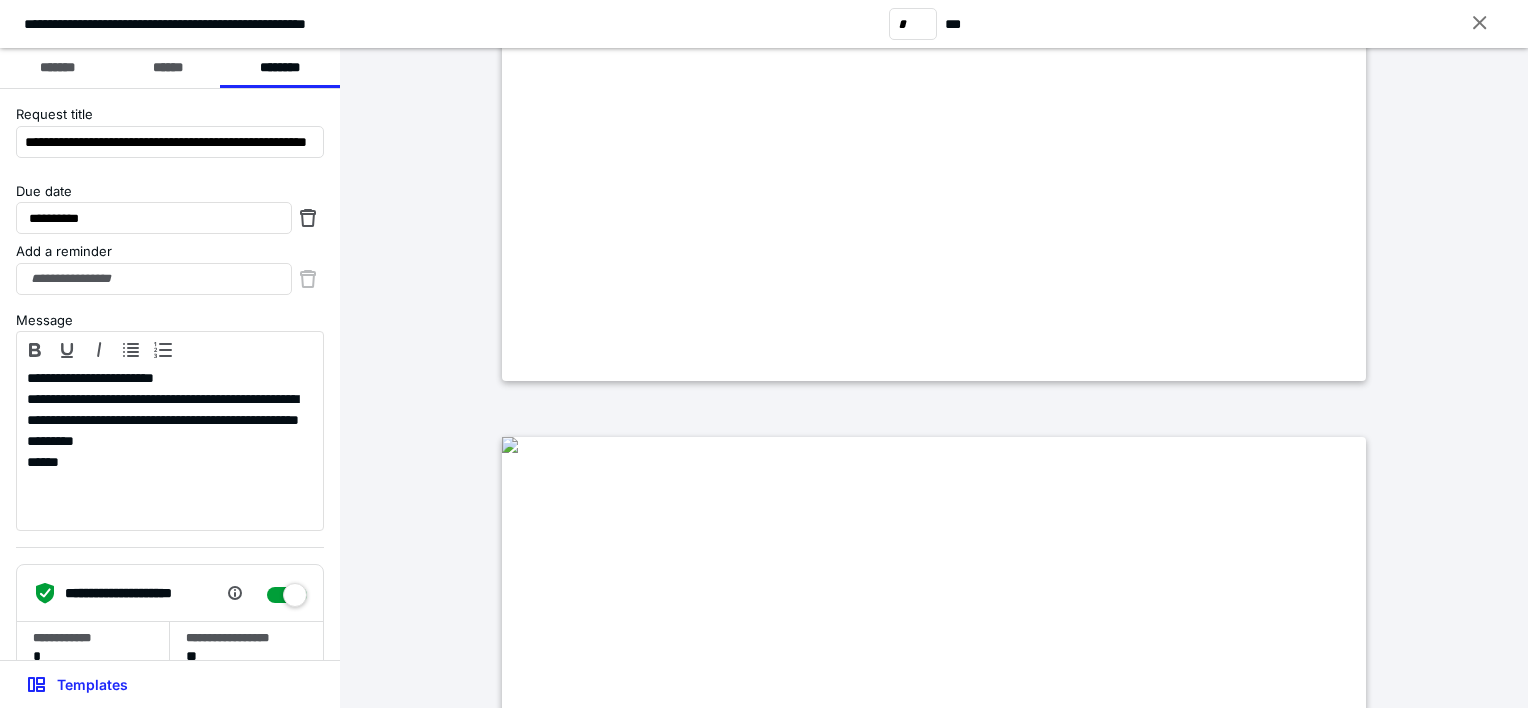 scroll, scrollTop: 0, scrollLeft: 0, axis: both 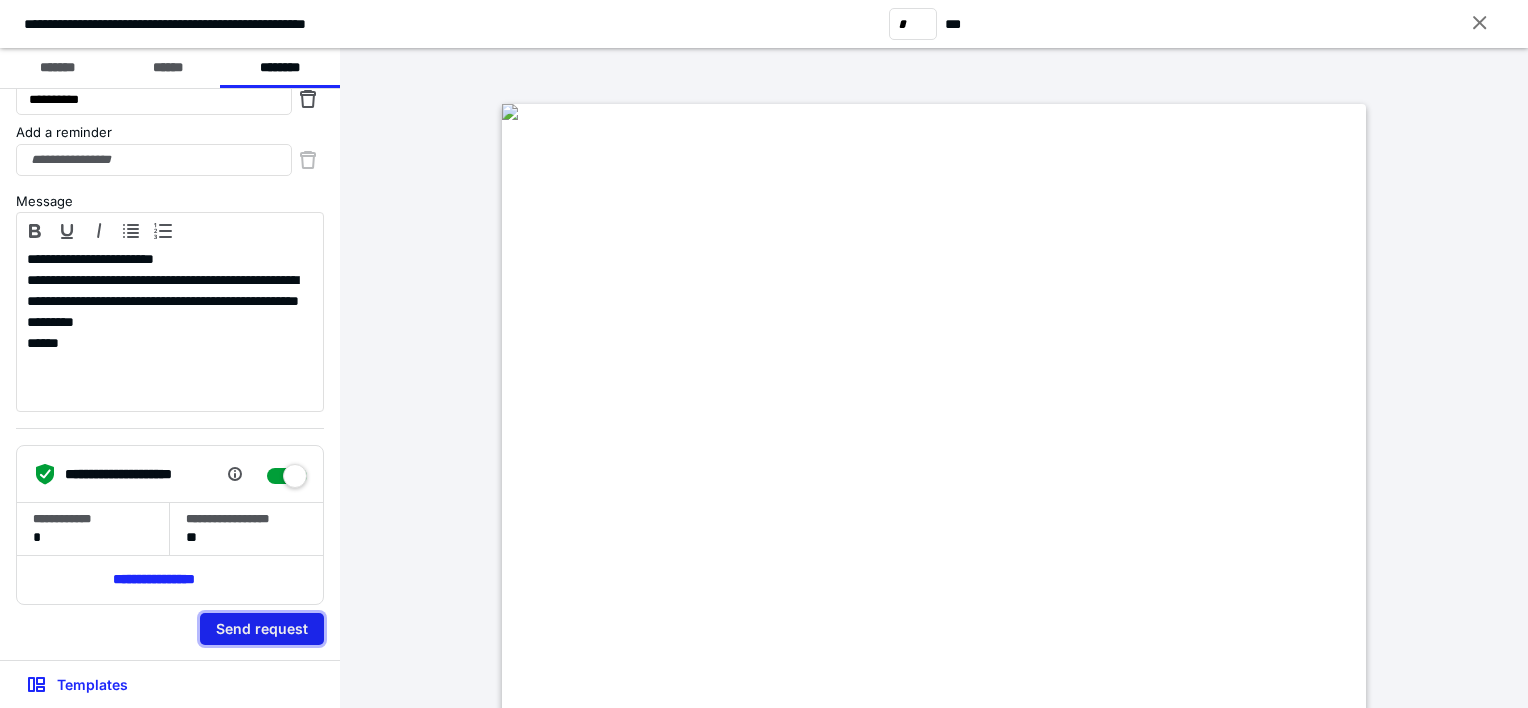 click on "Send request" at bounding box center [262, 629] 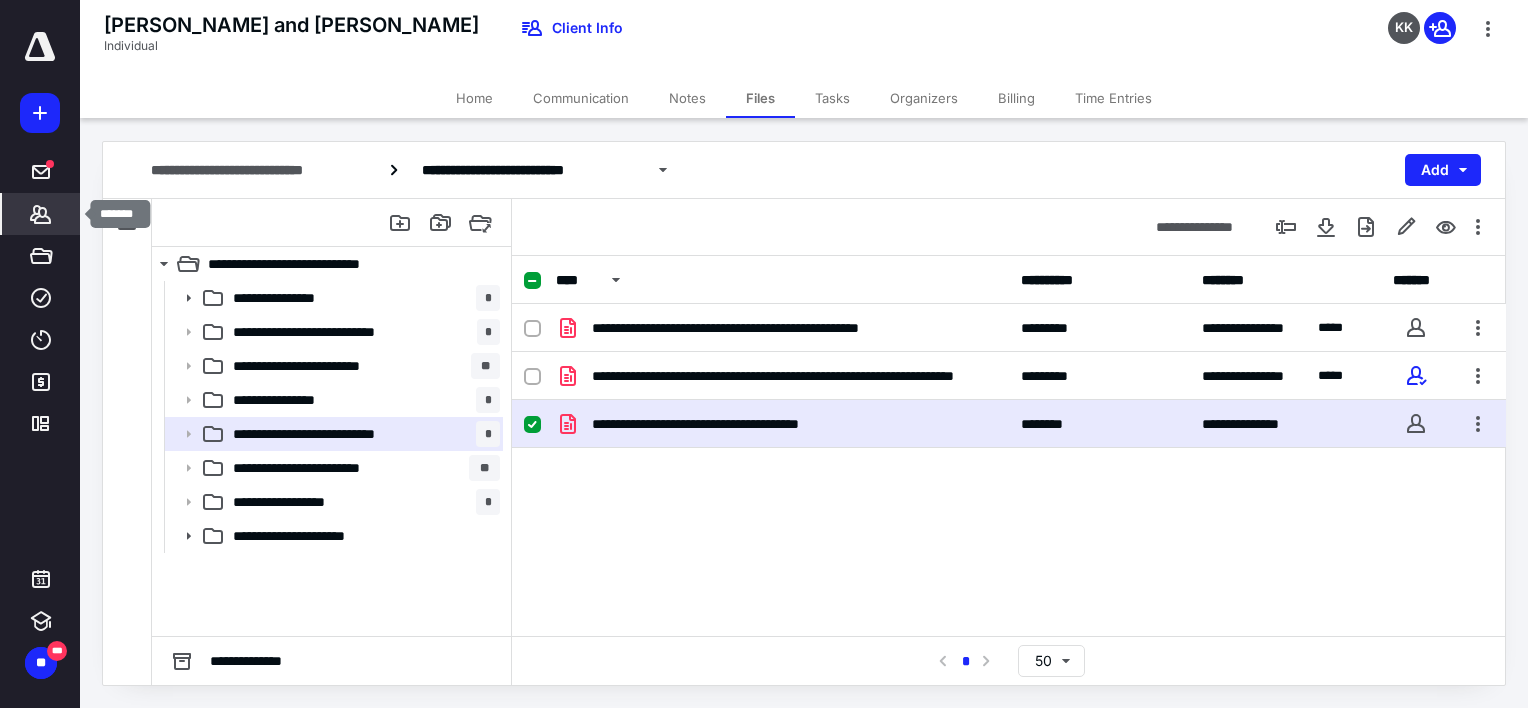 click 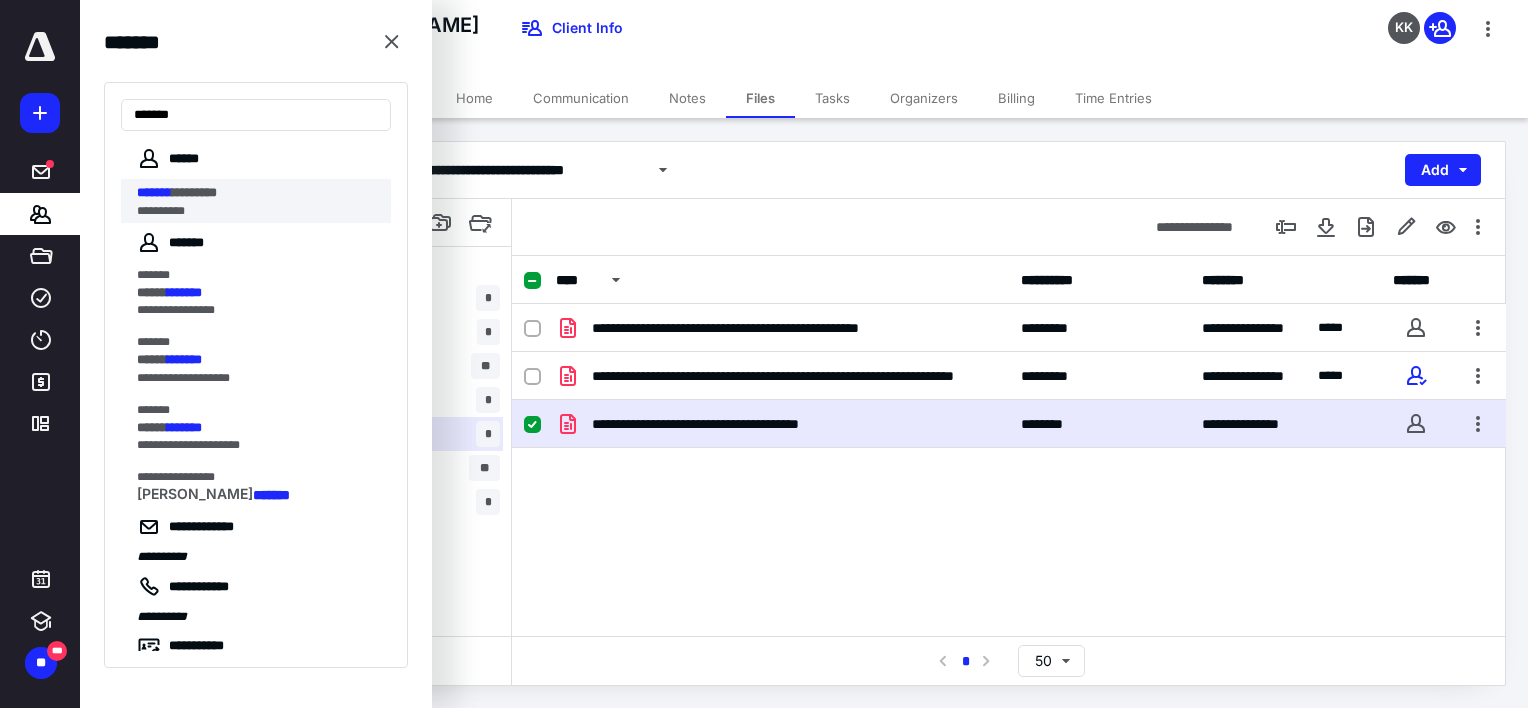 type on "*******" 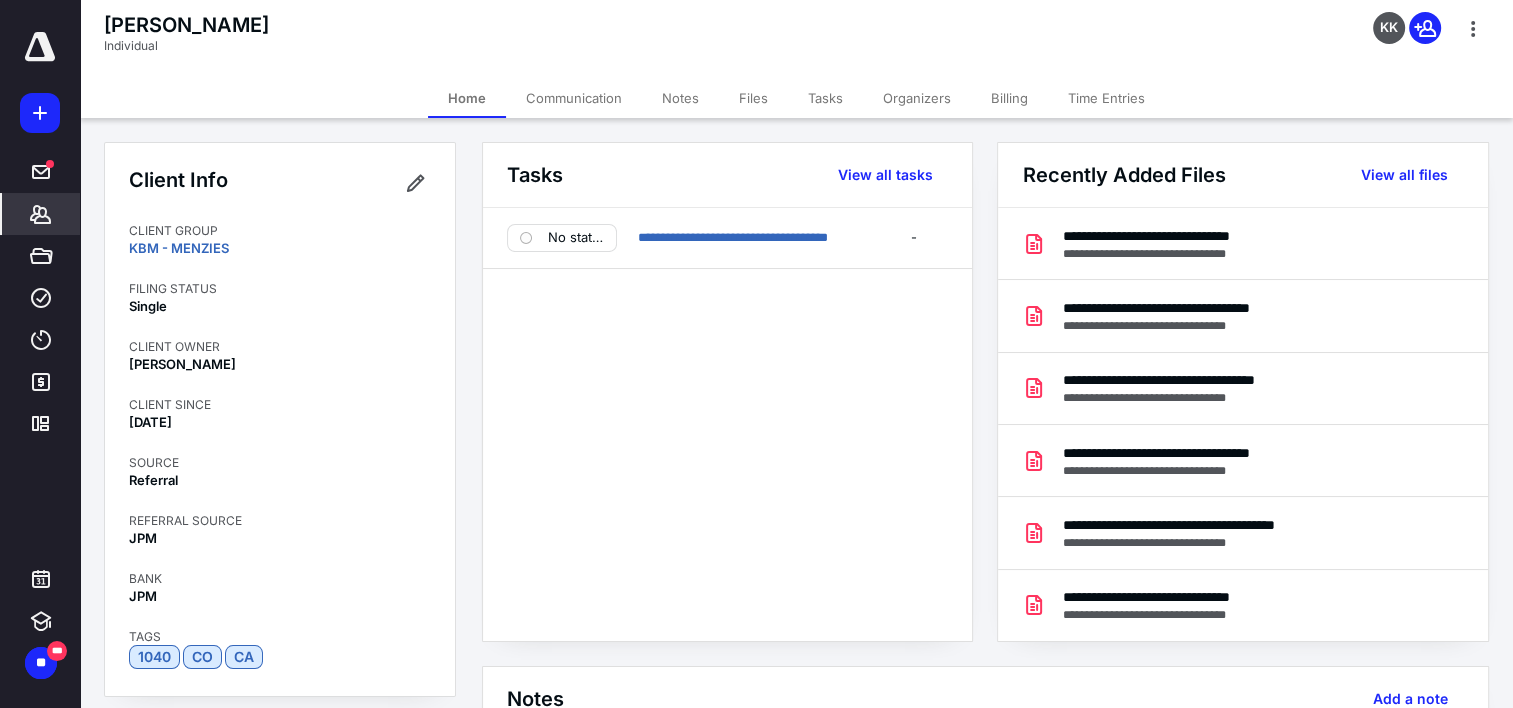 click on "Files" at bounding box center [753, 98] 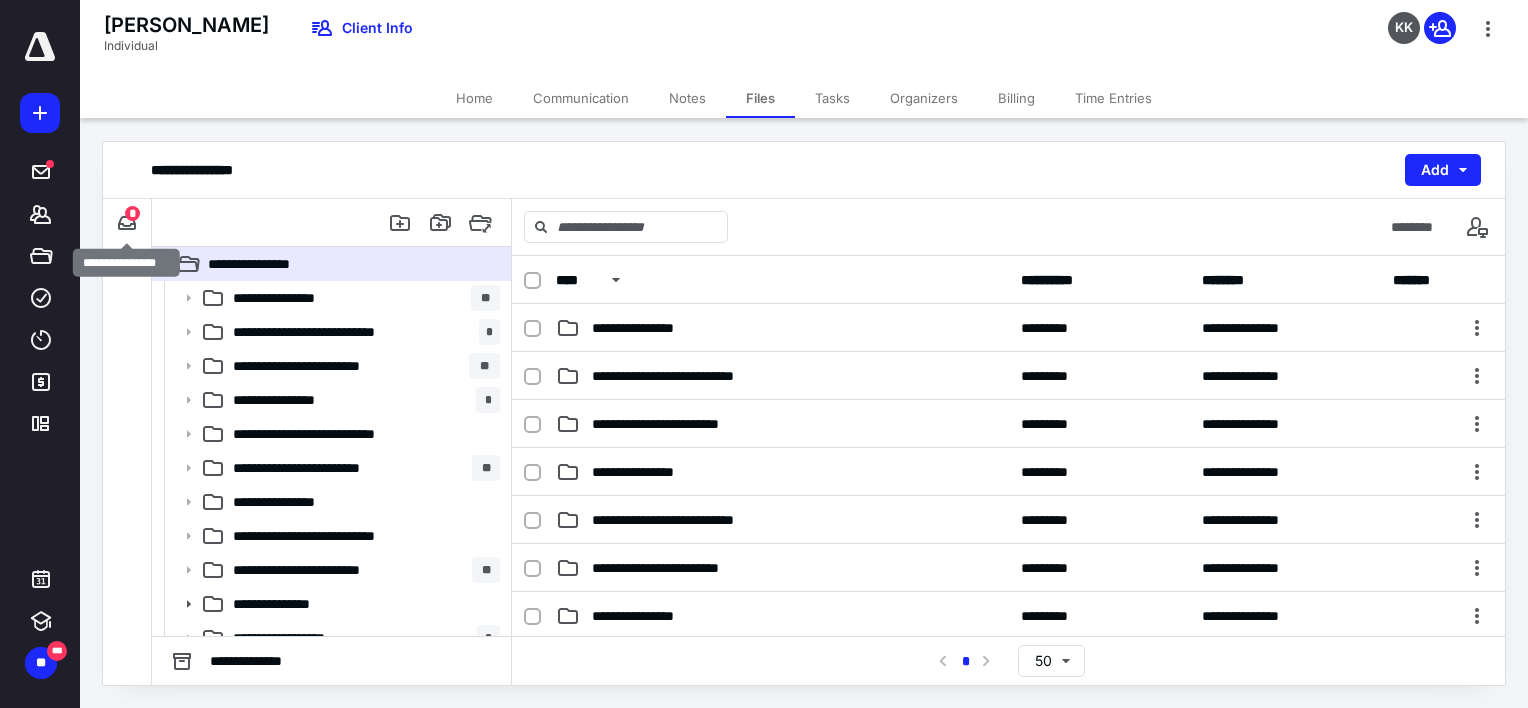 drag, startPoint x: 117, startPoint y: 224, endPoint x: 200, endPoint y: 222, distance: 83.02409 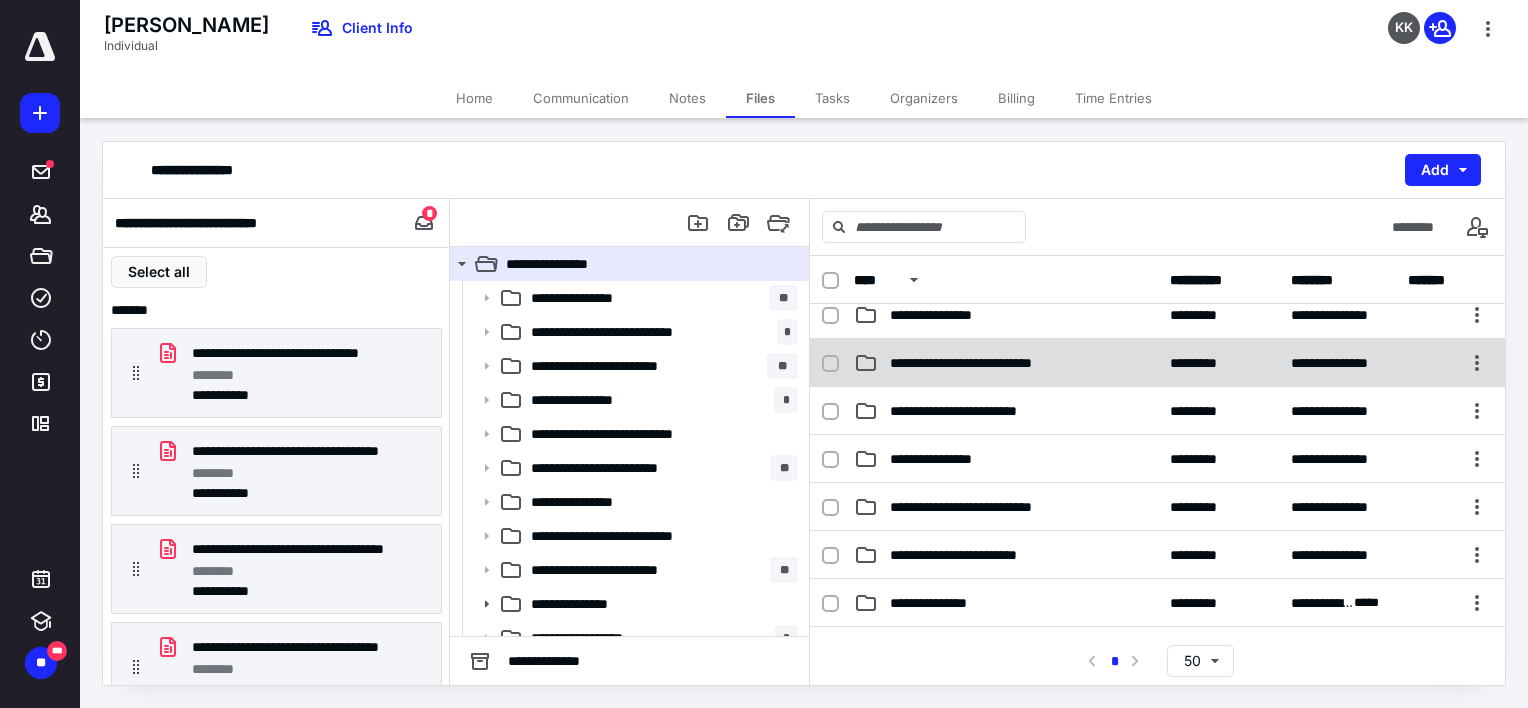 scroll, scrollTop: 300, scrollLeft: 0, axis: vertical 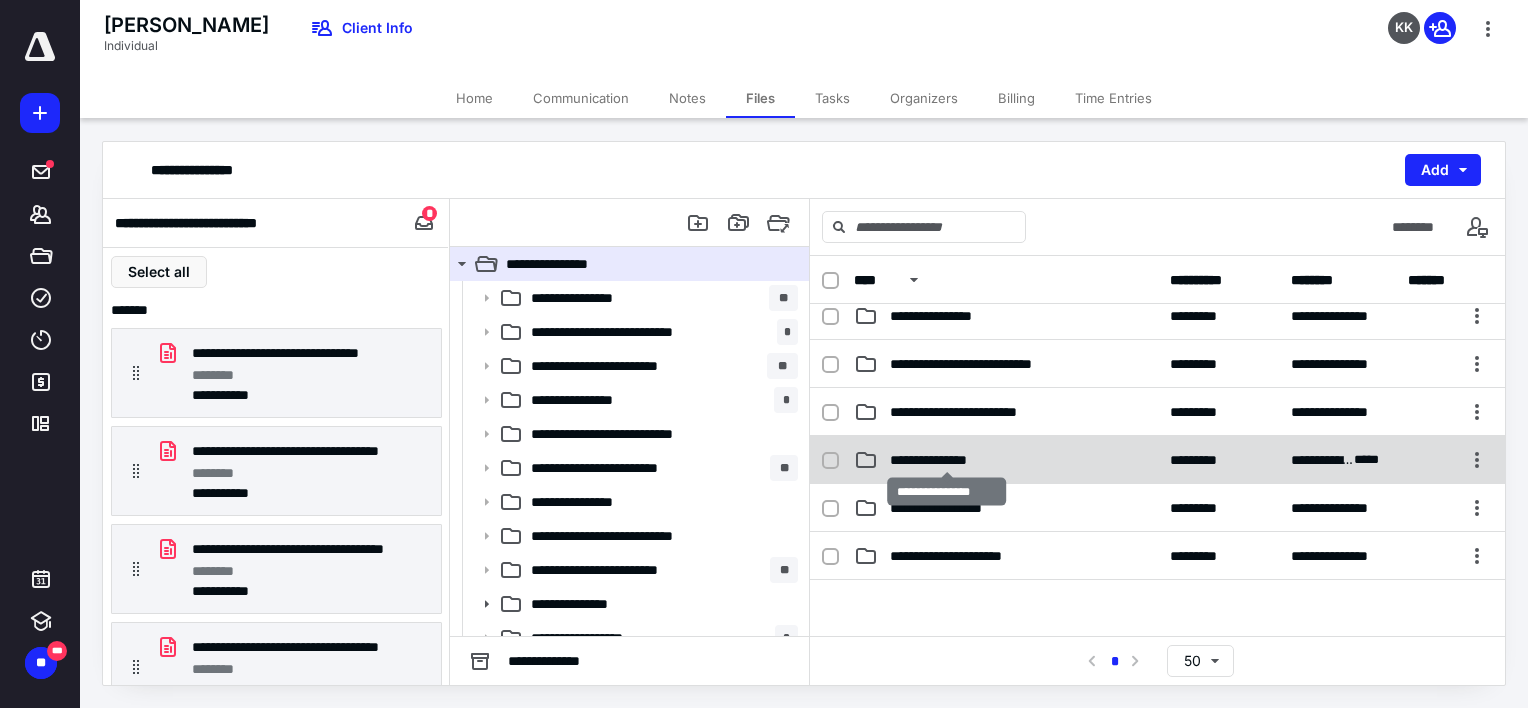 click on "**********" at bounding box center (947, 460) 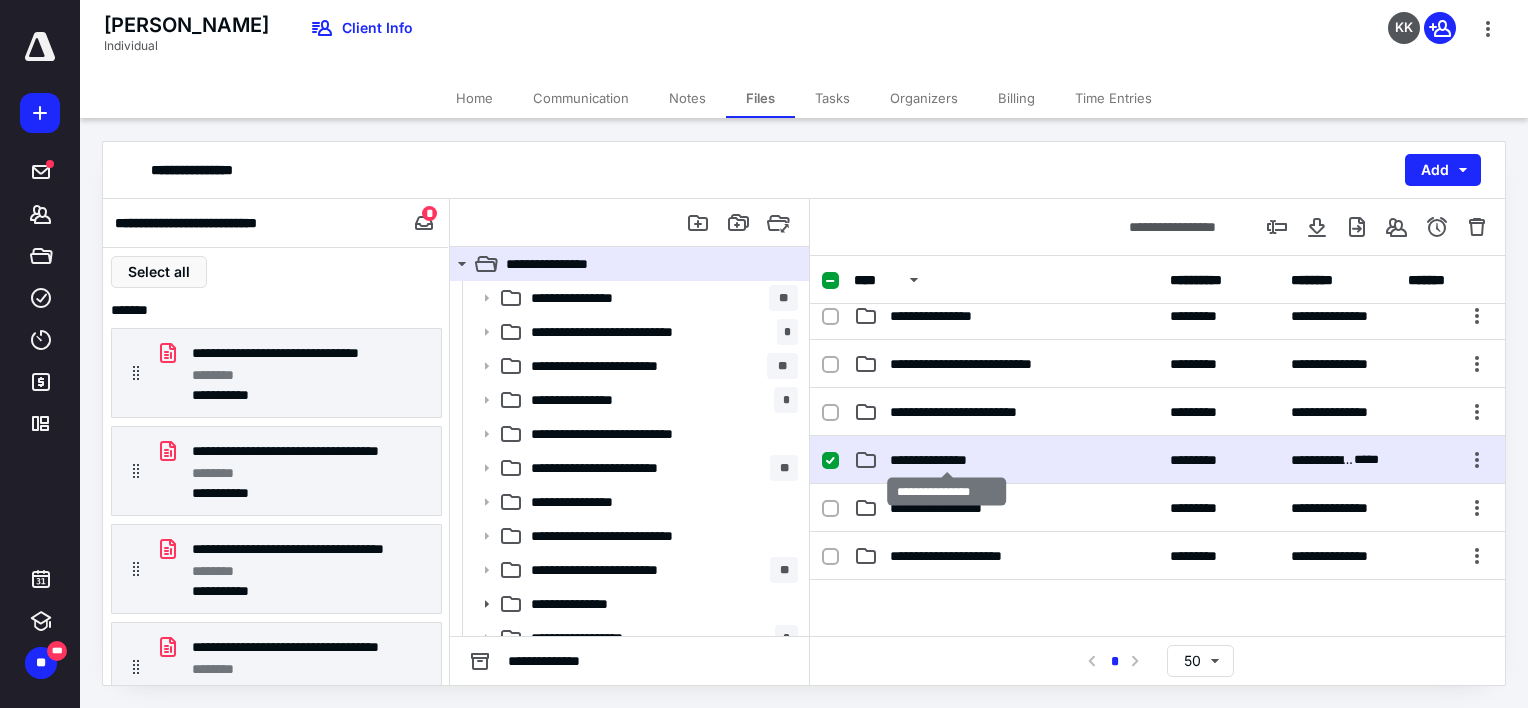 click on "**********" at bounding box center (947, 460) 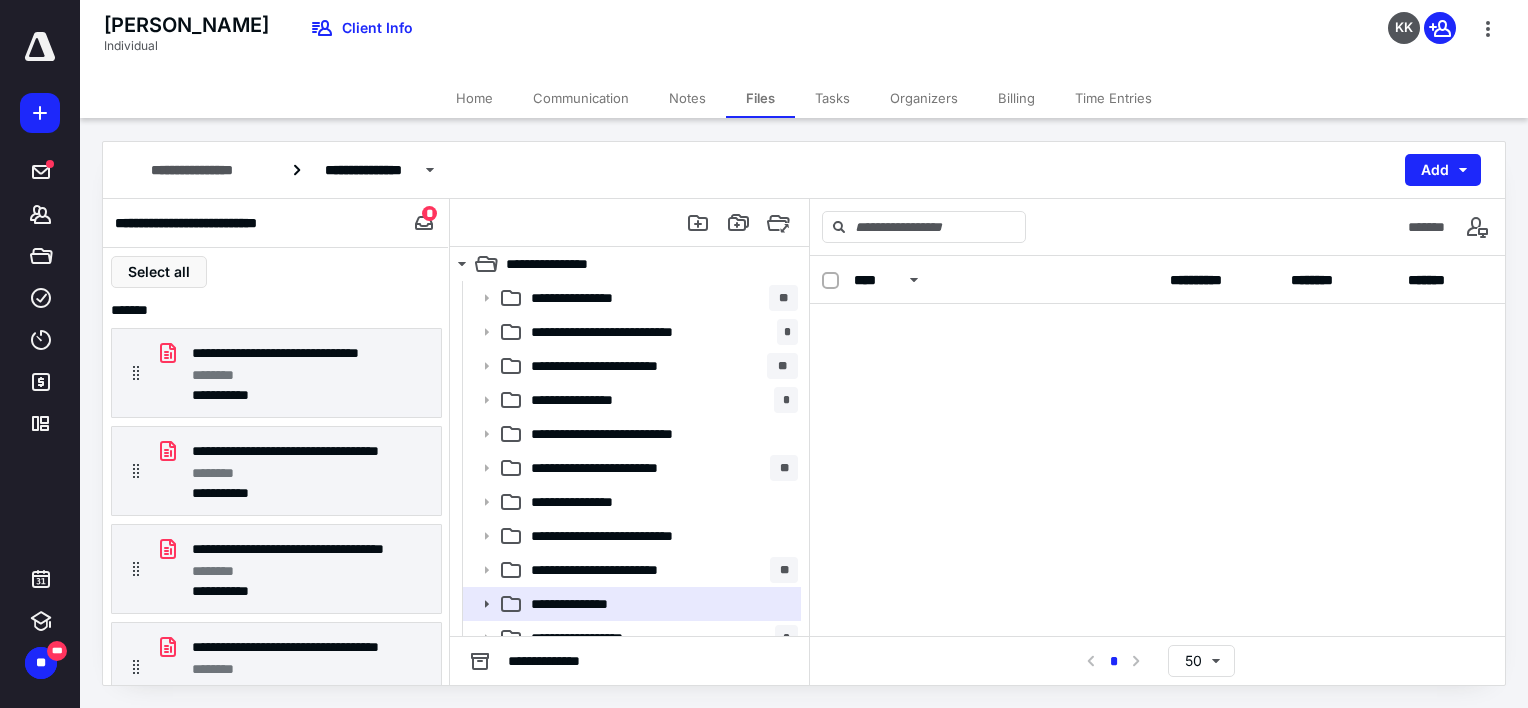 scroll, scrollTop: 0, scrollLeft: 0, axis: both 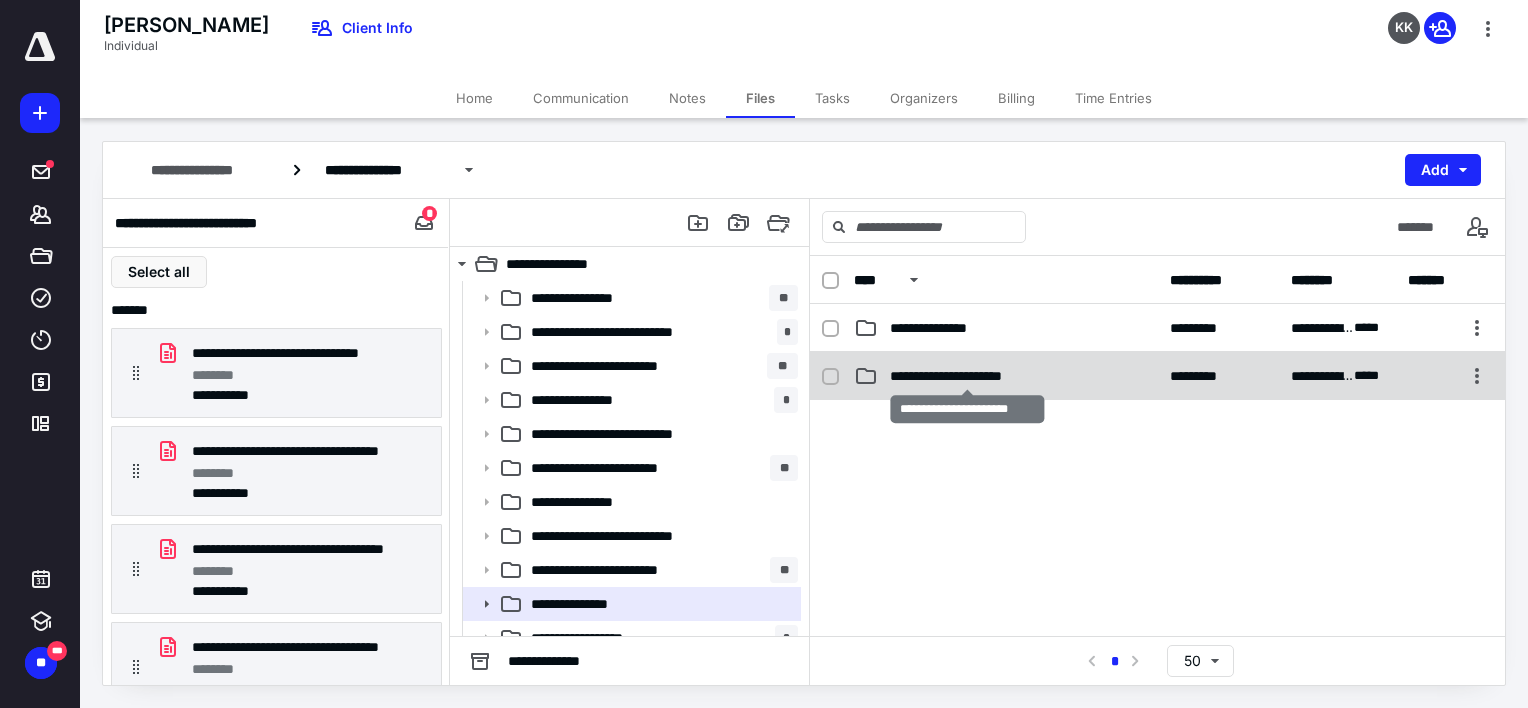 click on "**********" at bounding box center (967, 376) 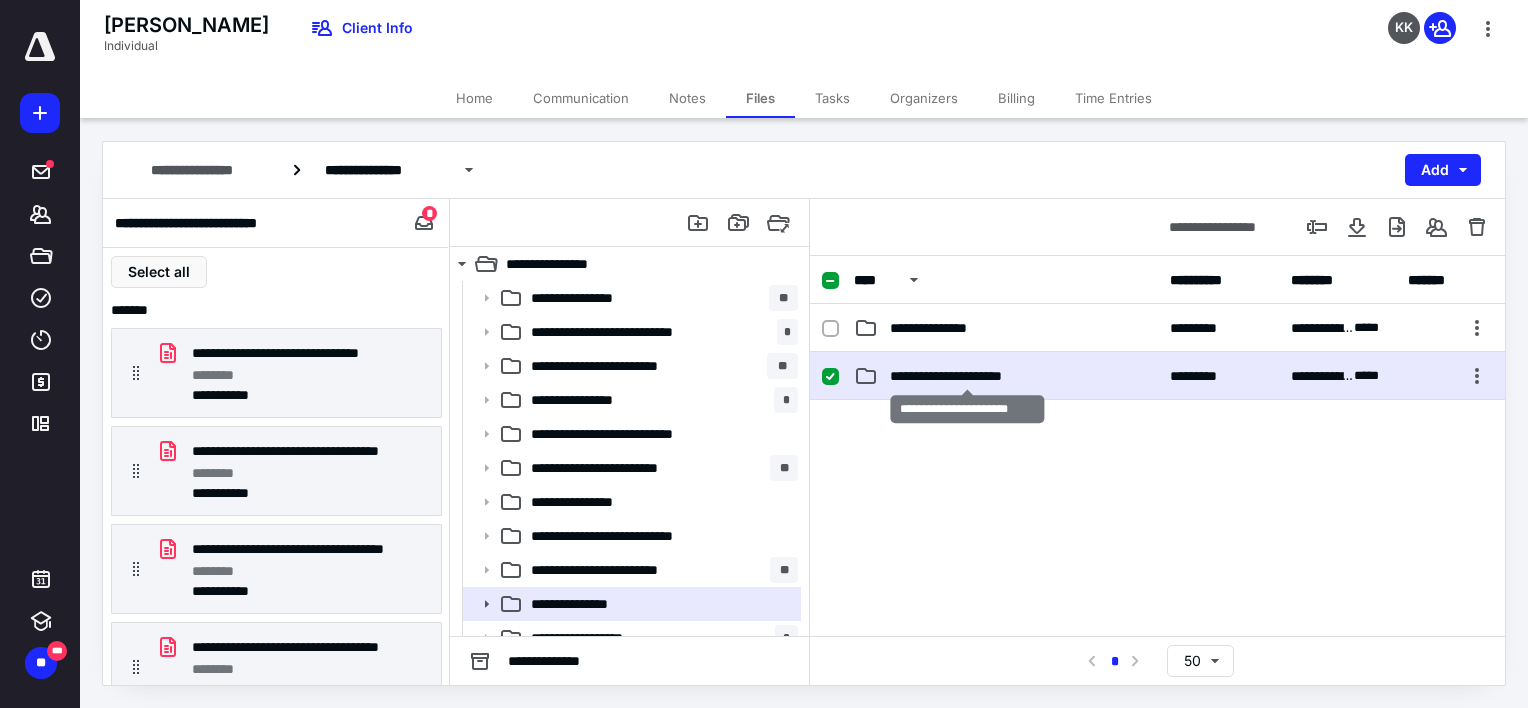 click on "**********" at bounding box center [967, 376] 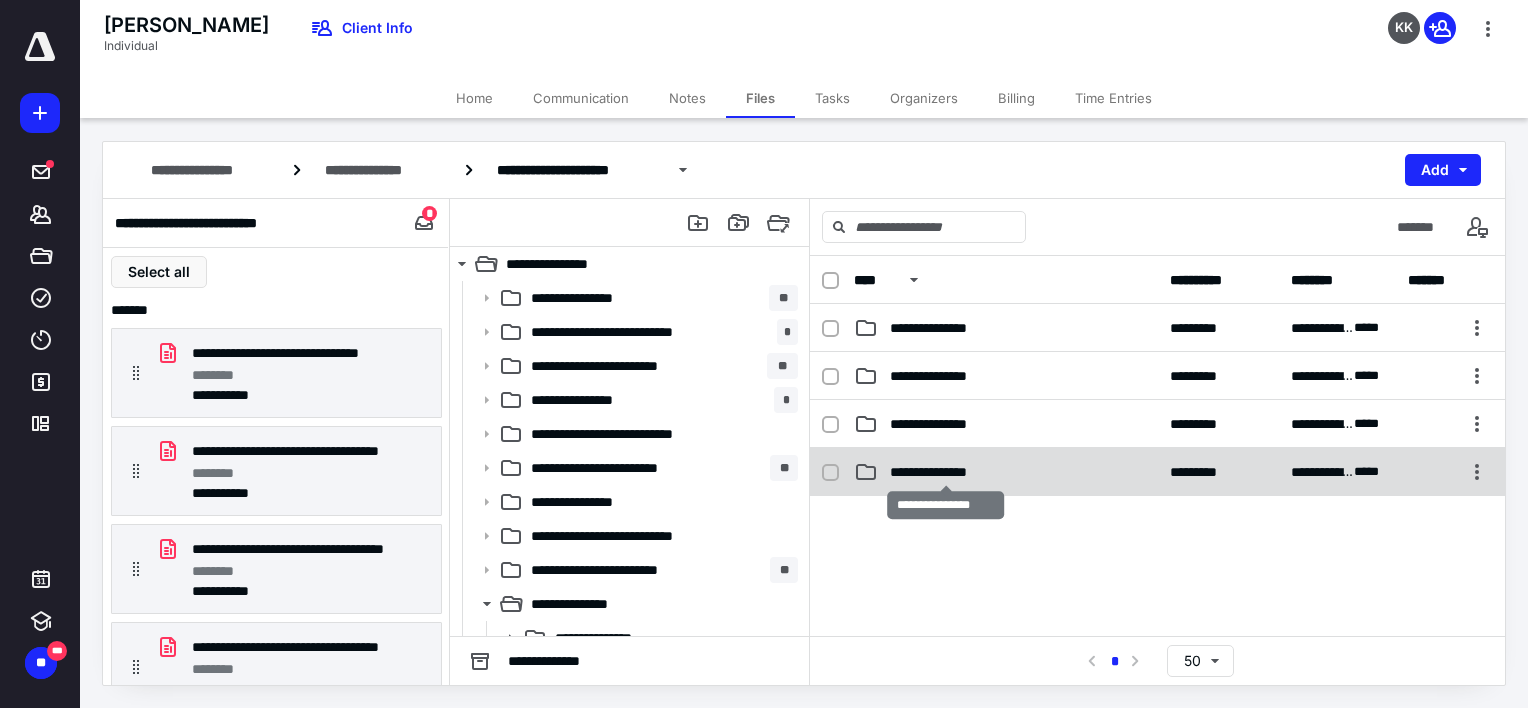 click on "**********" at bounding box center [946, 472] 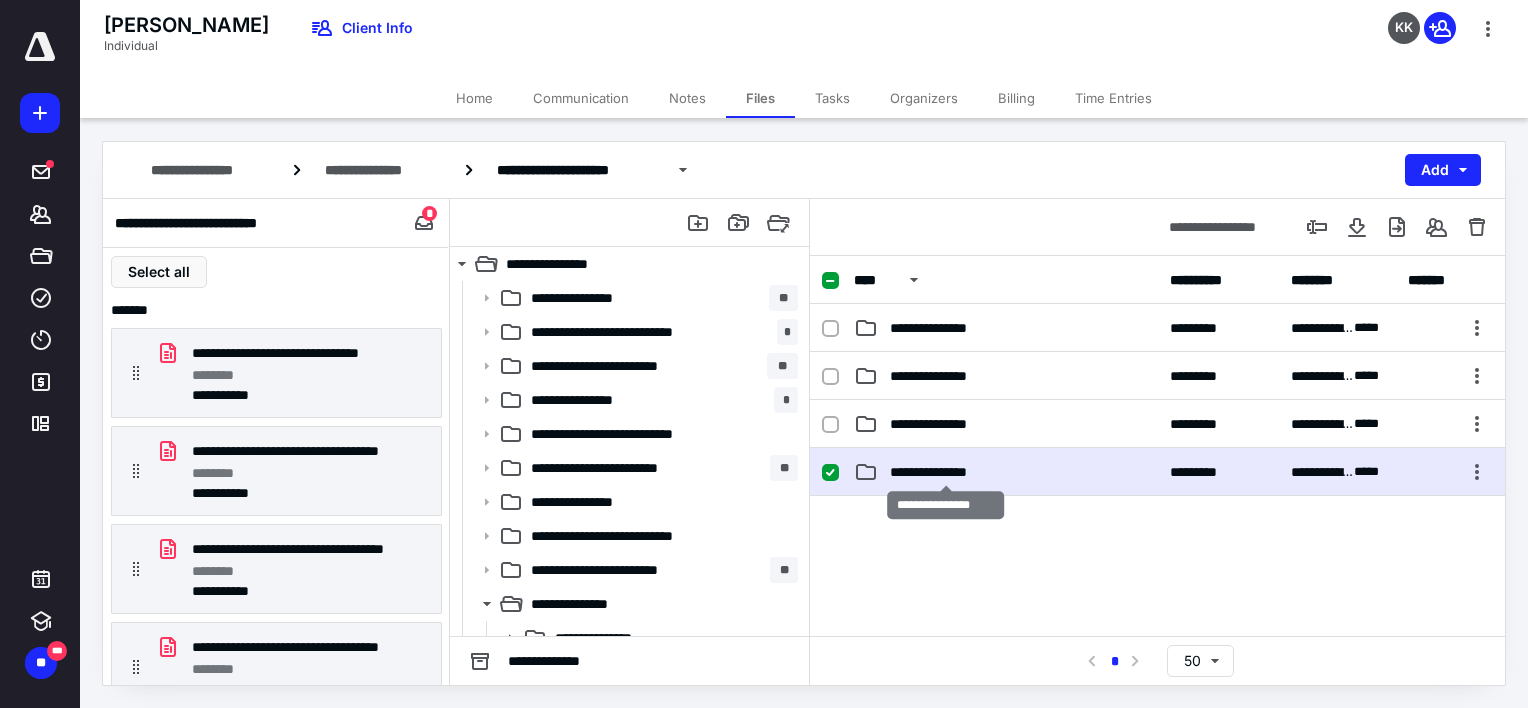click on "**********" at bounding box center (946, 472) 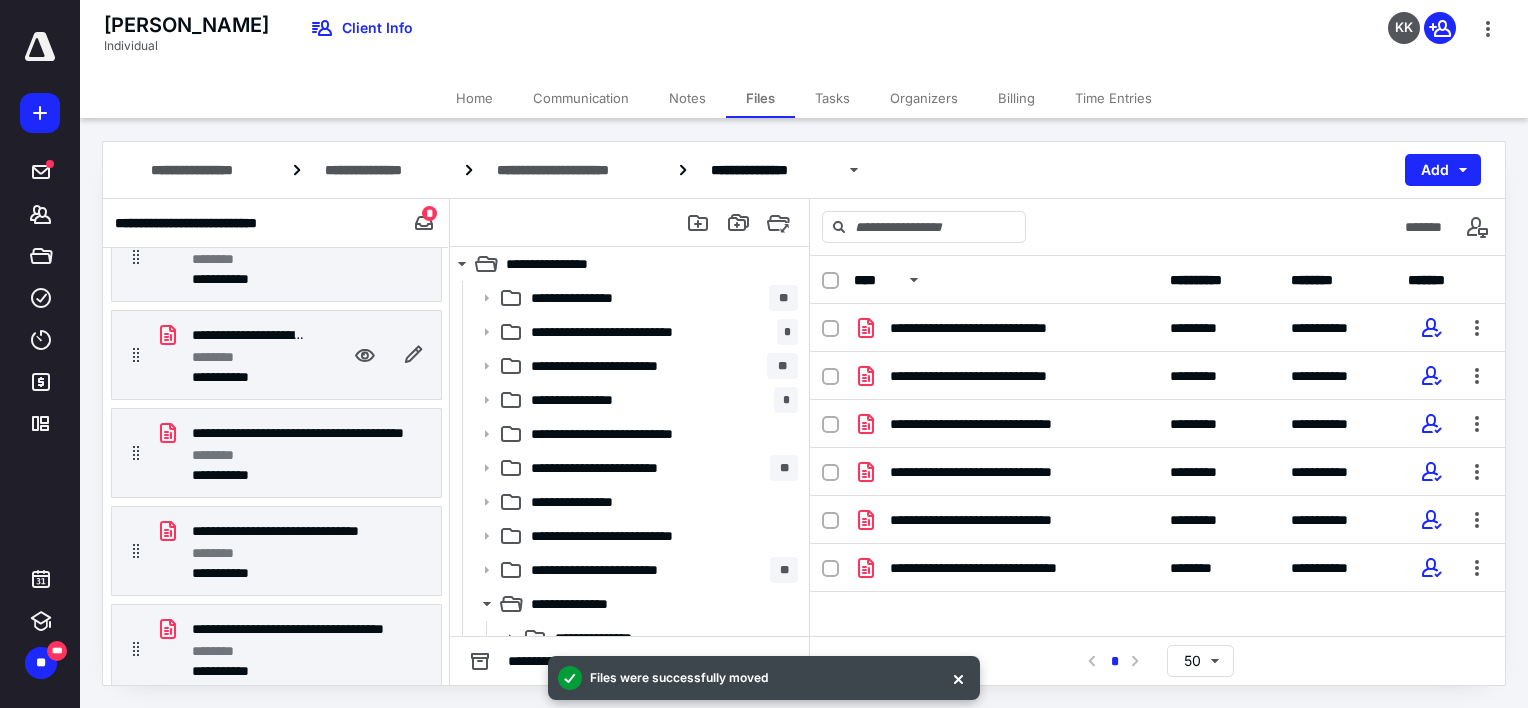 scroll, scrollTop: 219, scrollLeft: 0, axis: vertical 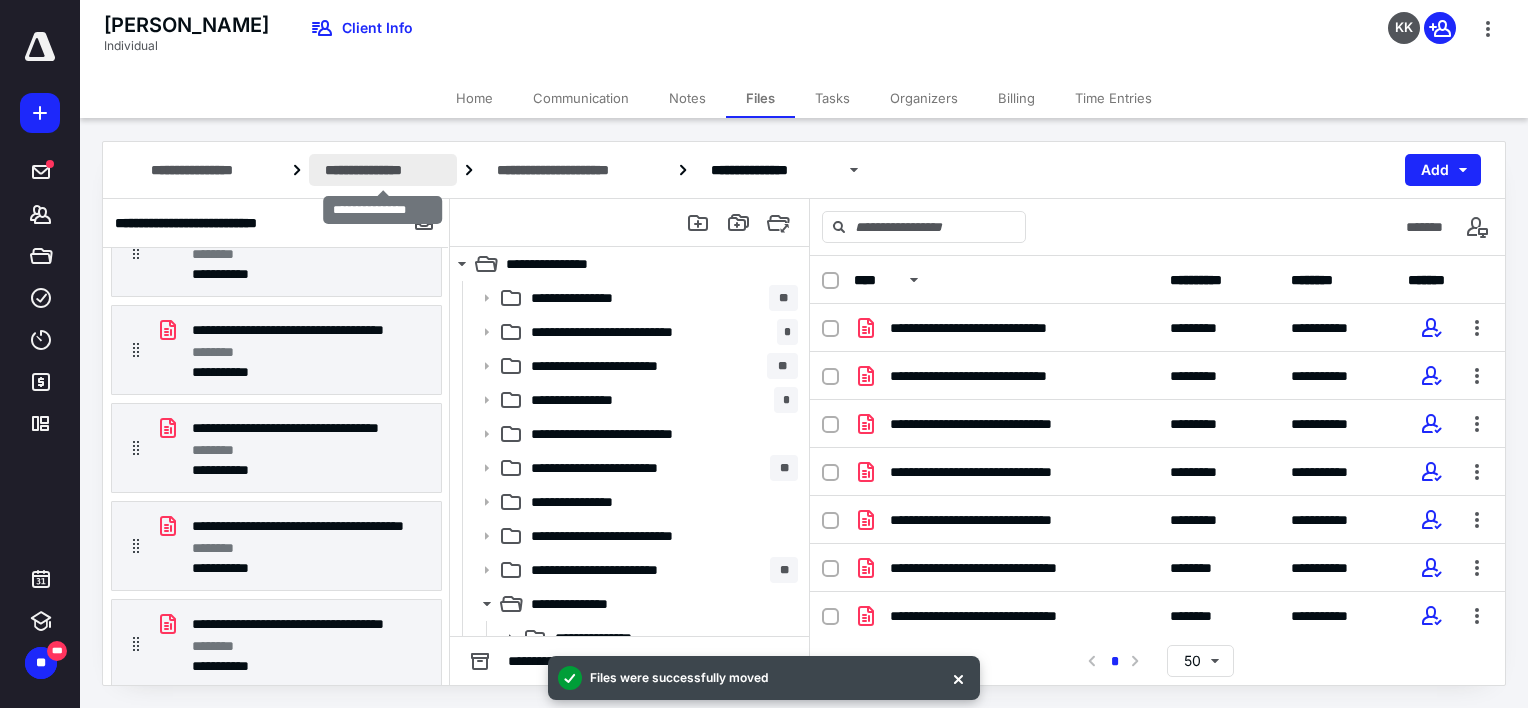 drag, startPoint x: 368, startPoint y: 171, endPoint x: 384, endPoint y: 160, distance: 19.416489 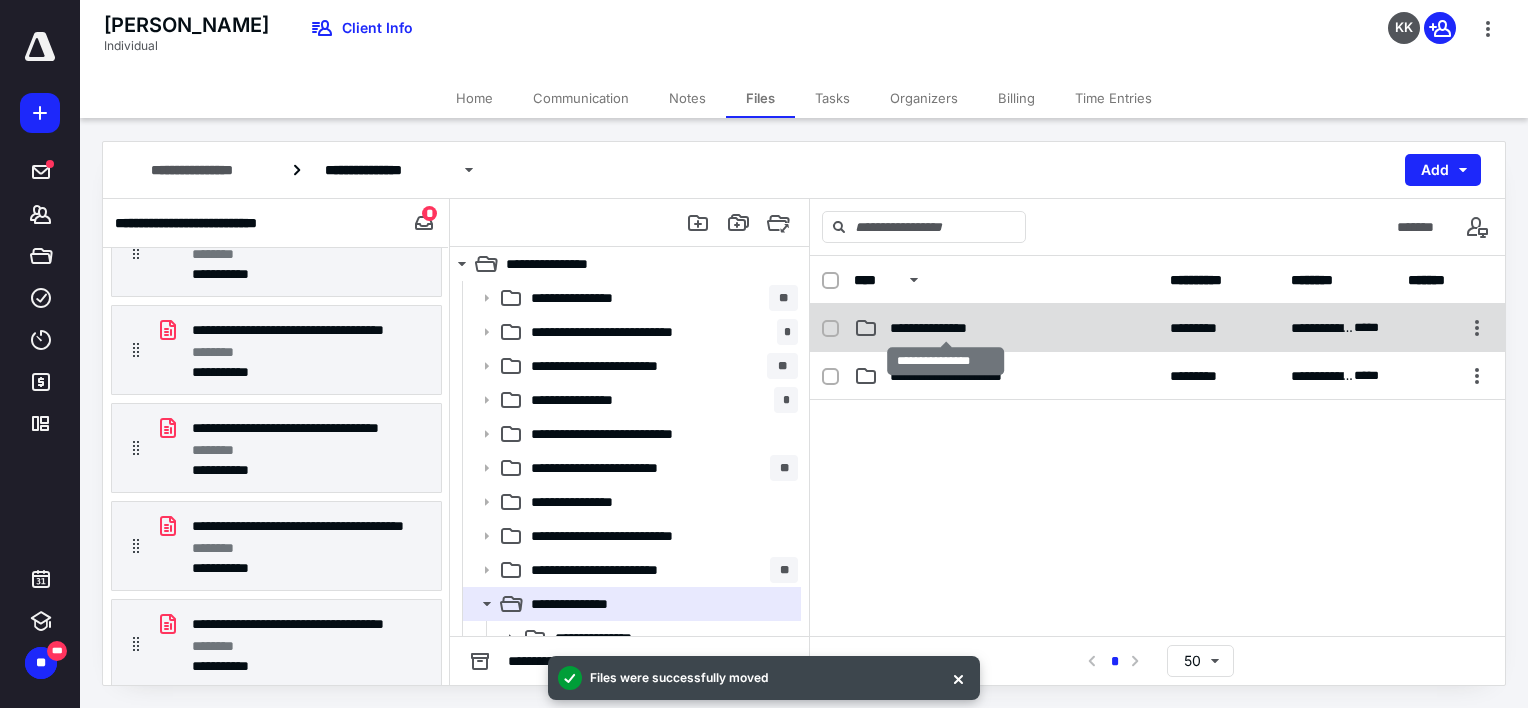 click on "**********" at bounding box center (946, 328) 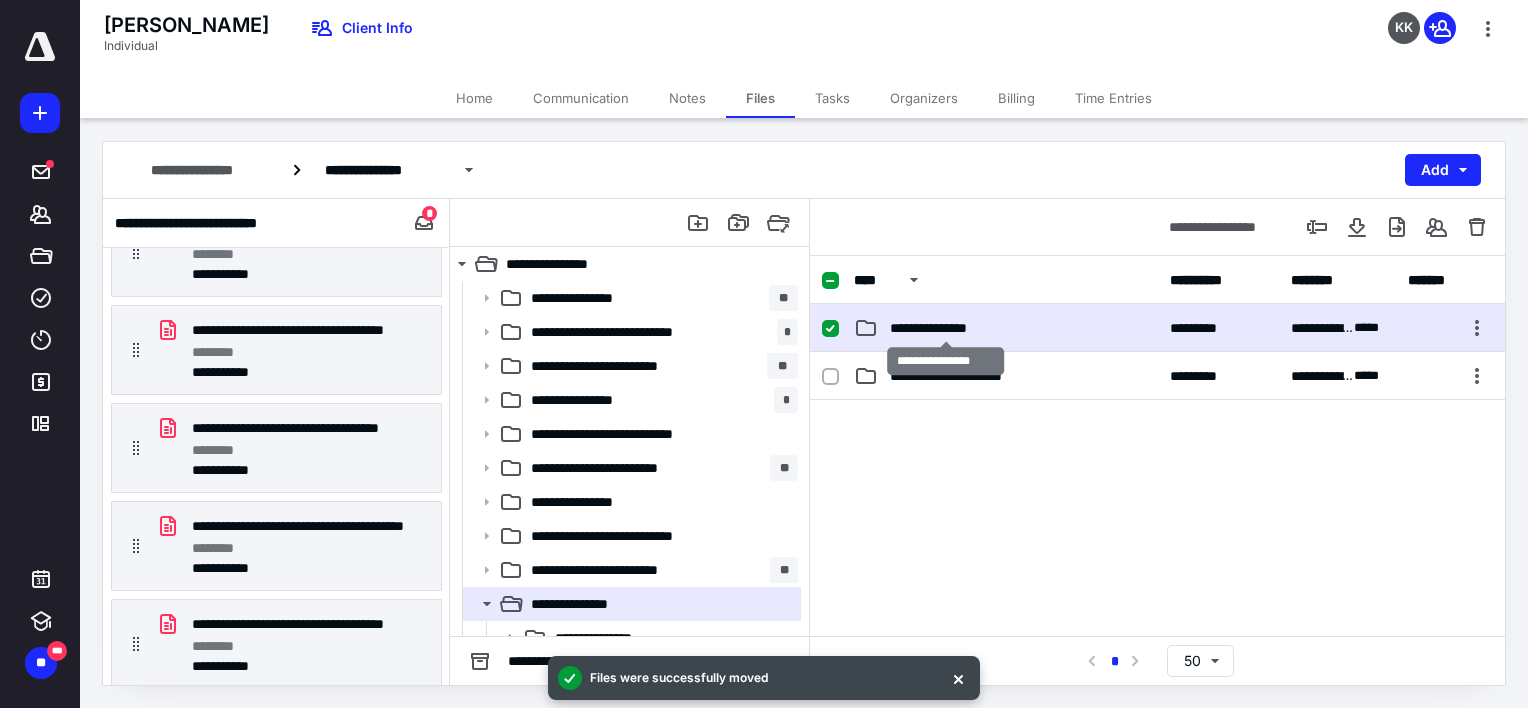 click on "**********" at bounding box center (946, 328) 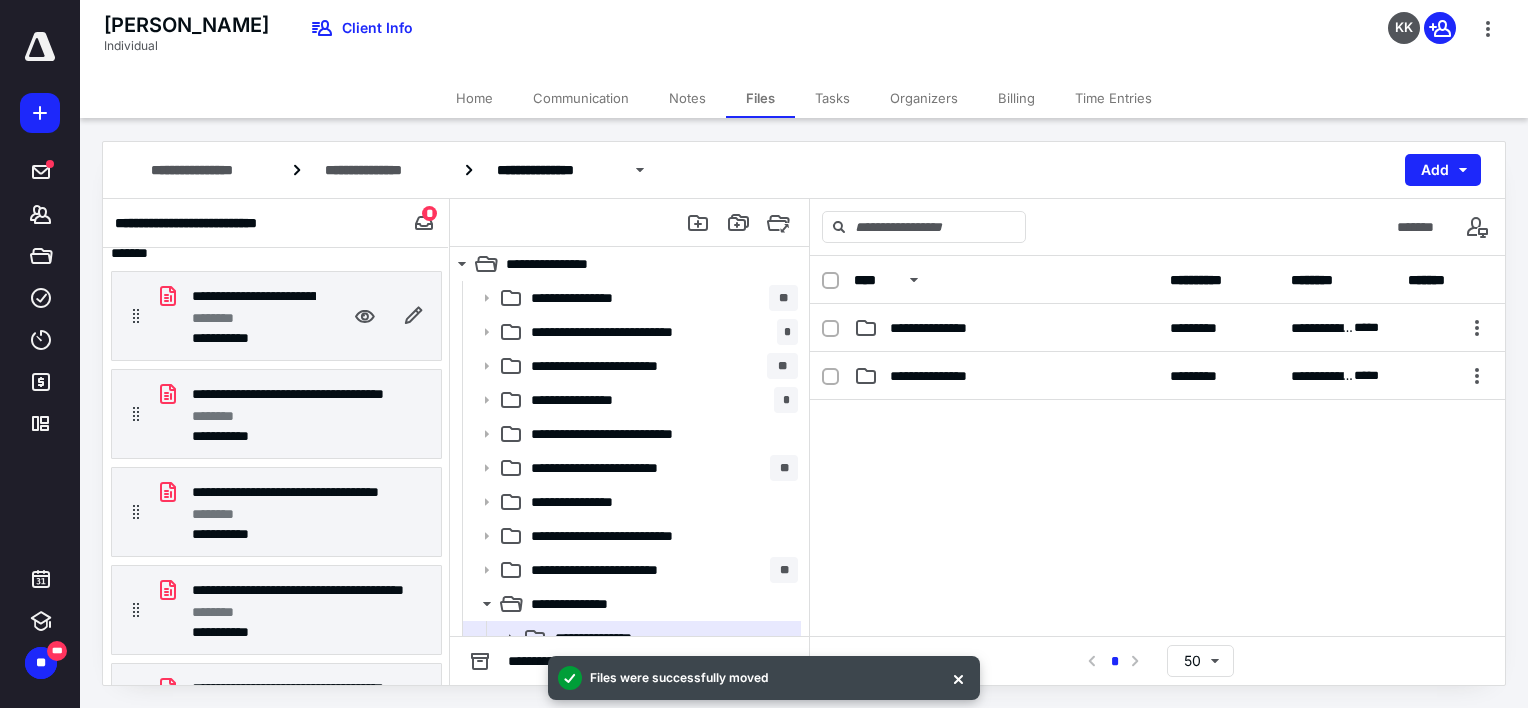 scroll, scrollTop: 0, scrollLeft: 0, axis: both 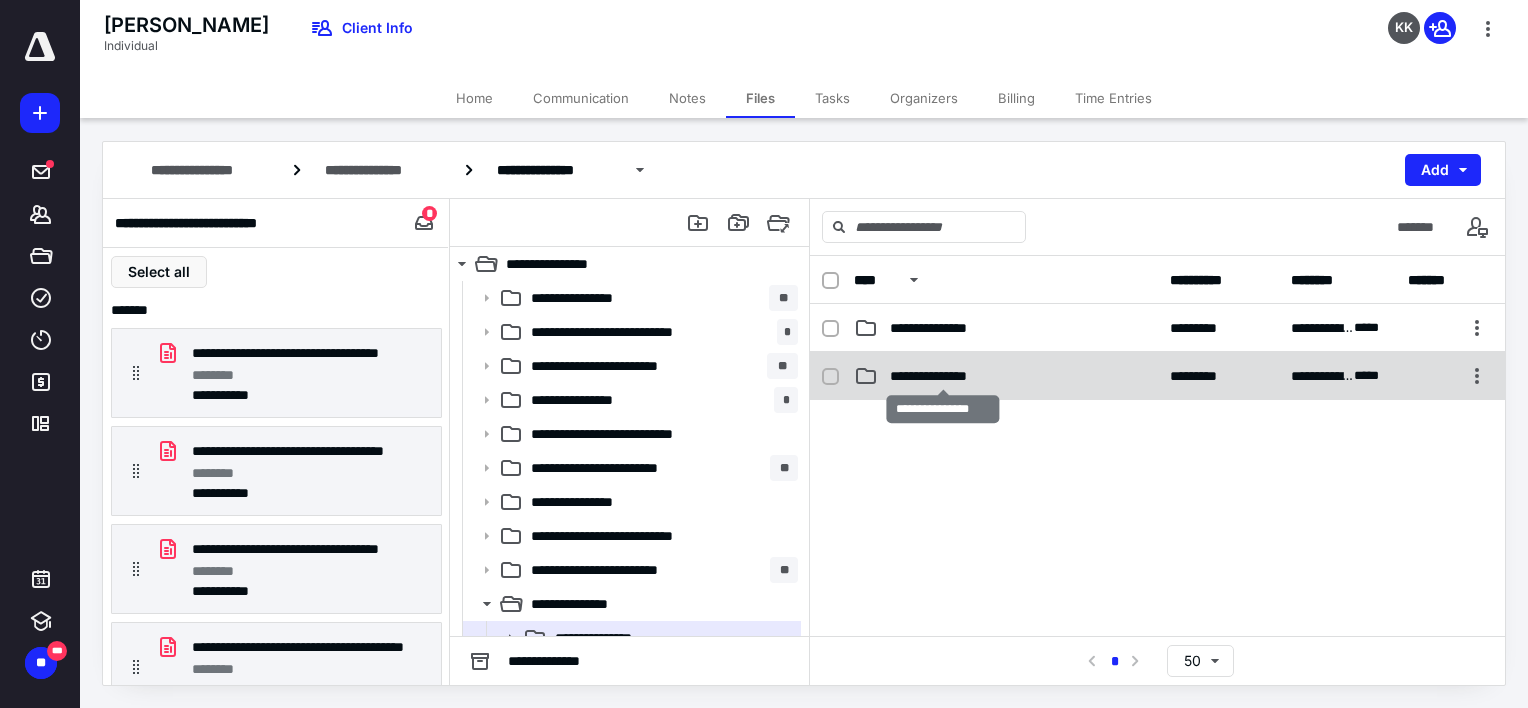 click on "**********" at bounding box center [943, 376] 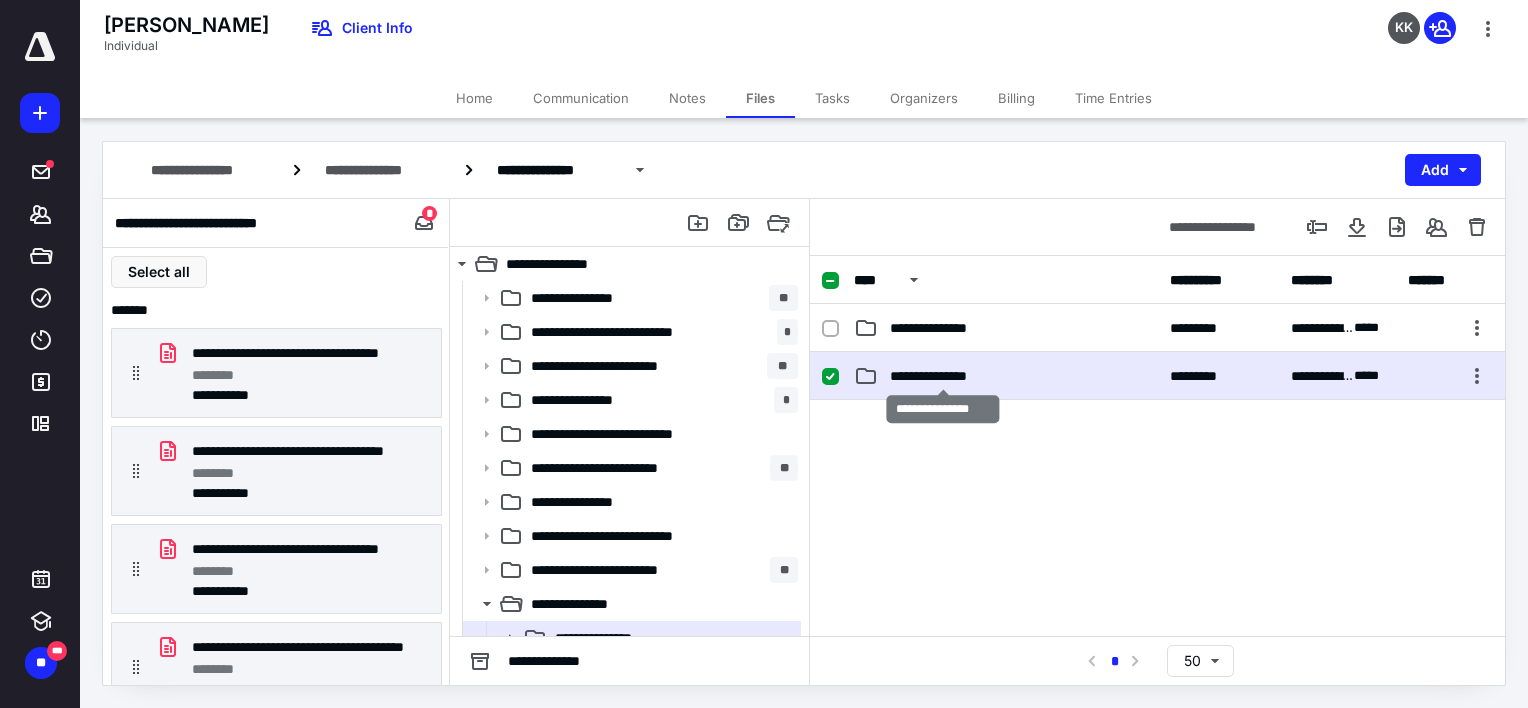 click on "**********" at bounding box center [943, 376] 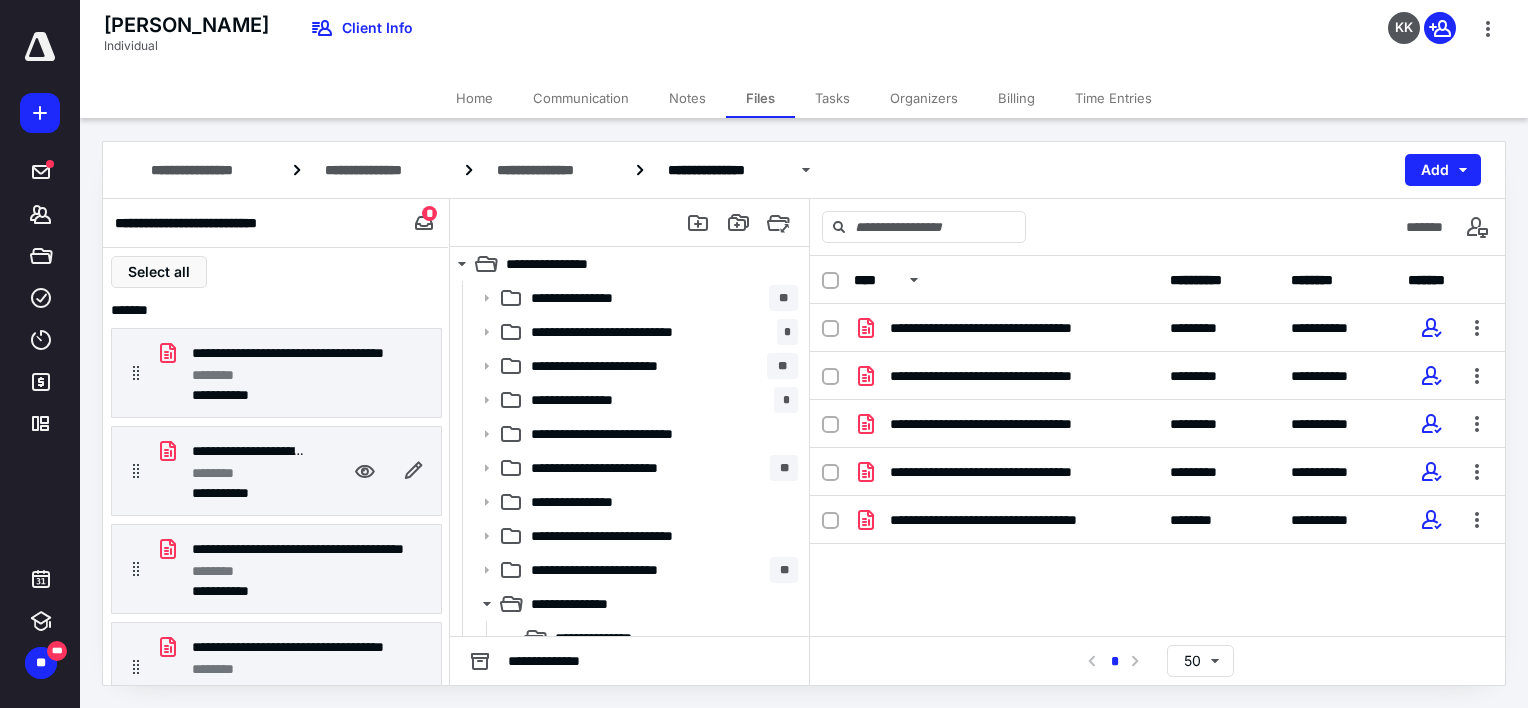 scroll, scrollTop: 24, scrollLeft: 0, axis: vertical 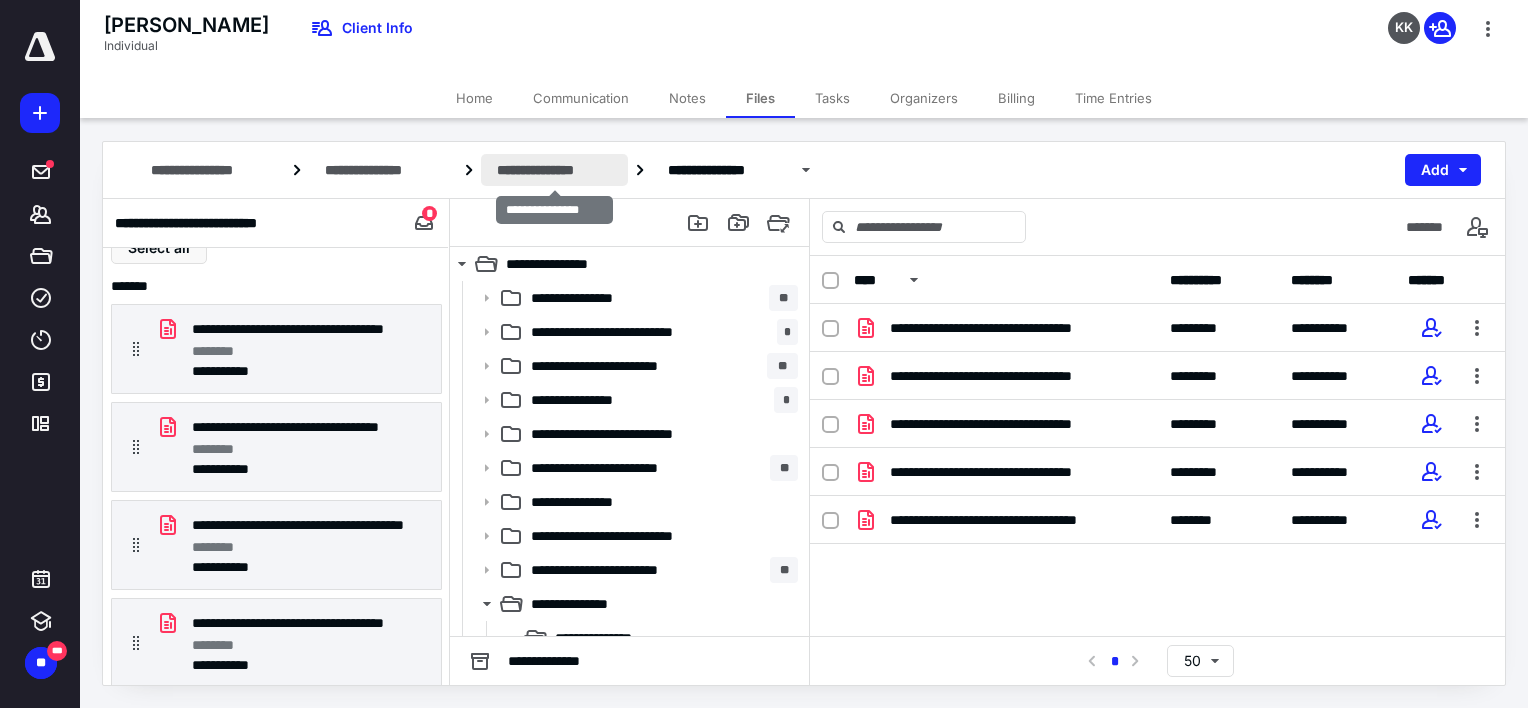 click on "**********" at bounding box center (554, 170) 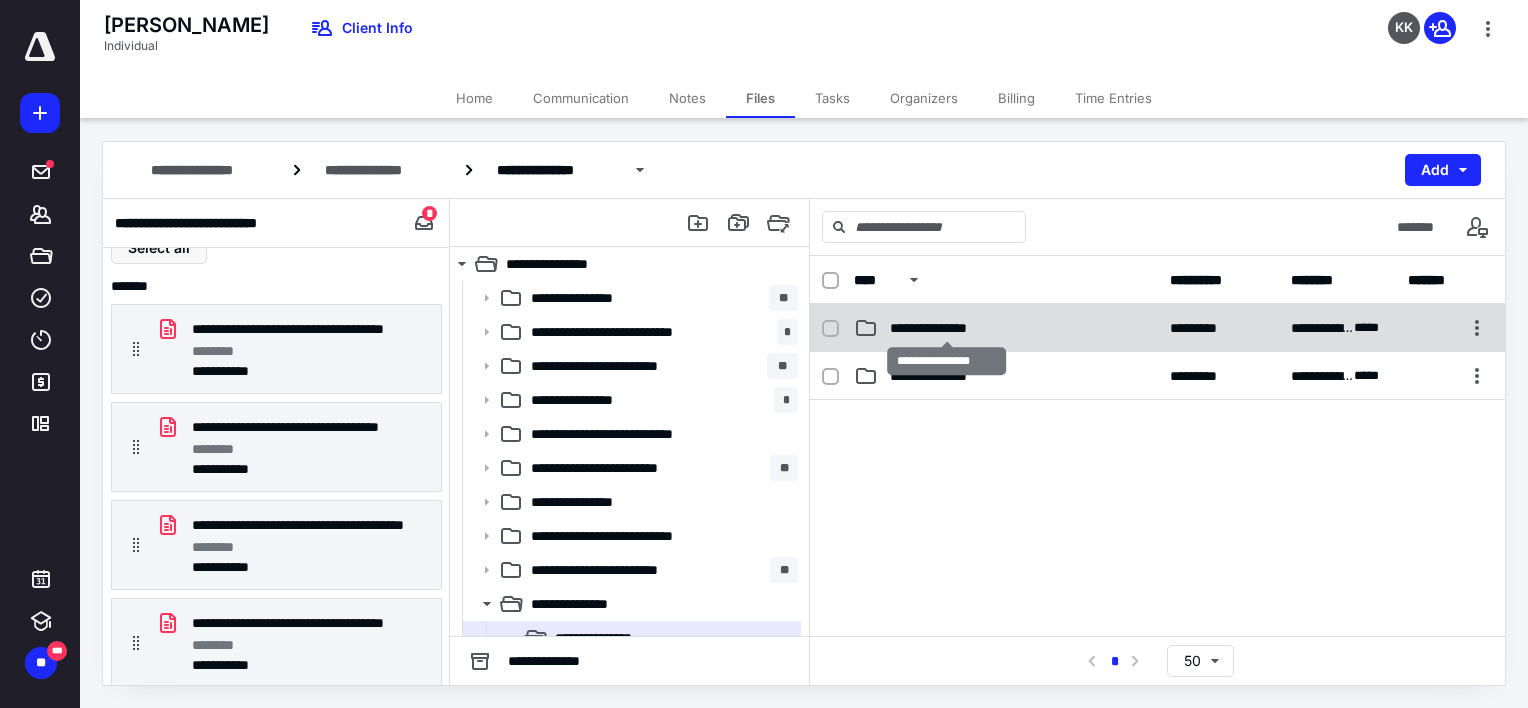 click on "**********" at bounding box center (947, 328) 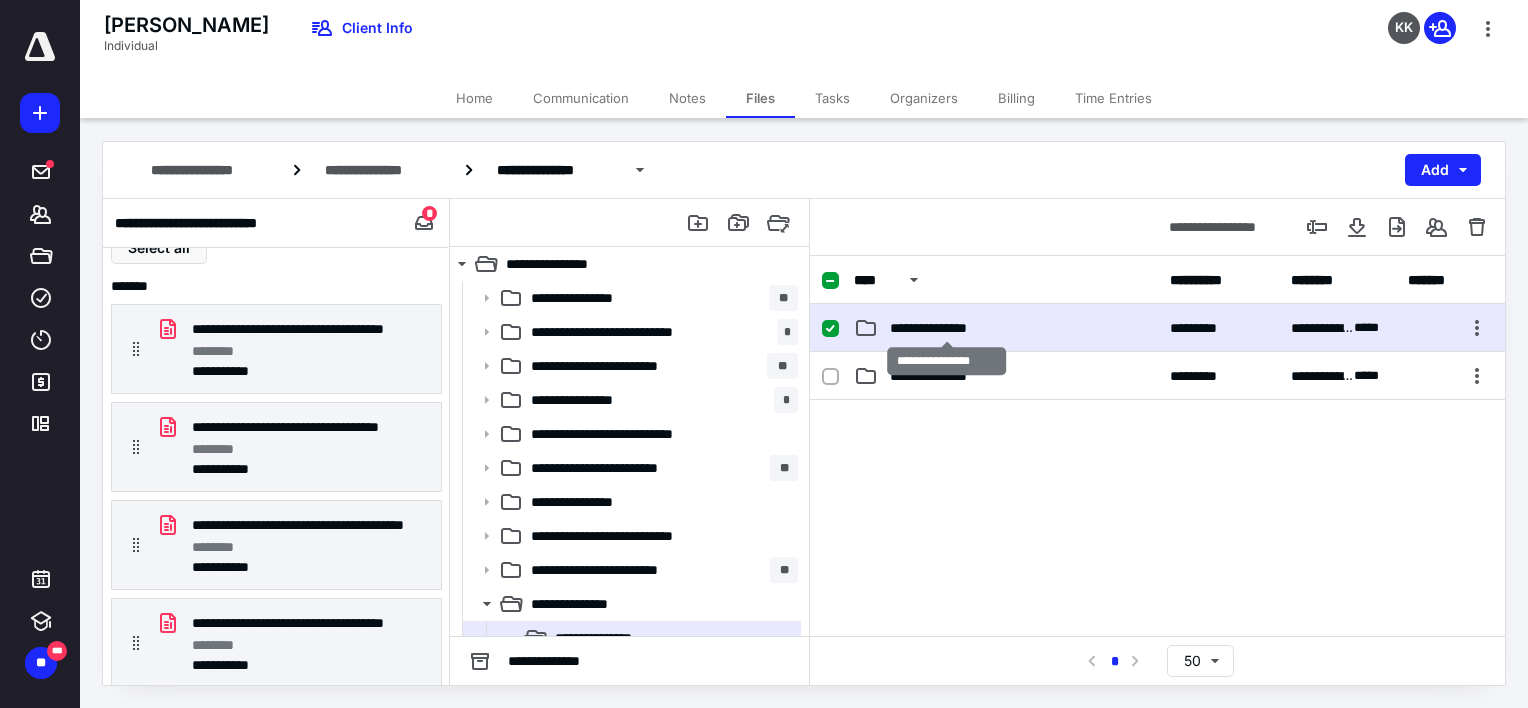 click on "**********" at bounding box center [947, 328] 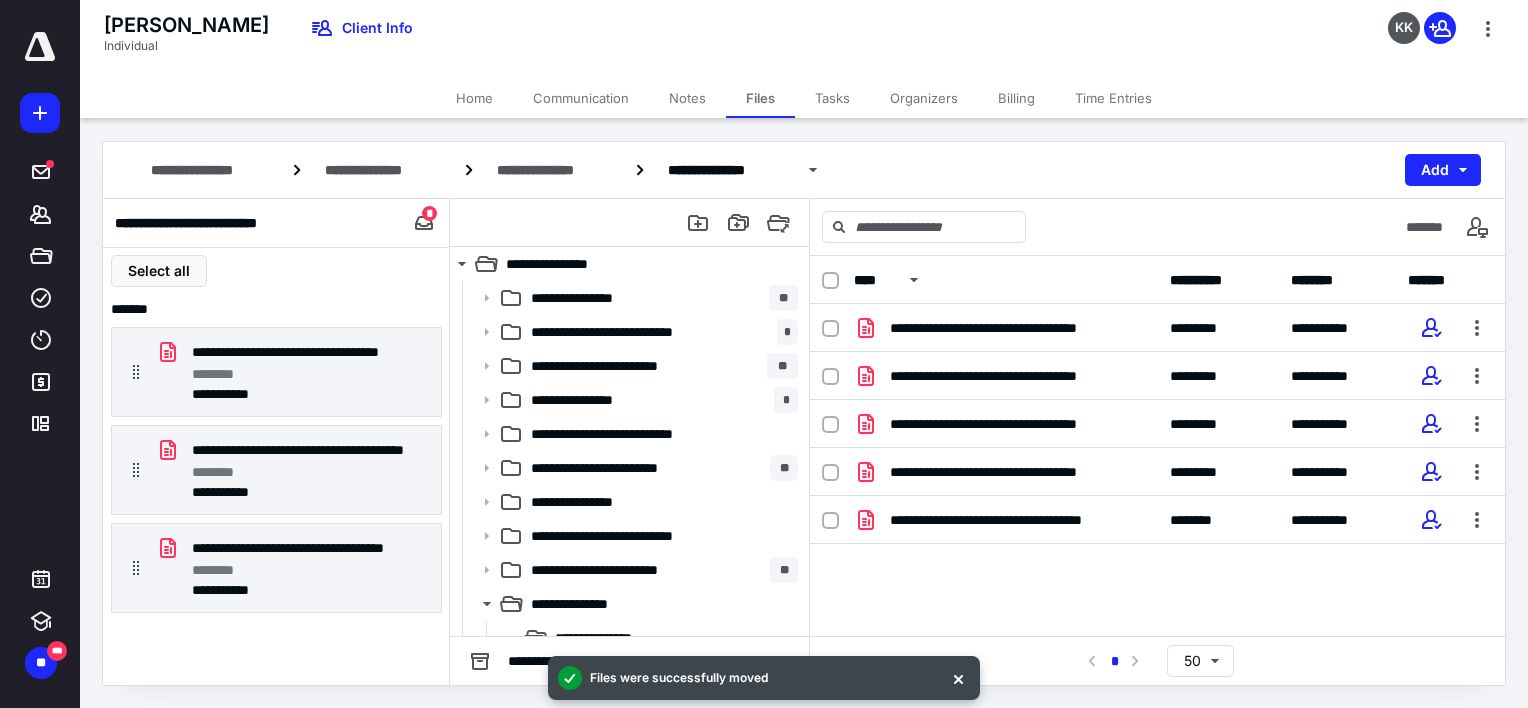 scroll, scrollTop: 0, scrollLeft: 0, axis: both 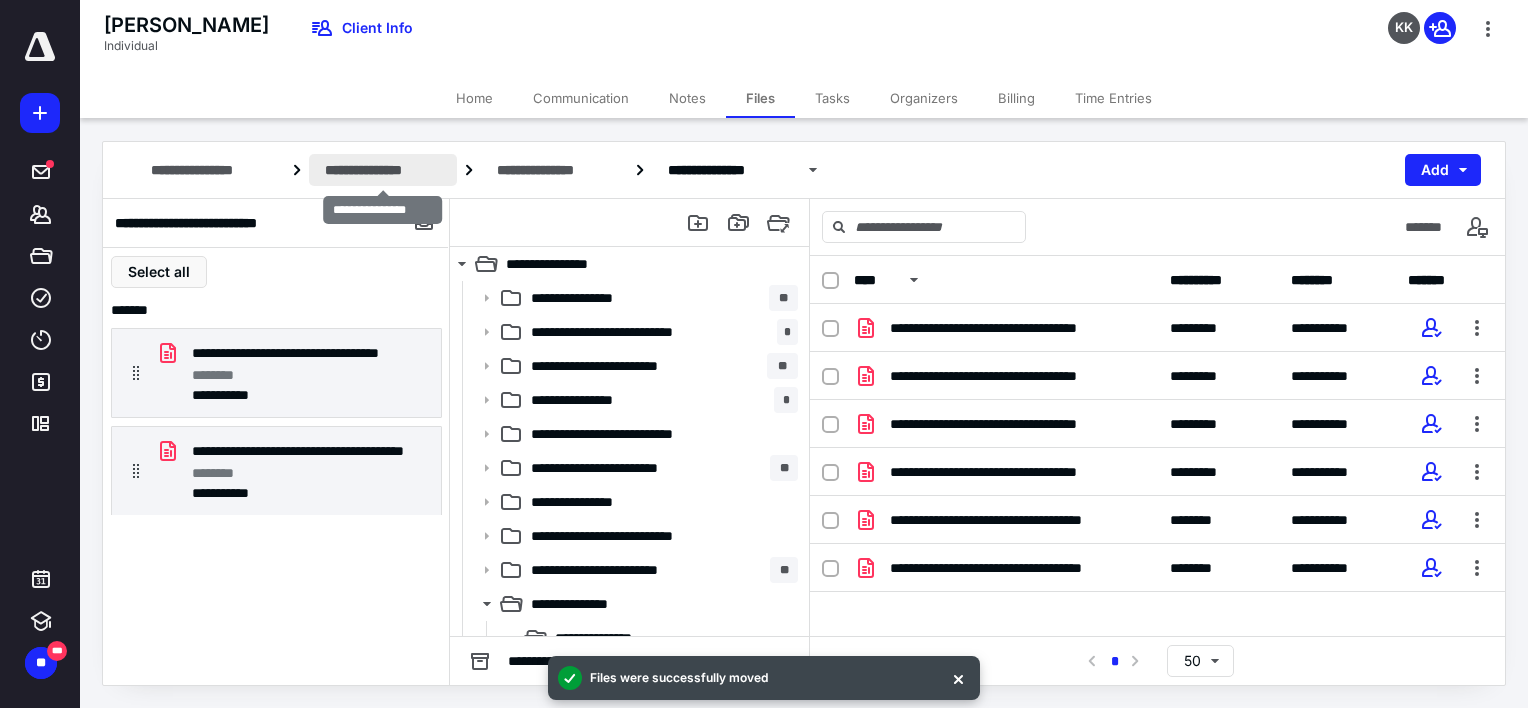 click on "**********" at bounding box center [383, 170] 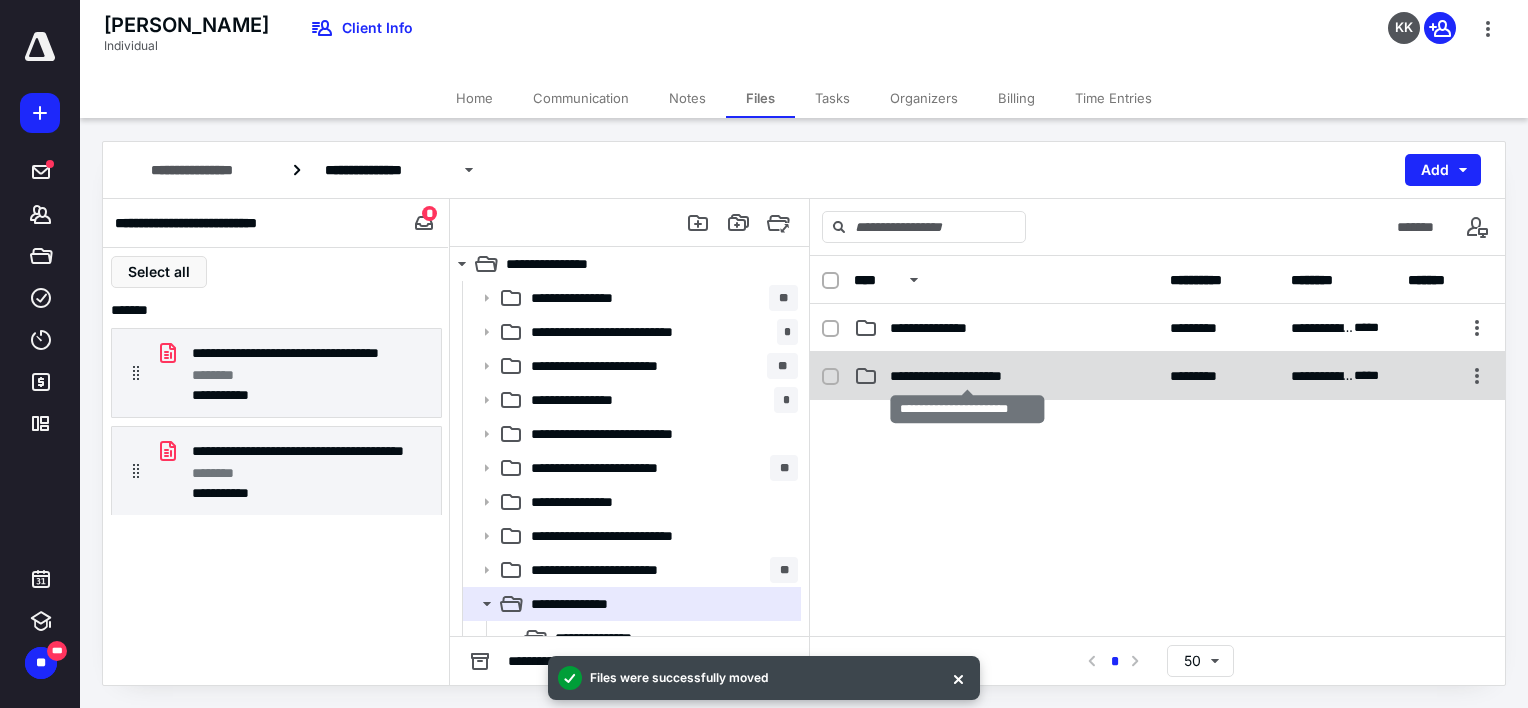 click on "**********" at bounding box center [967, 376] 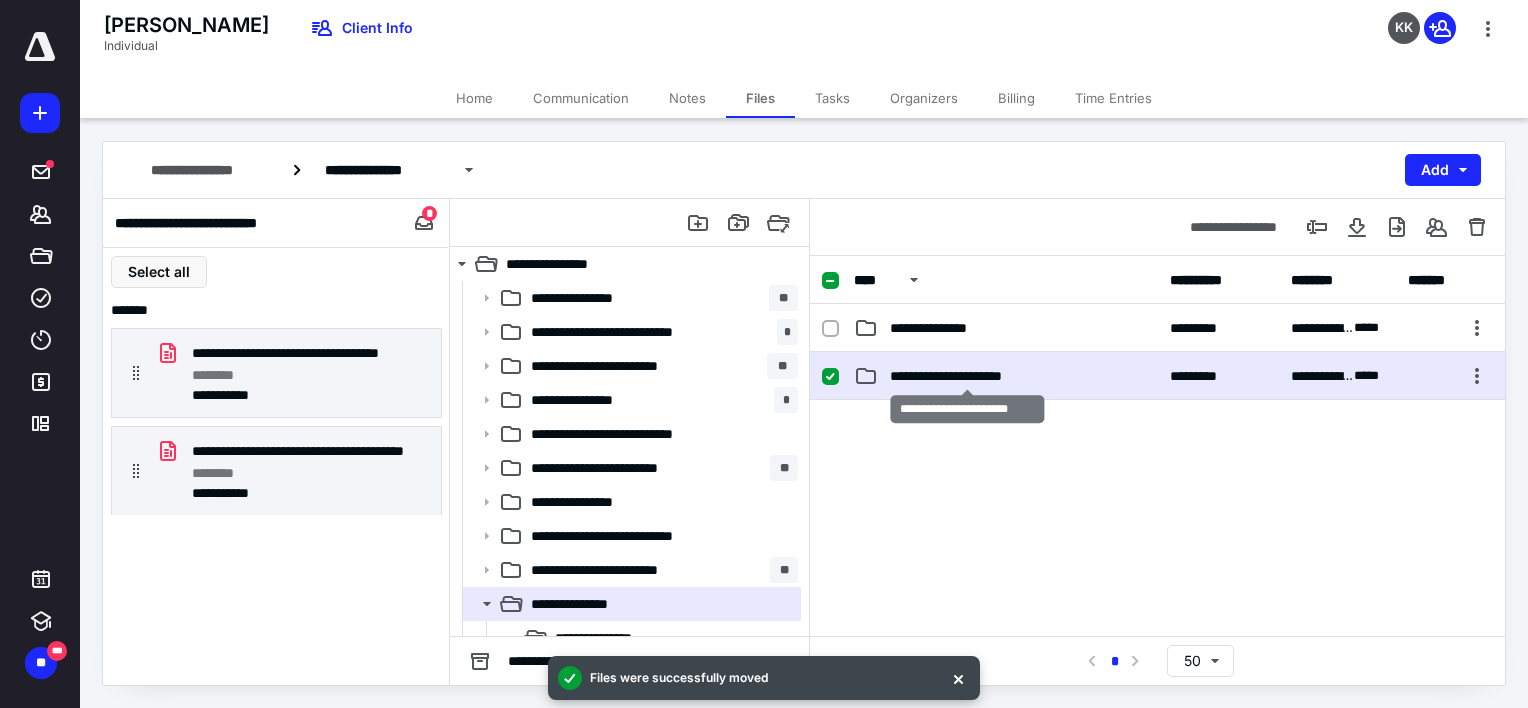 click on "**********" at bounding box center [967, 376] 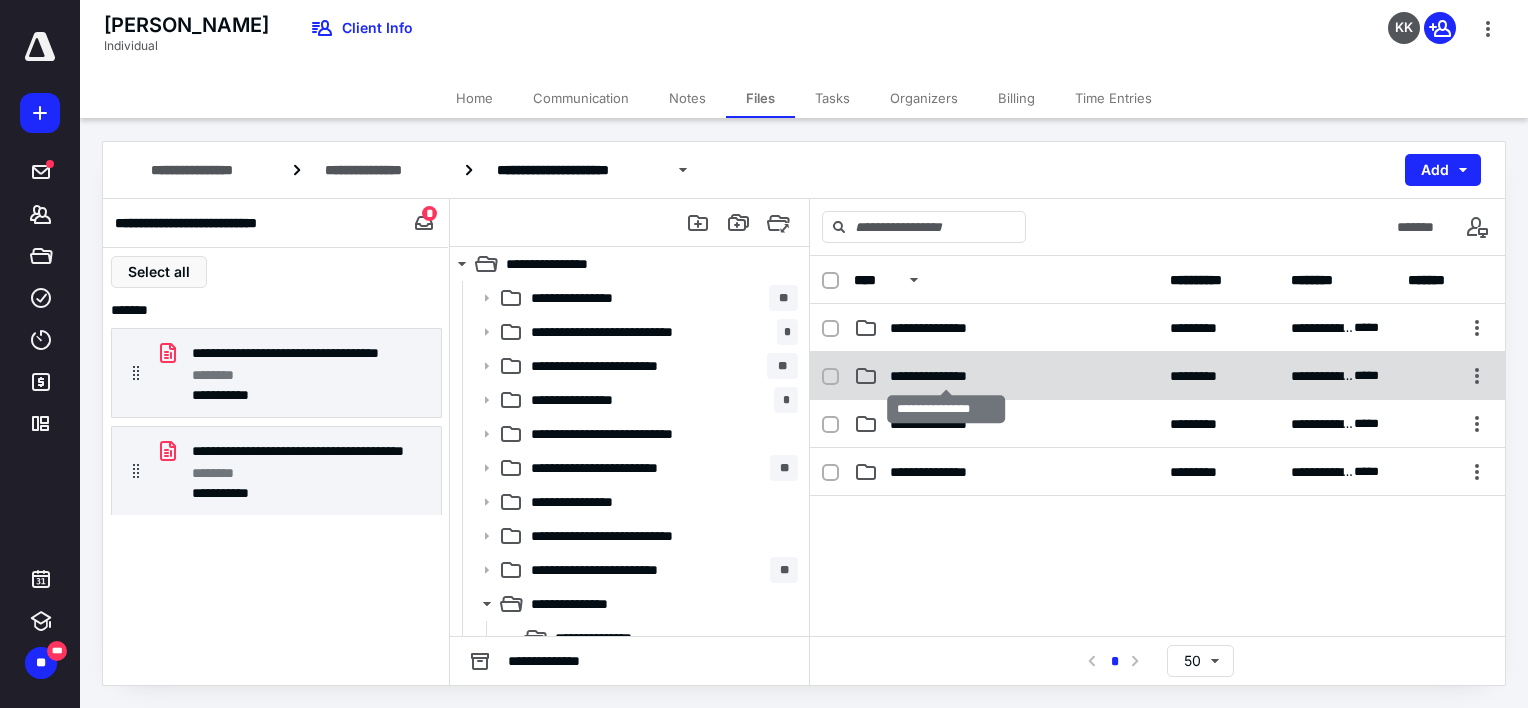 click on "**********" at bounding box center (946, 376) 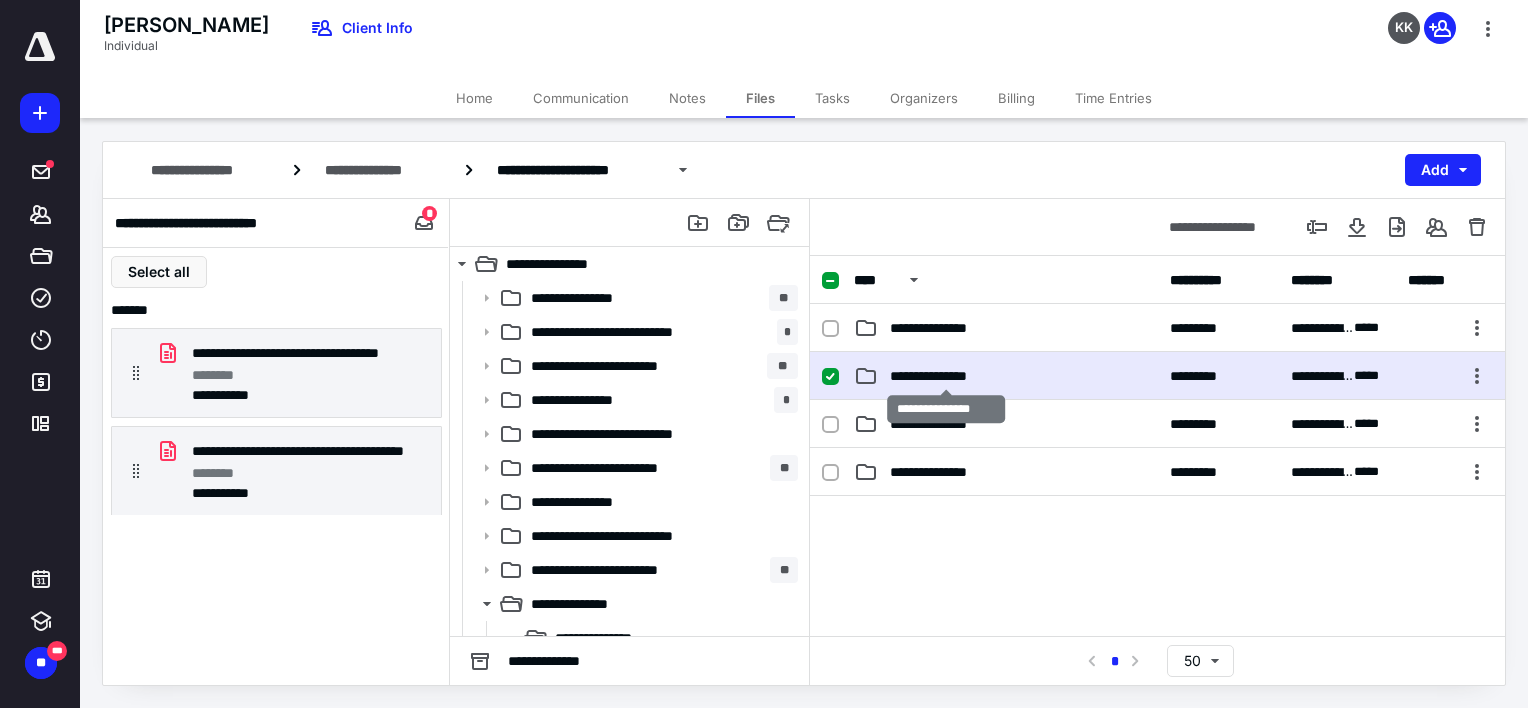 click on "**********" at bounding box center (946, 376) 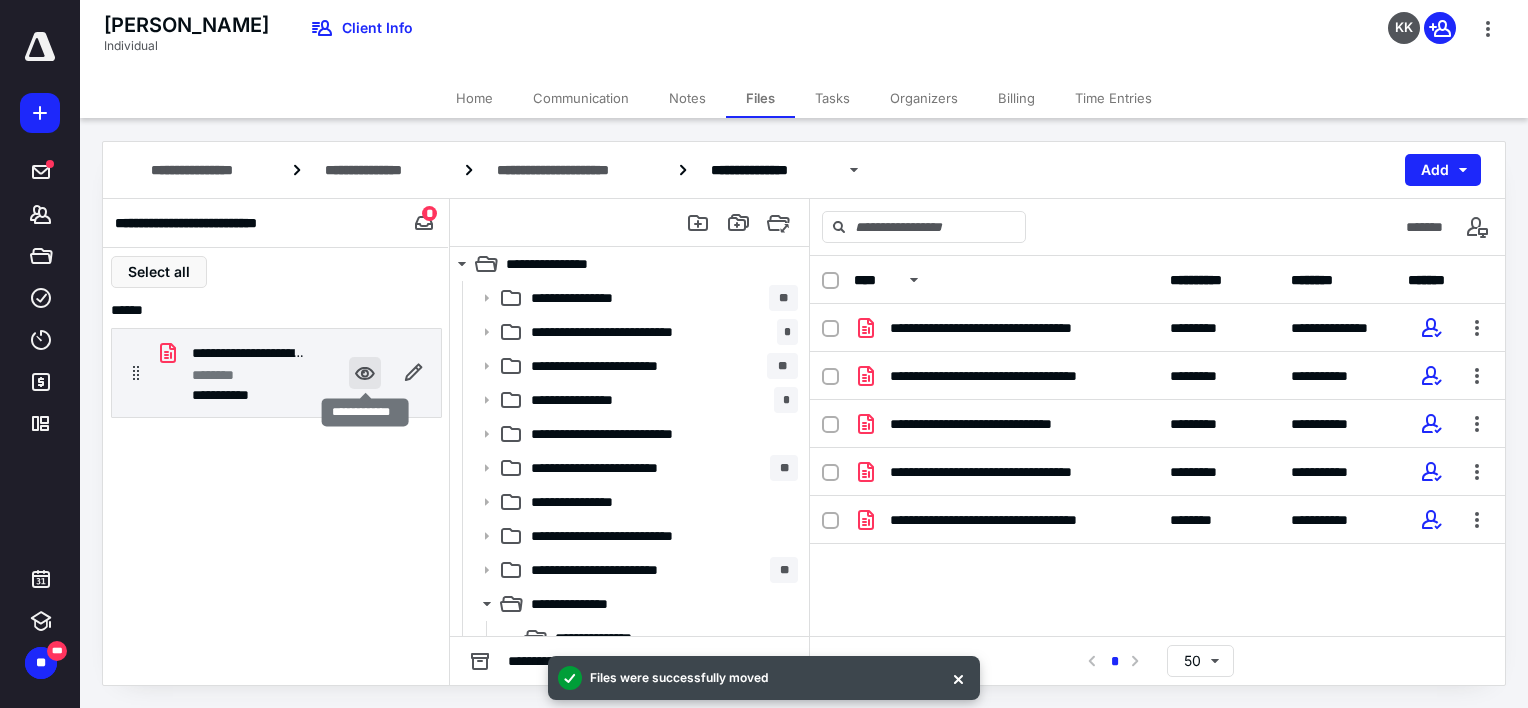 click at bounding box center [365, 373] 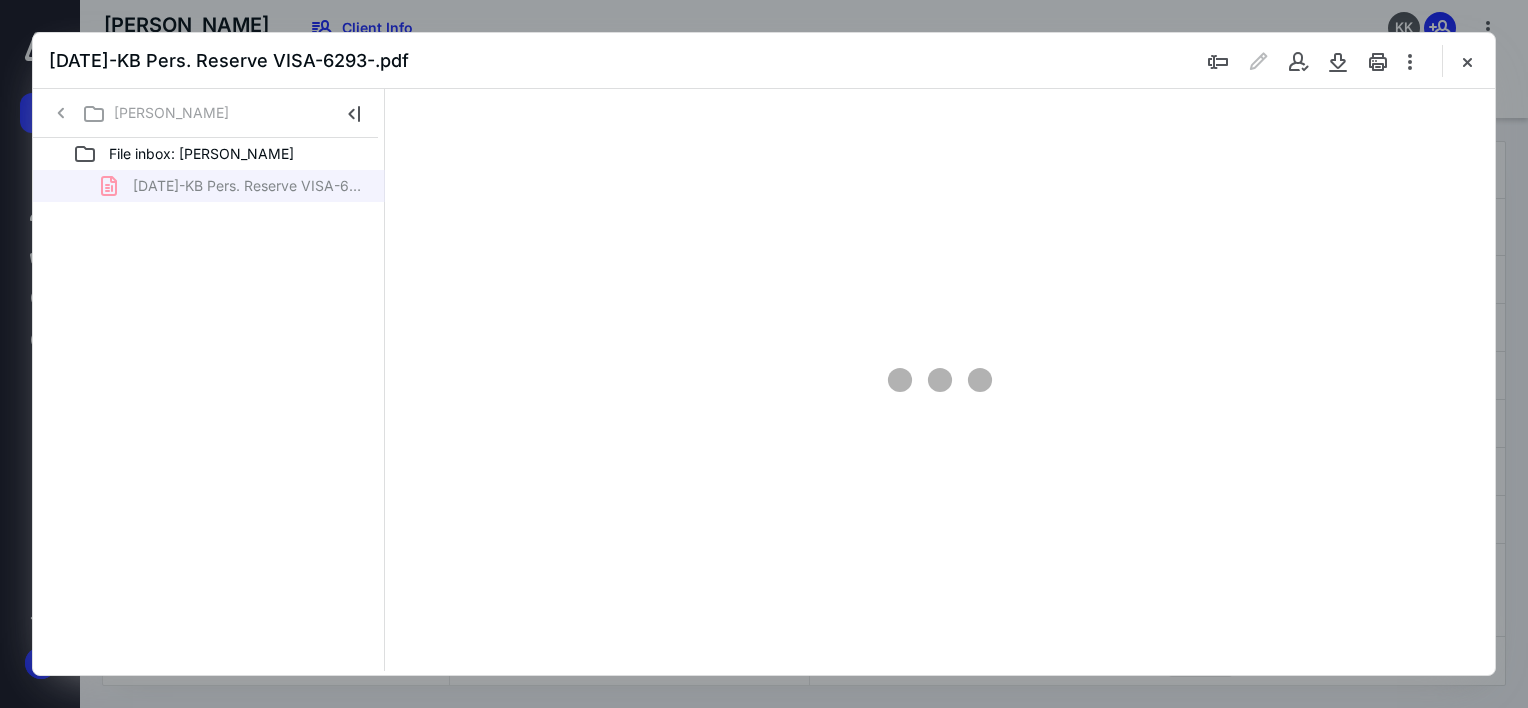 scroll, scrollTop: 0, scrollLeft: 0, axis: both 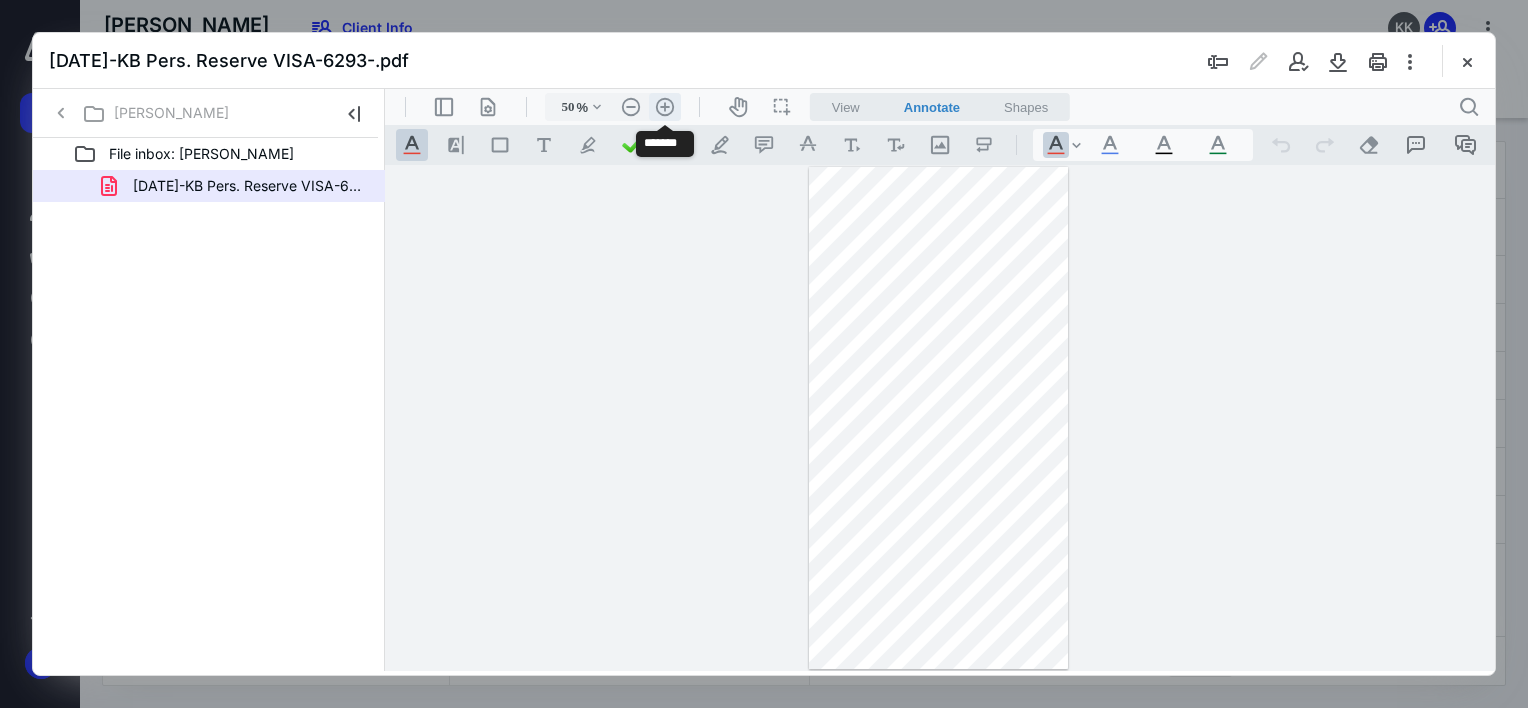 click on ".cls-1{fill:#abb0c4;} icon - header - zoom - in - line" at bounding box center (665, 107) 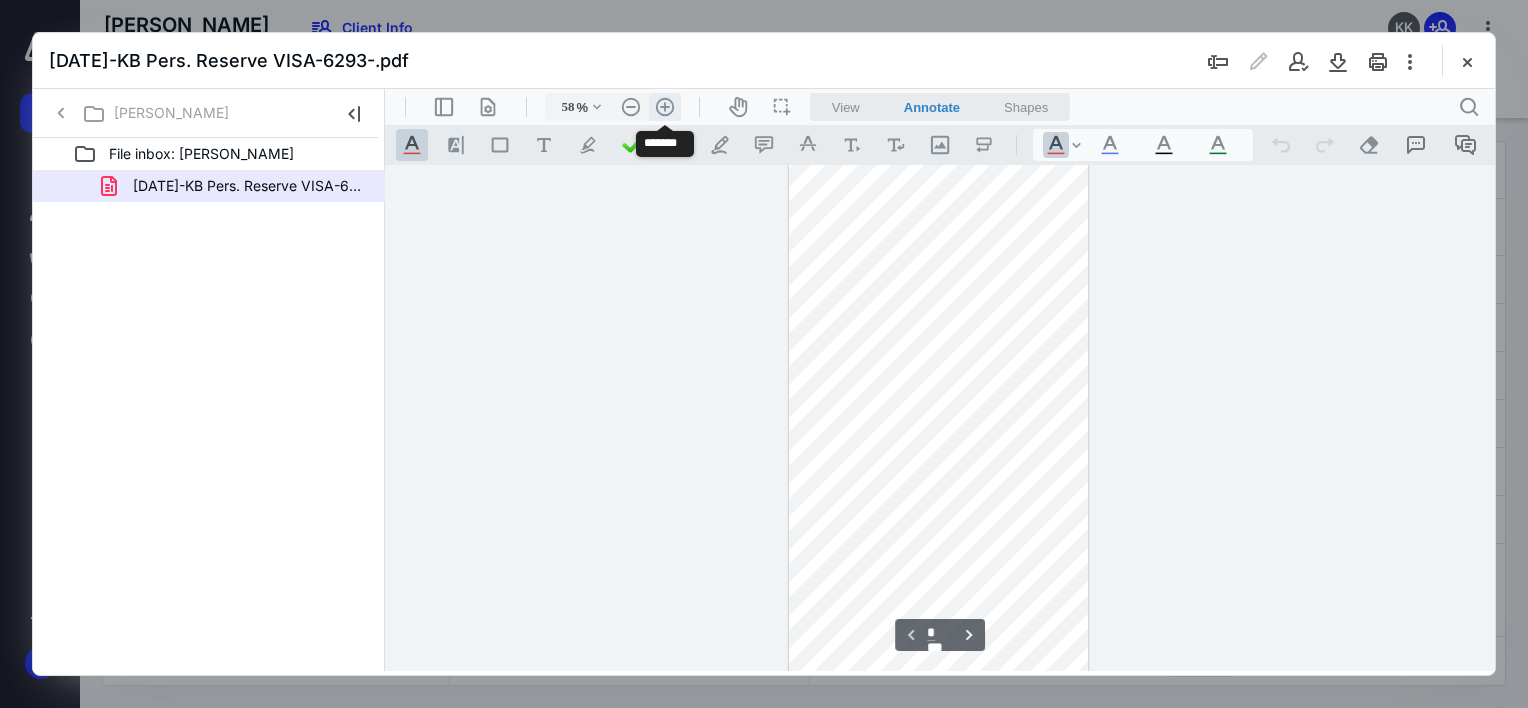 click on ".cls-1{fill:#abb0c4;} icon - header - zoom - in - line" at bounding box center (665, 107) 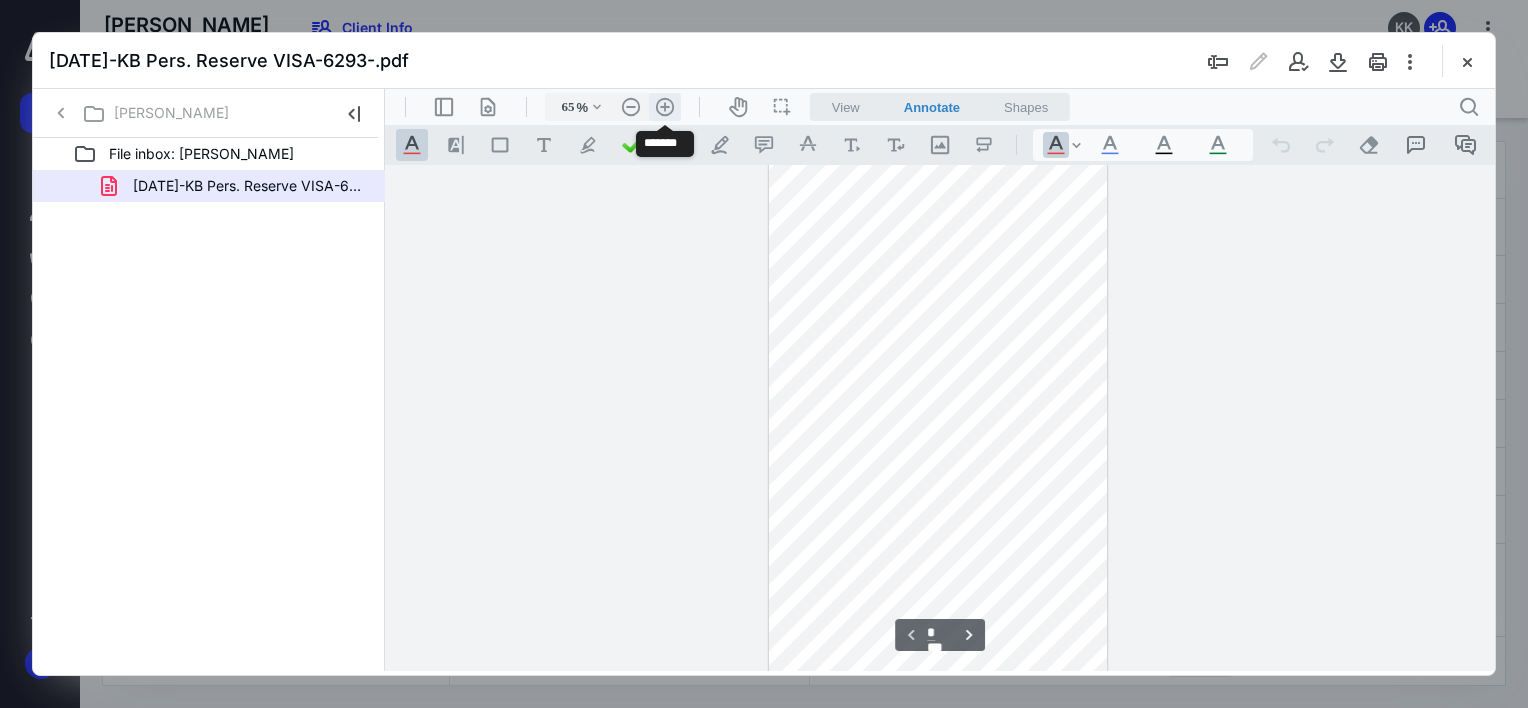 click on ".cls-1{fill:#abb0c4;} icon - header - zoom - in - line" at bounding box center [665, 107] 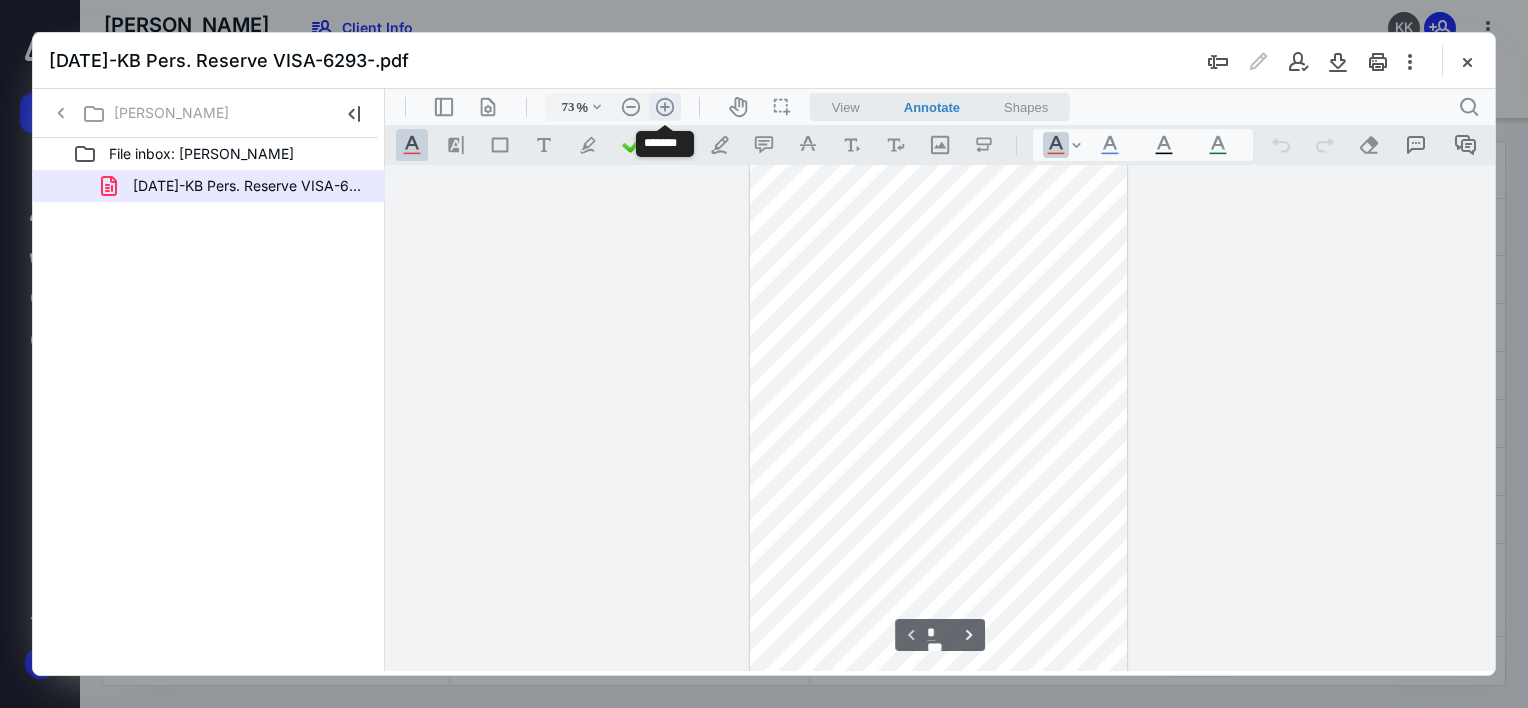 click on ".cls-1{fill:#abb0c4;} icon - header - zoom - in - line" at bounding box center [665, 107] 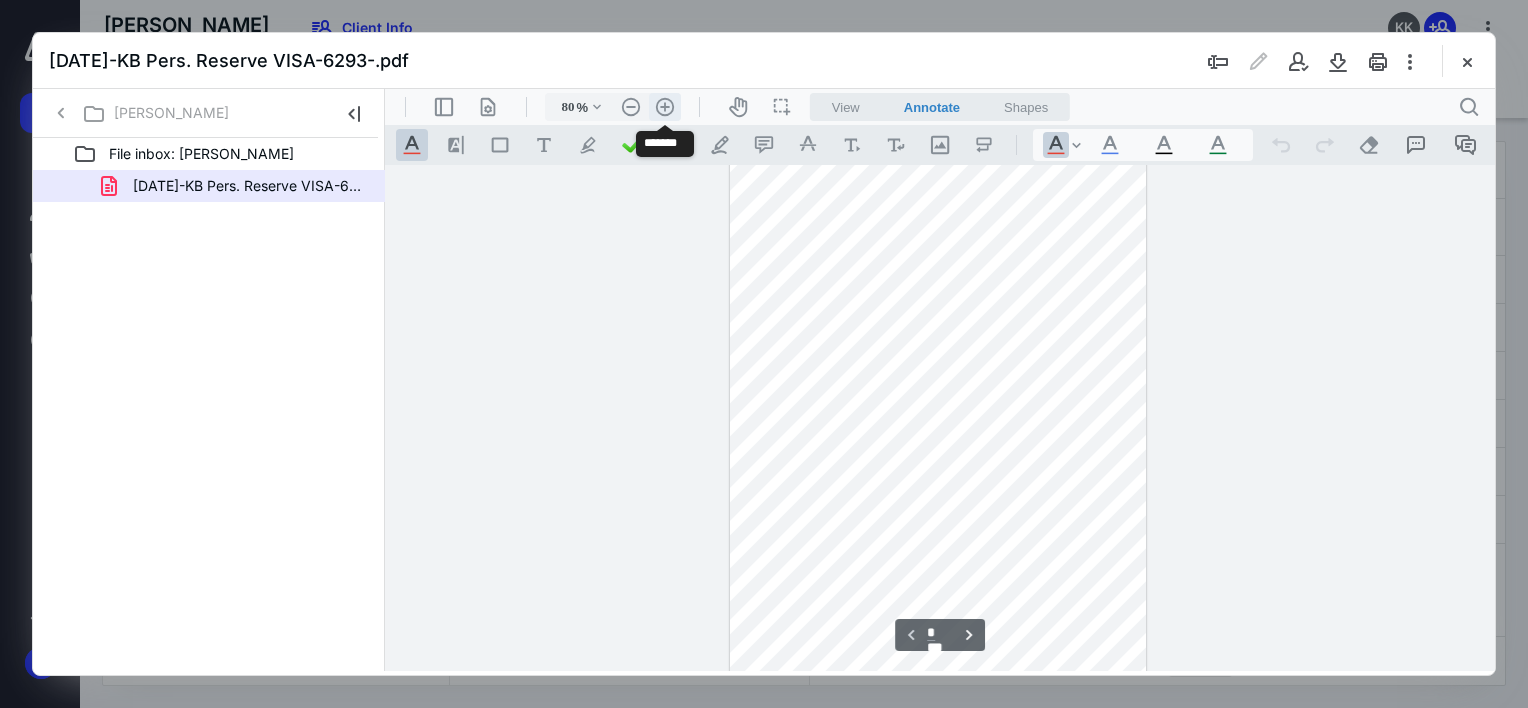 click on ".cls-1{fill:#abb0c4;} icon - header - zoom - in - line" at bounding box center (665, 107) 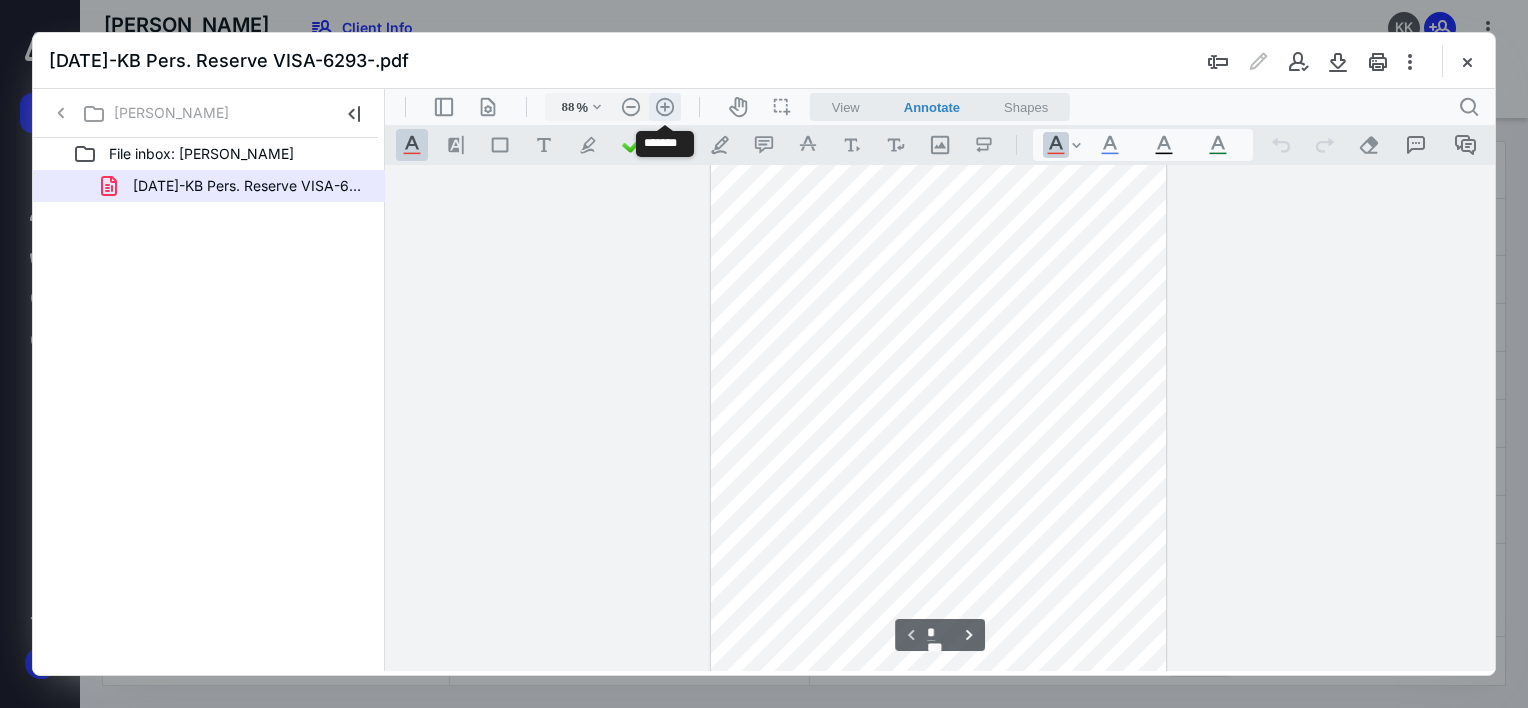 click on ".cls-1{fill:#abb0c4;} icon - header - zoom - in - line" at bounding box center [665, 107] 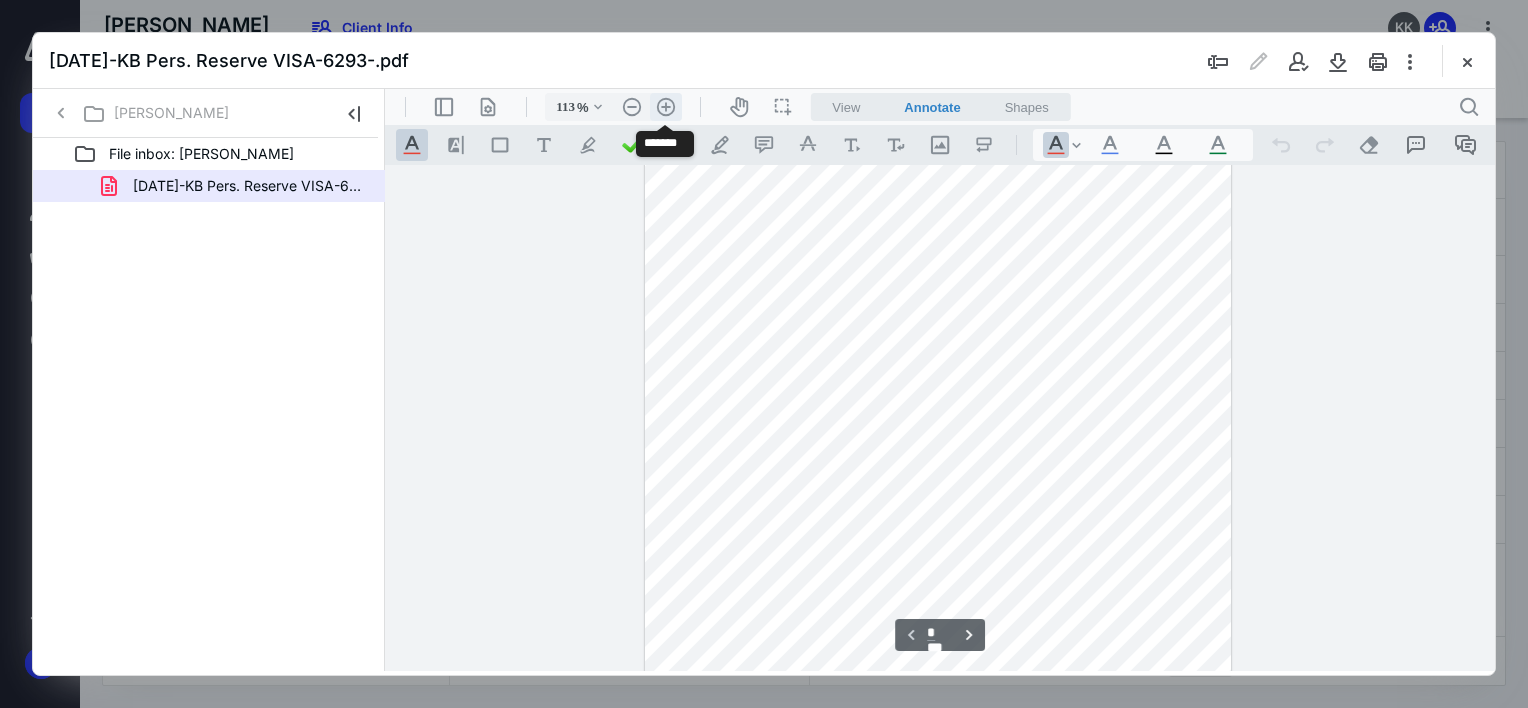 click on ".cls-1{fill:#abb0c4;} icon - header - zoom - in - line" at bounding box center (666, 107) 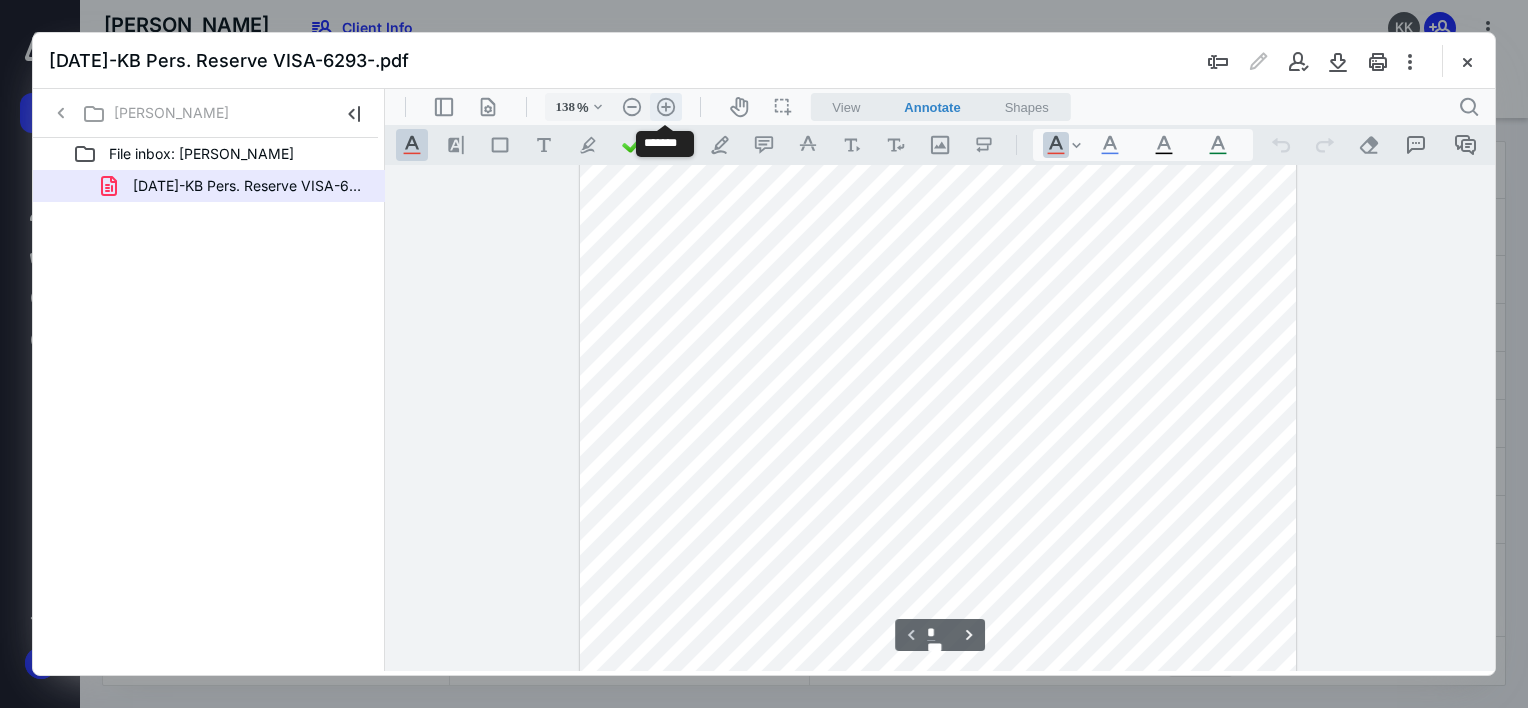 click on ".cls-1{fill:#abb0c4;} icon - header - zoom - in - line" at bounding box center [666, 107] 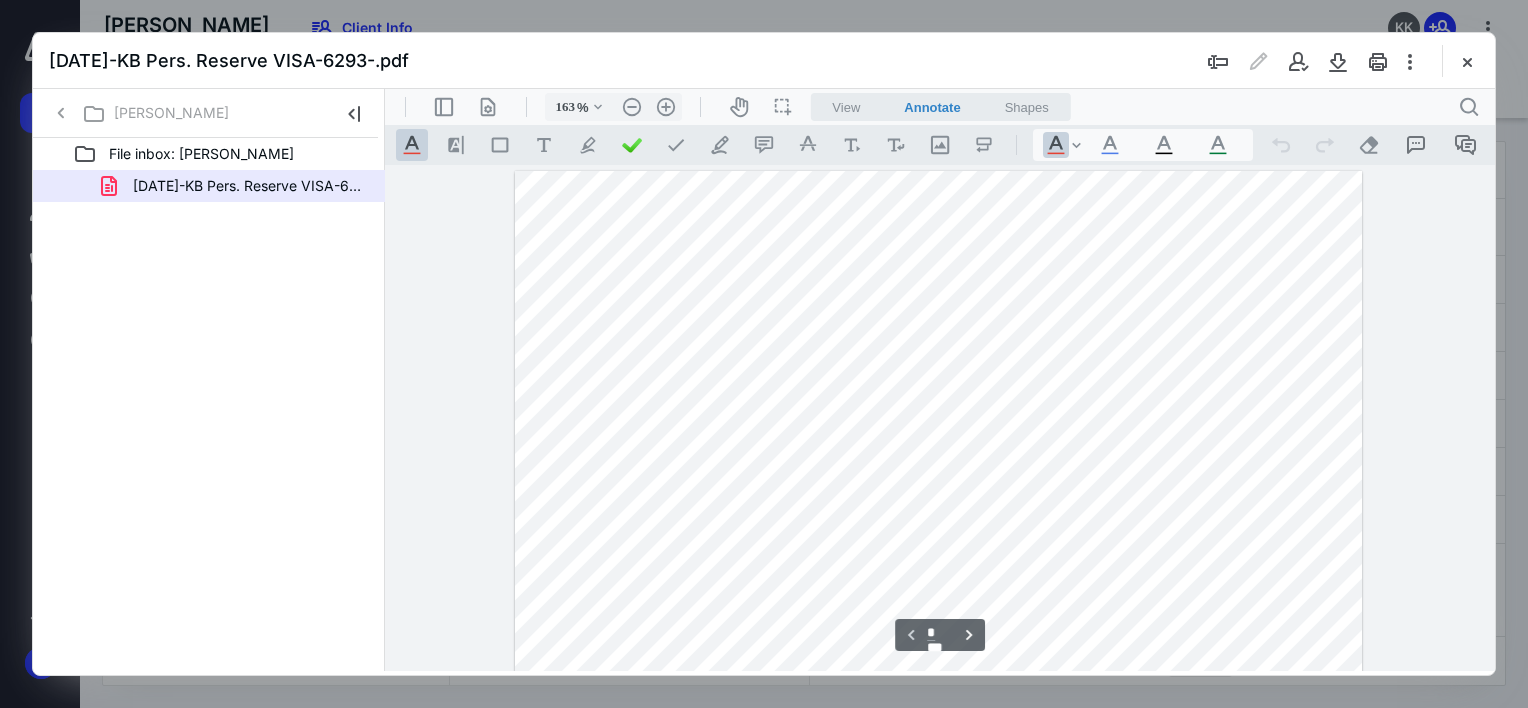 scroll, scrollTop: 0, scrollLeft: 0, axis: both 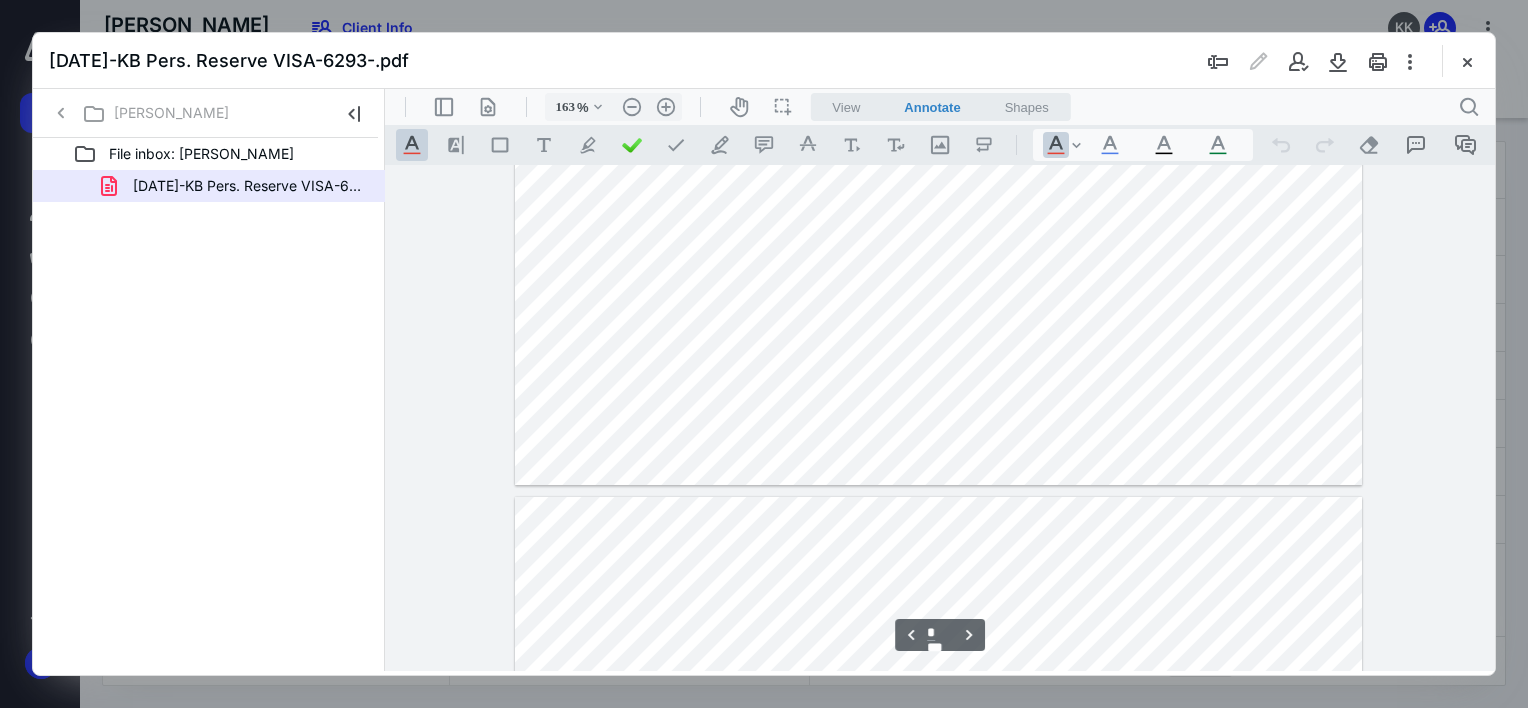 type on "*" 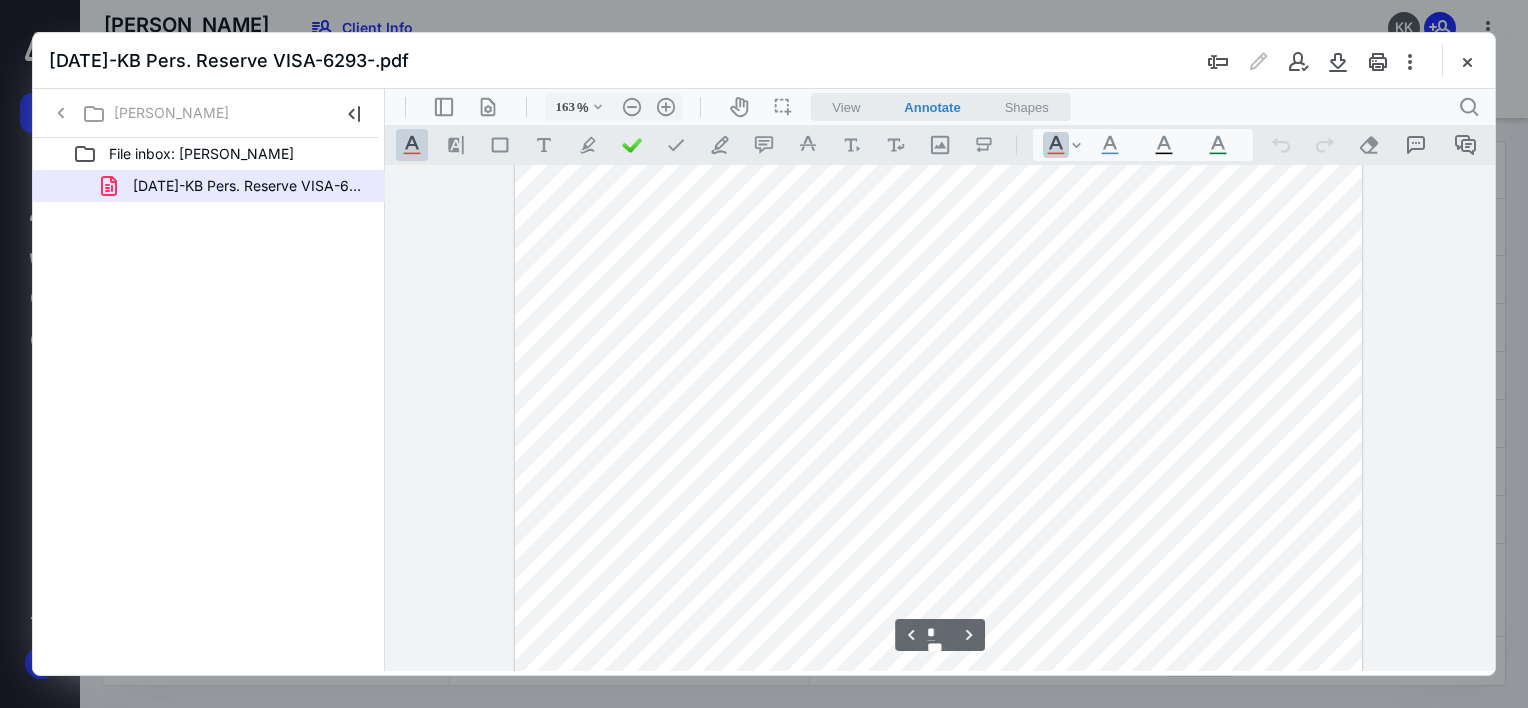 scroll, scrollTop: 3400, scrollLeft: 0, axis: vertical 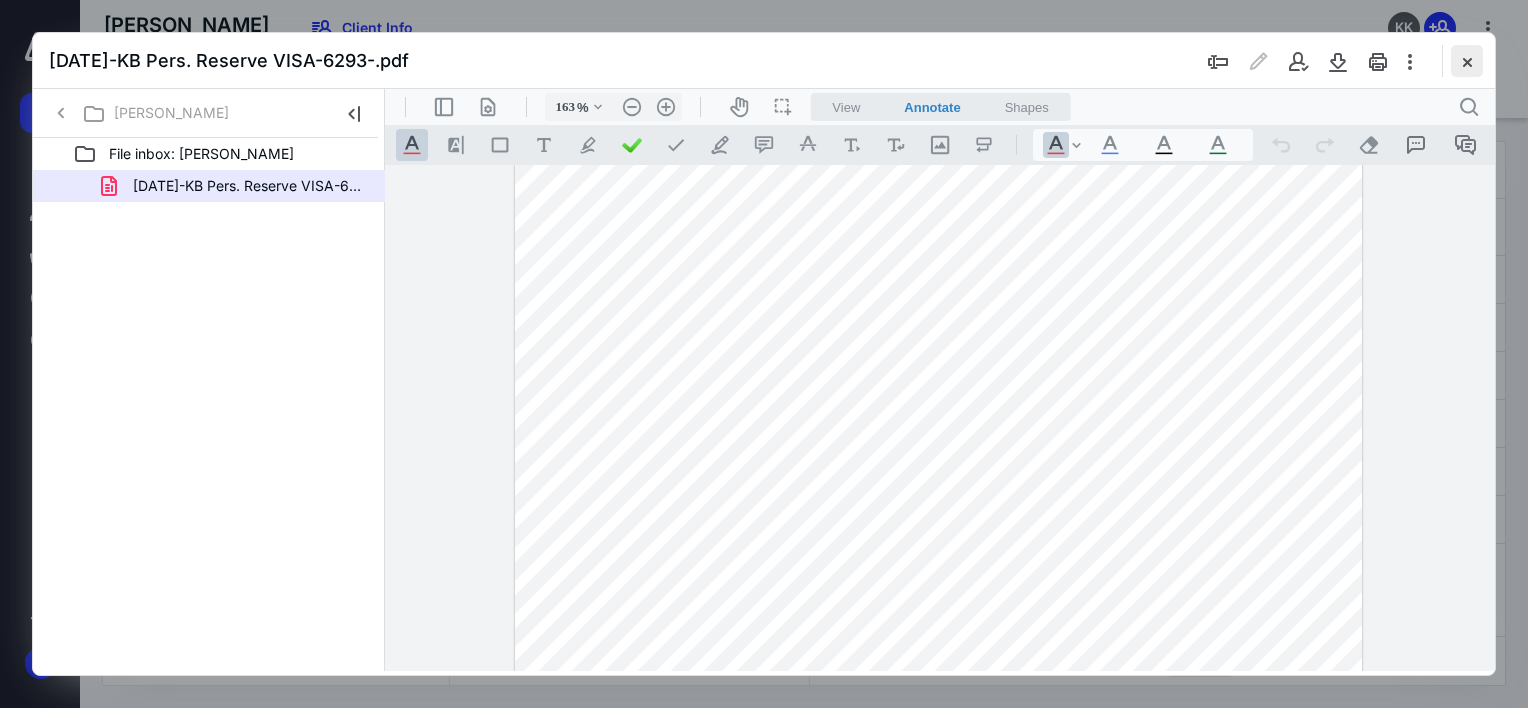 click at bounding box center [1467, 61] 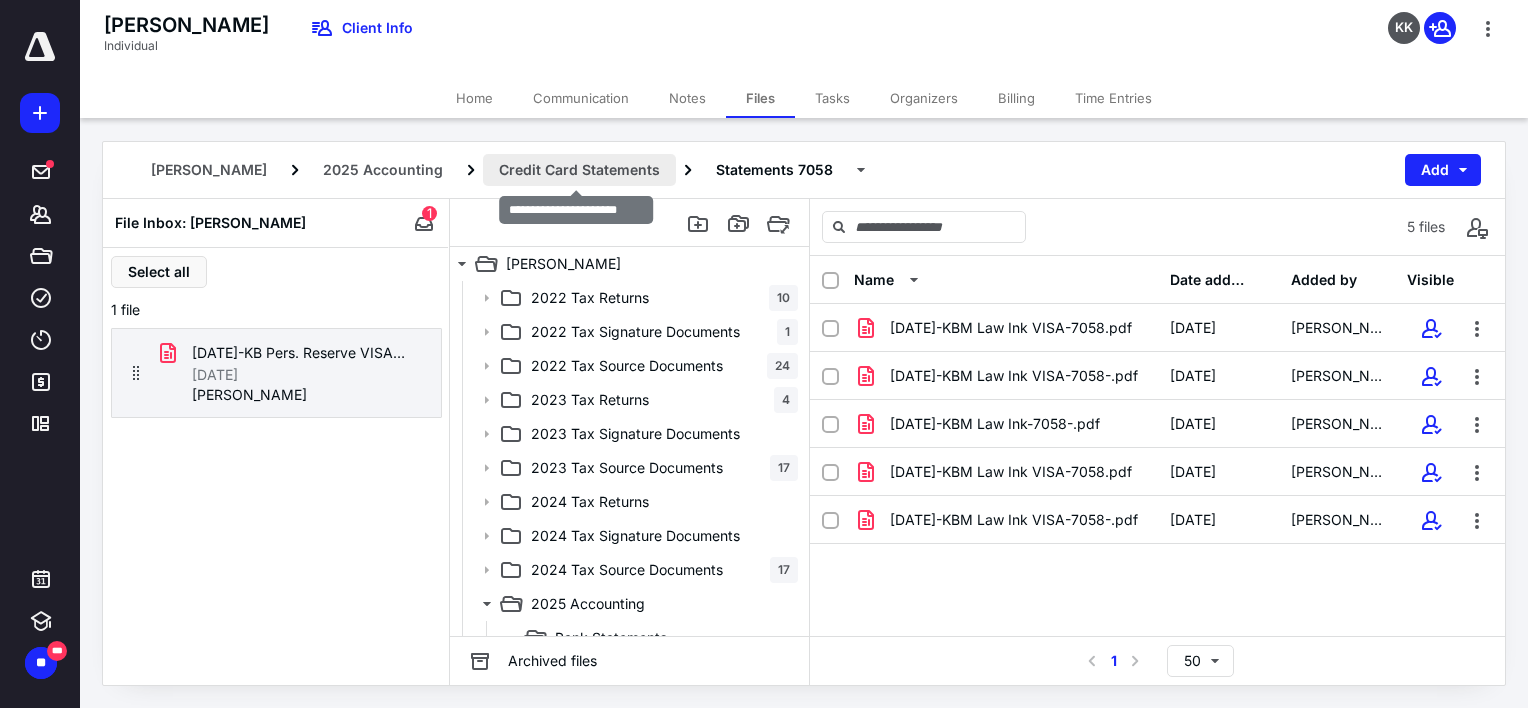 click on "Credit Card Statements" at bounding box center (579, 170) 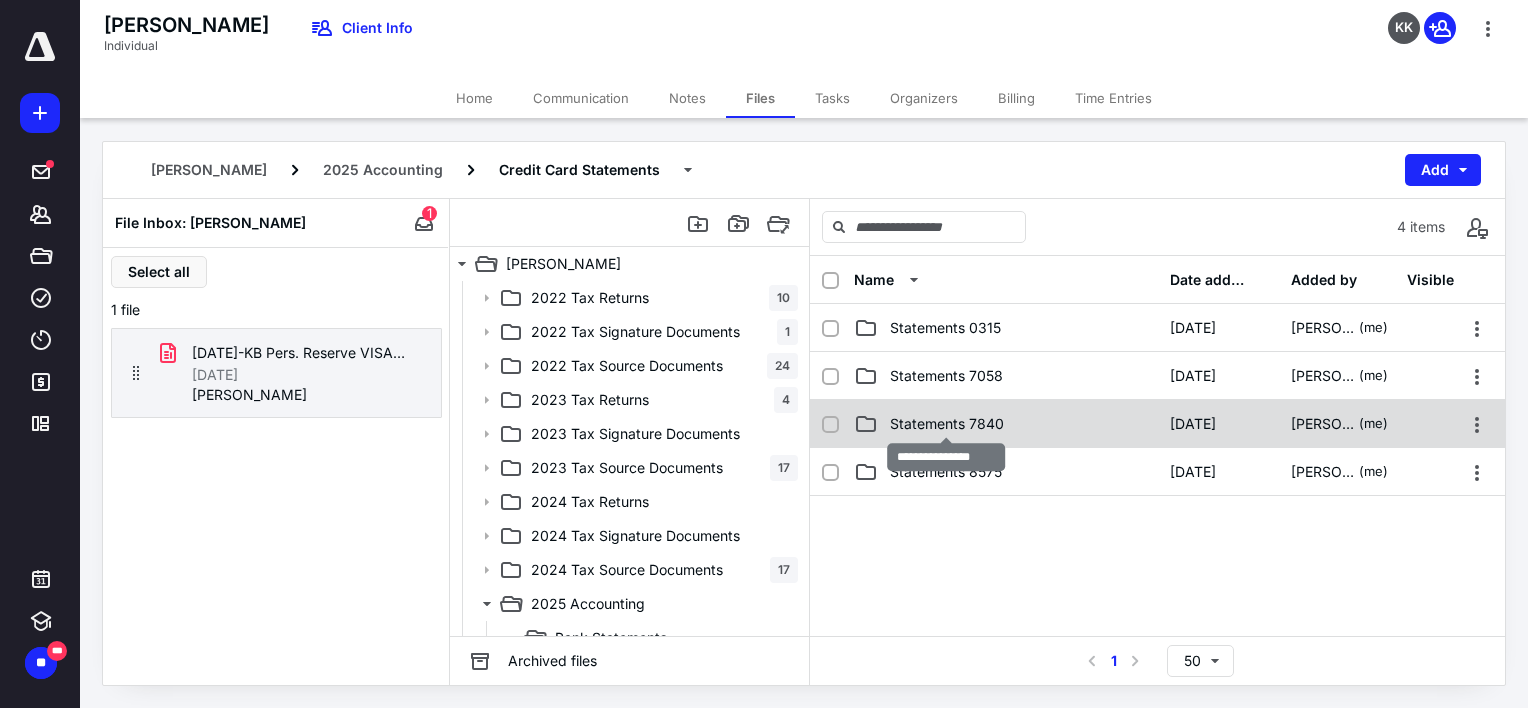 click on "Statements 7840" at bounding box center [947, 424] 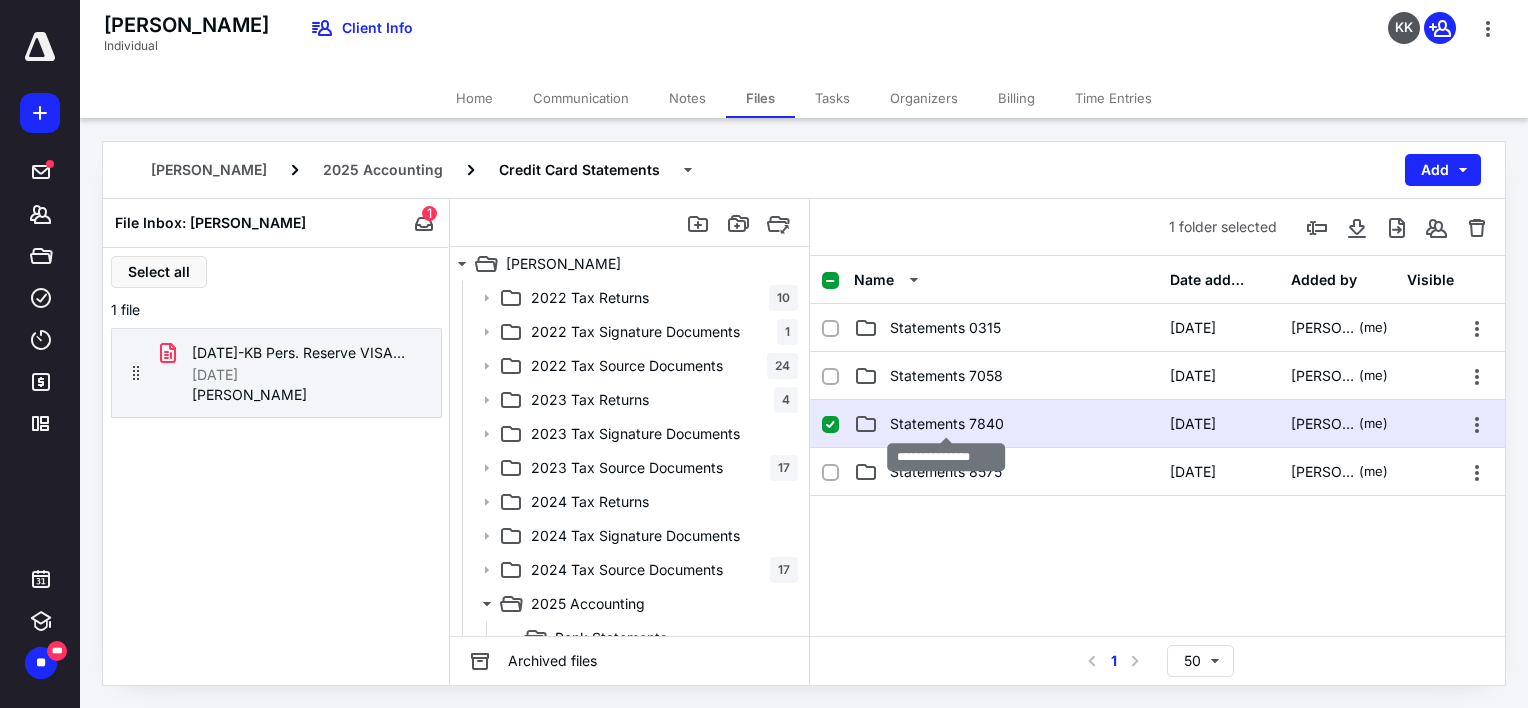 click on "Statements 7840" at bounding box center (947, 424) 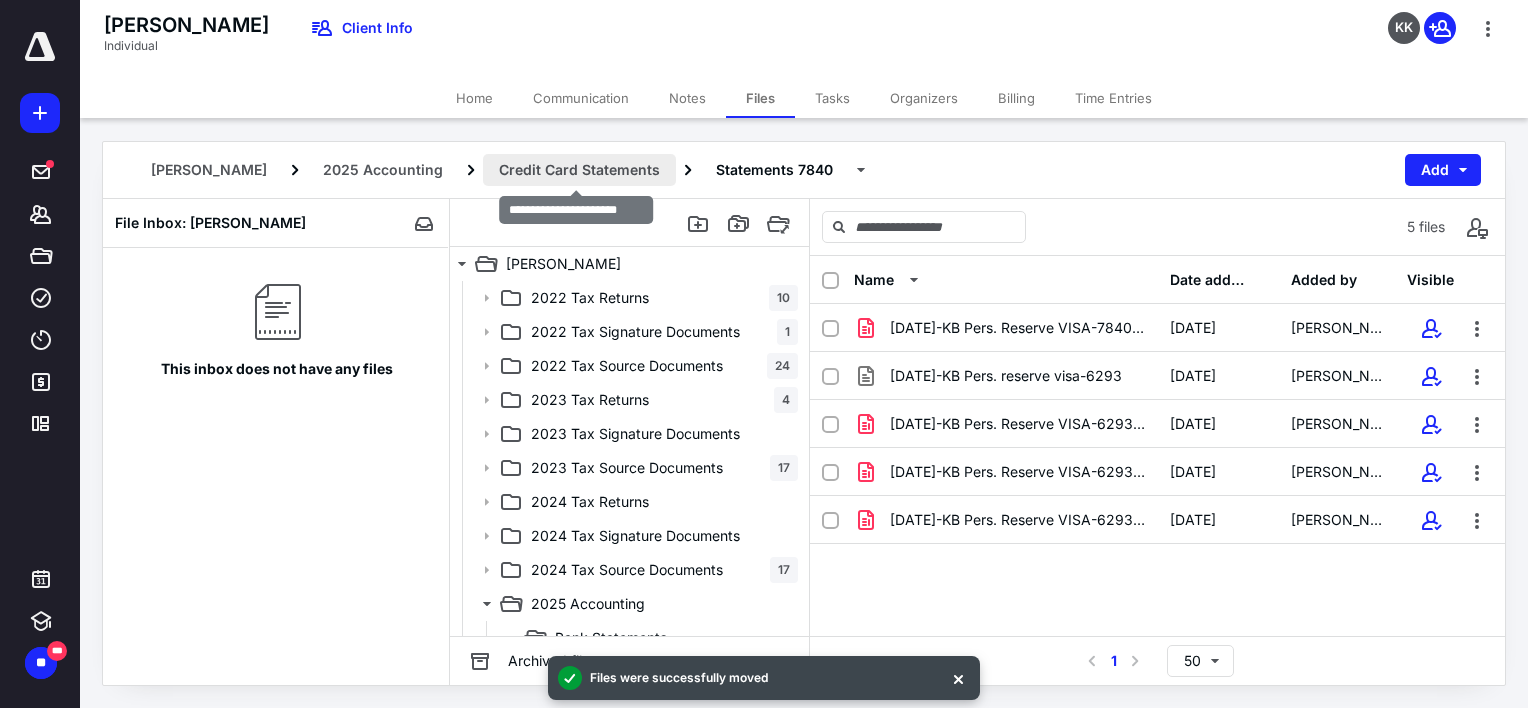 click on "Credit Card Statements" at bounding box center (579, 170) 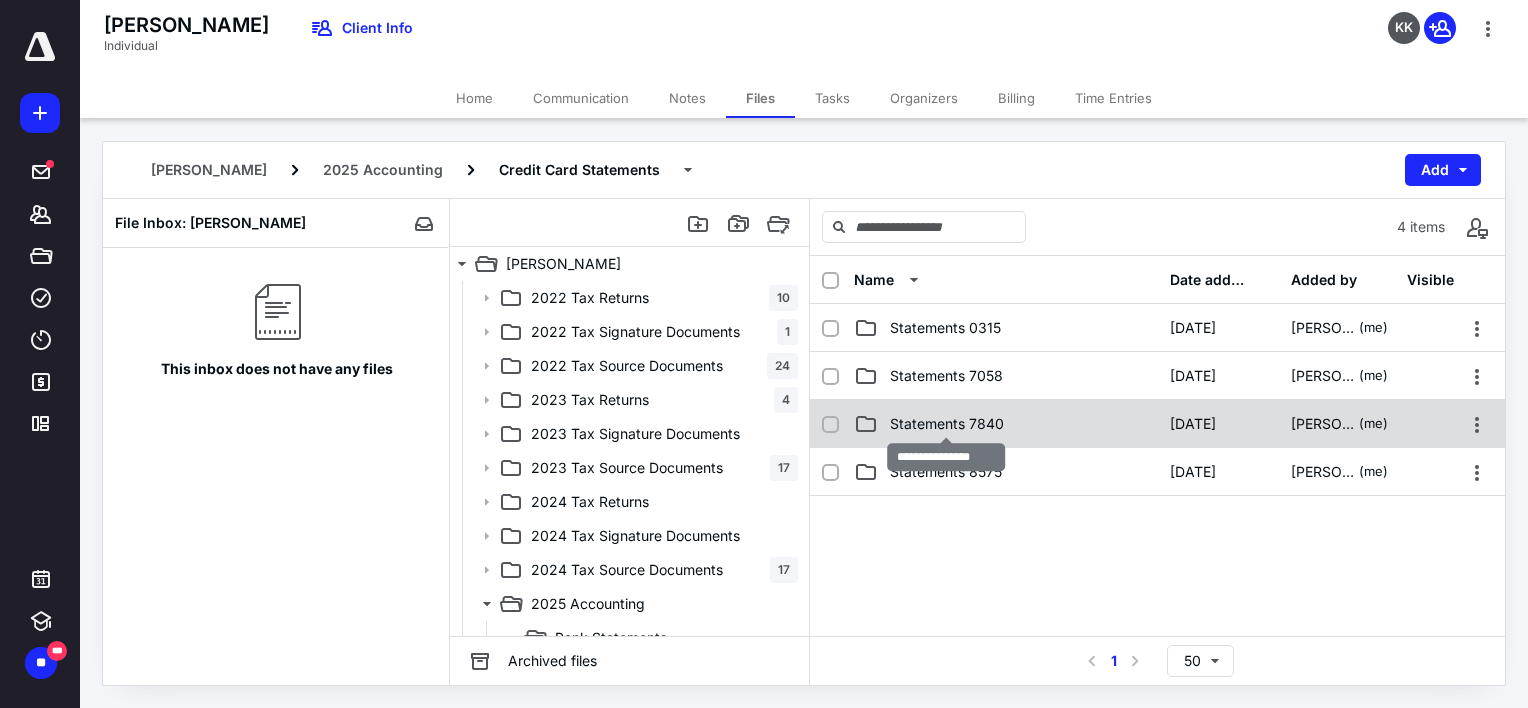 checkbox on "true" 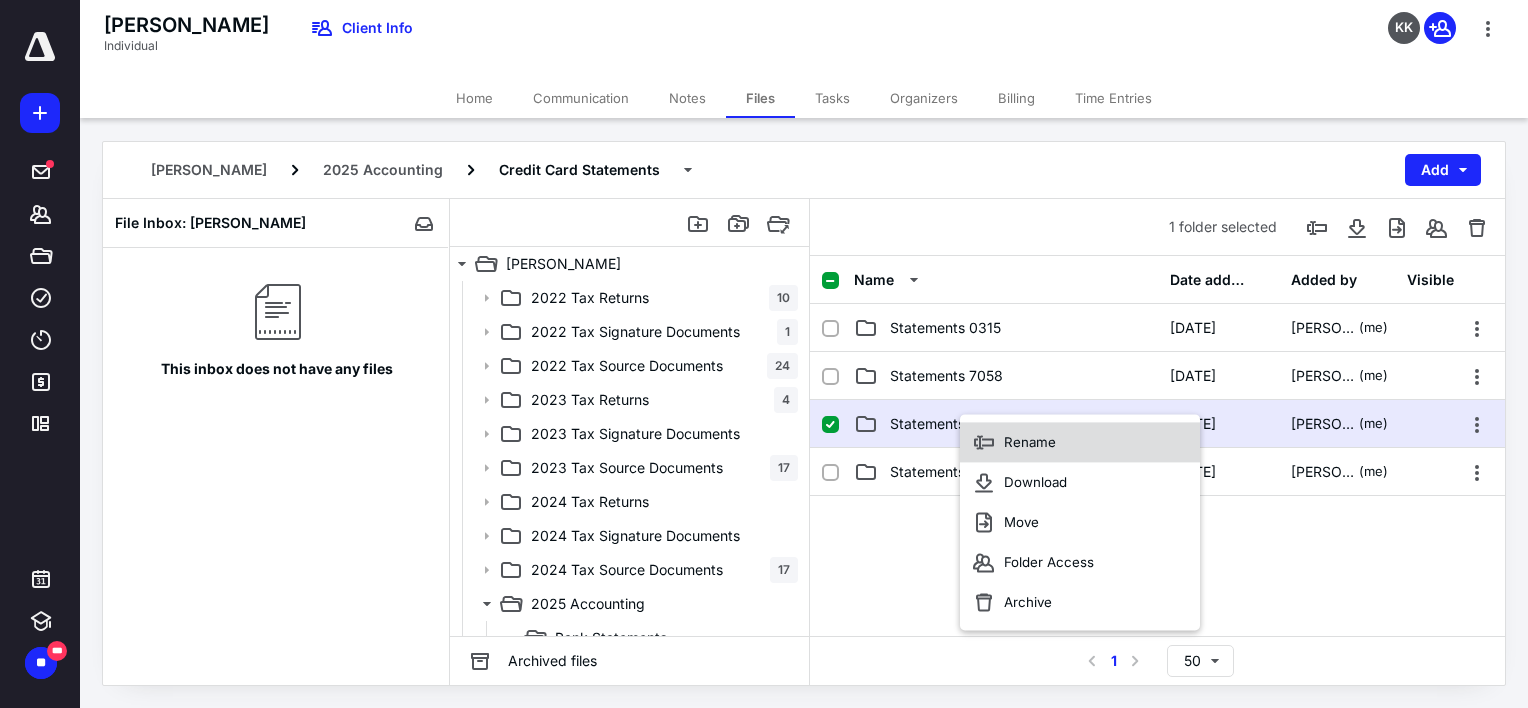 click on "Rename" at bounding box center [1030, 442] 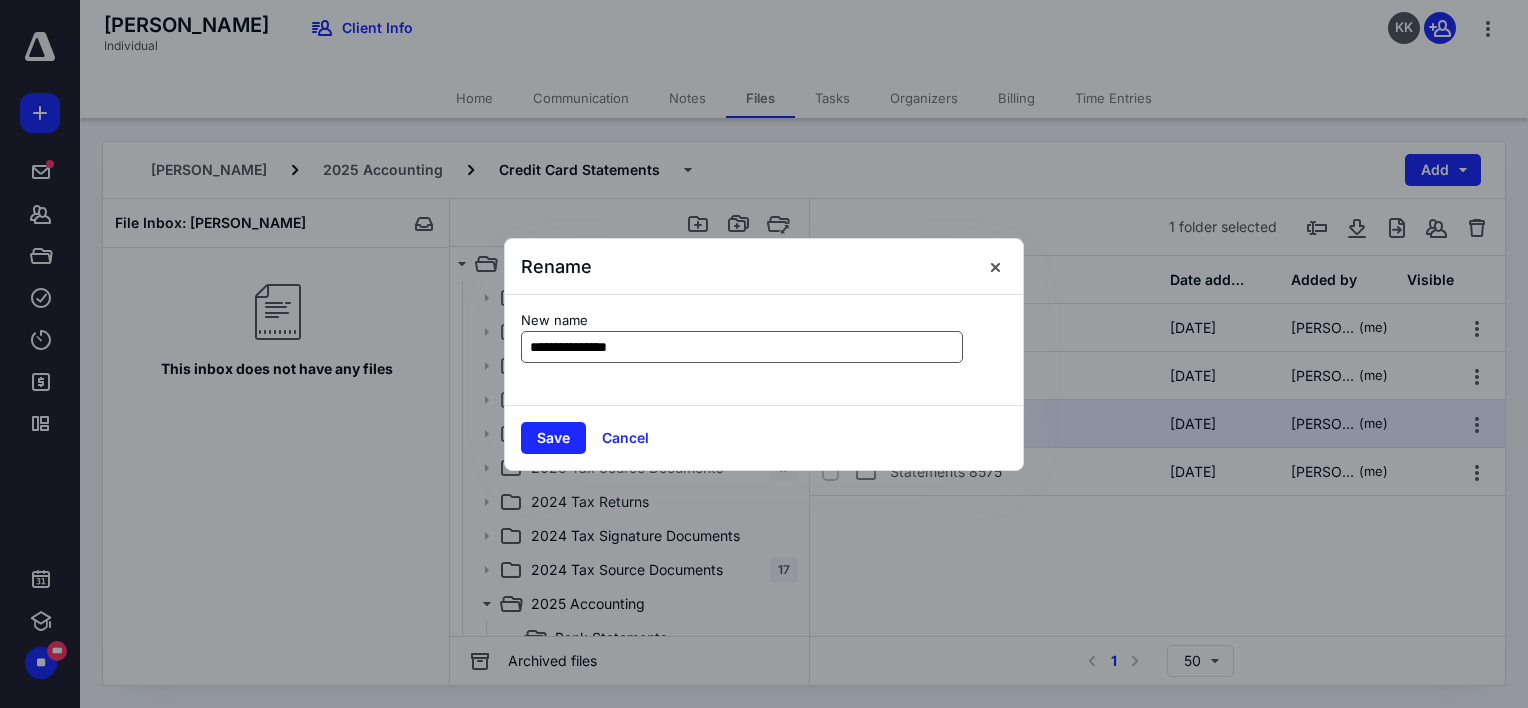 click on "**********" at bounding box center [742, 347] 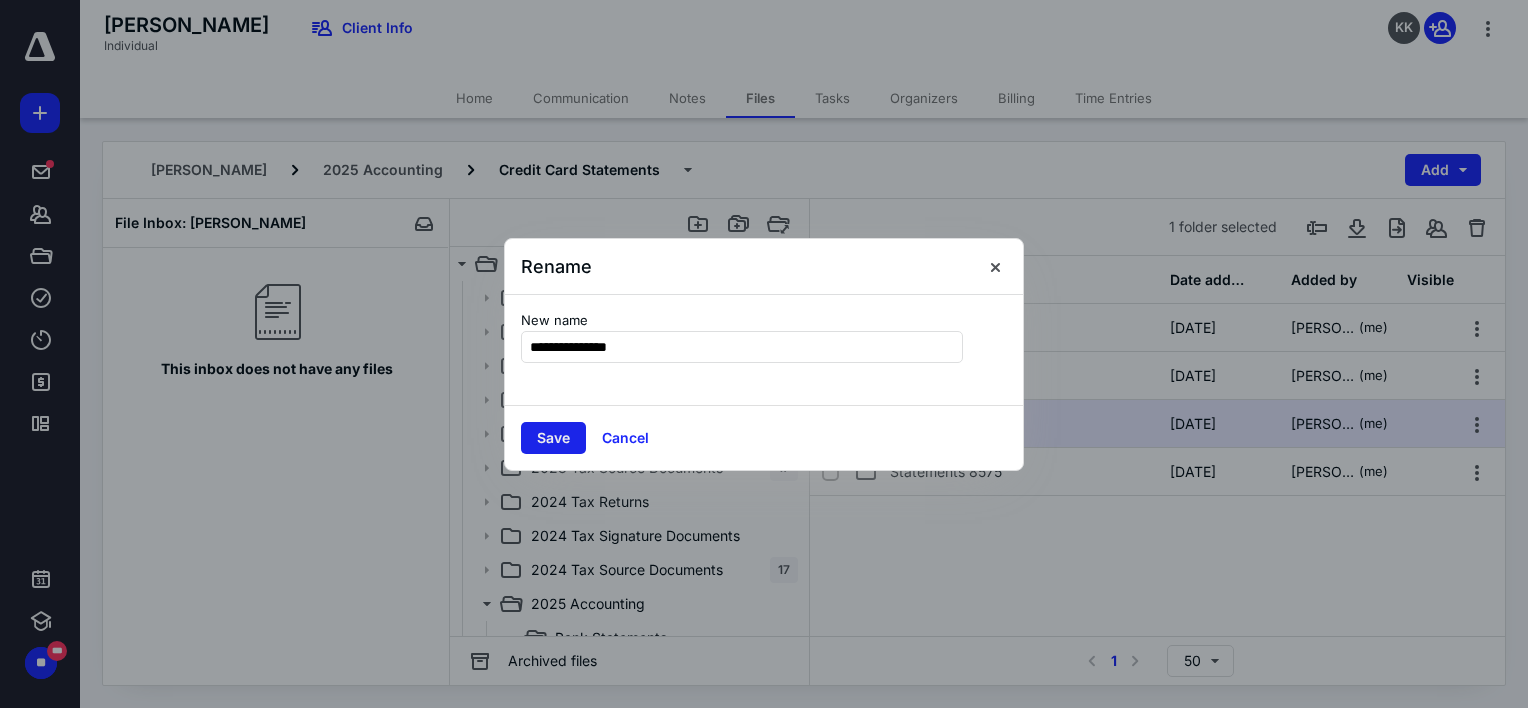 type on "**********" 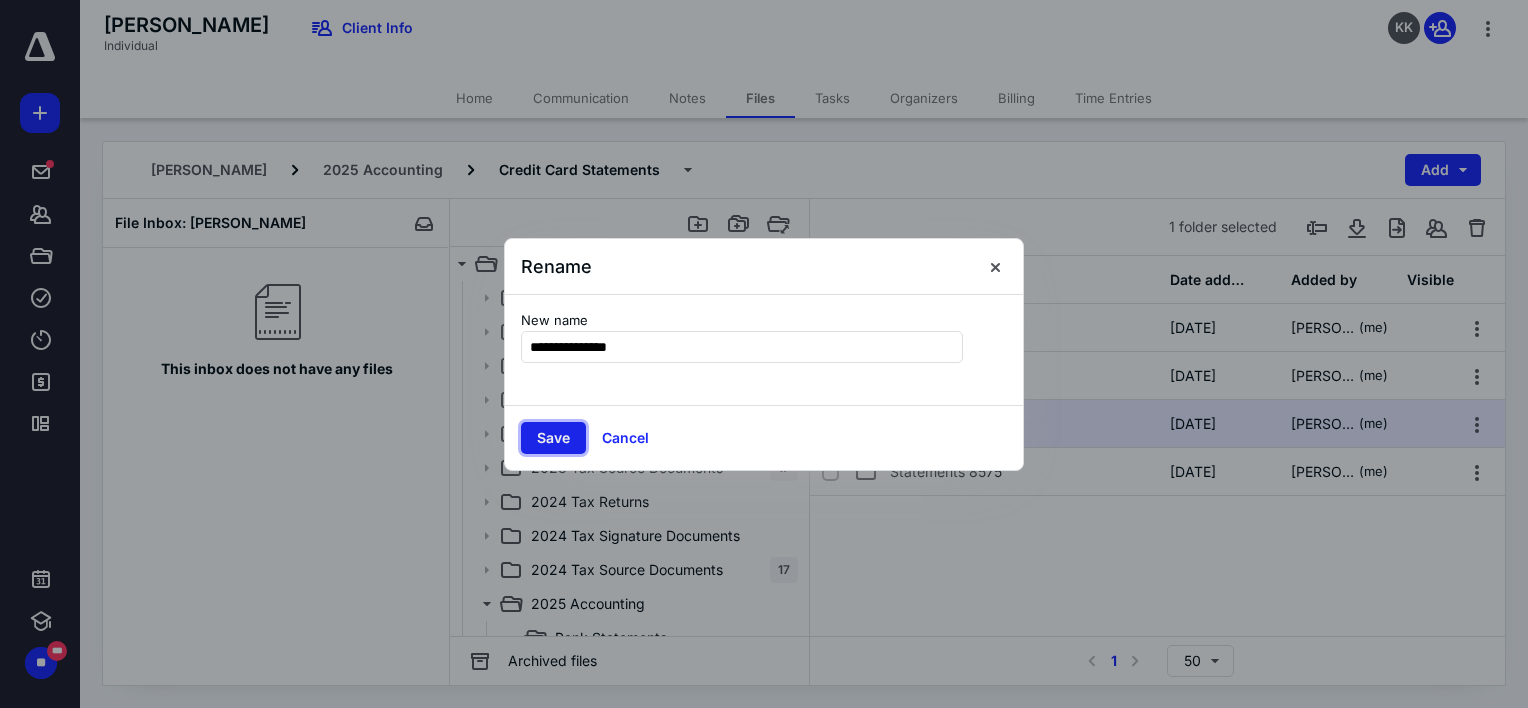 click on "Save" at bounding box center (553, 438) 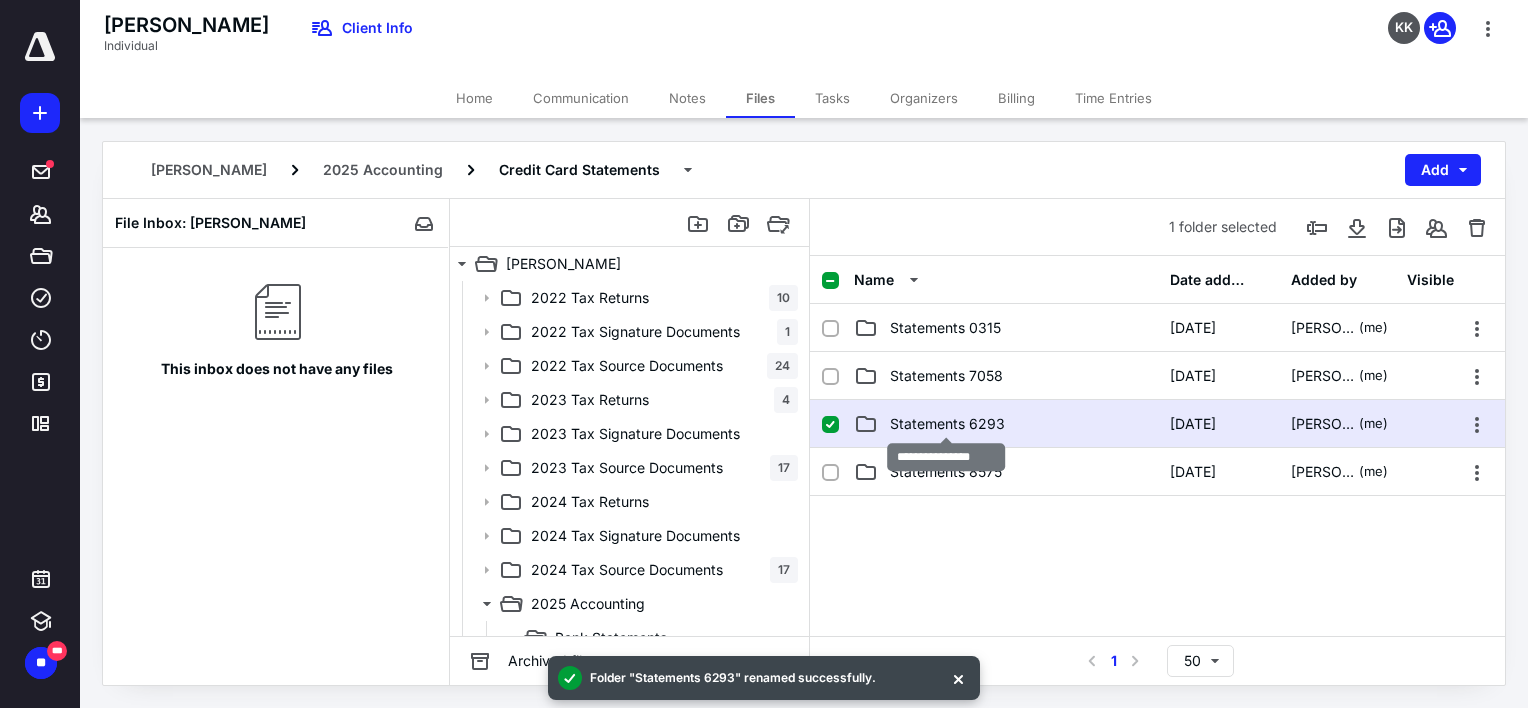 click on "Statements 6293" at bounding box center (947, 424) 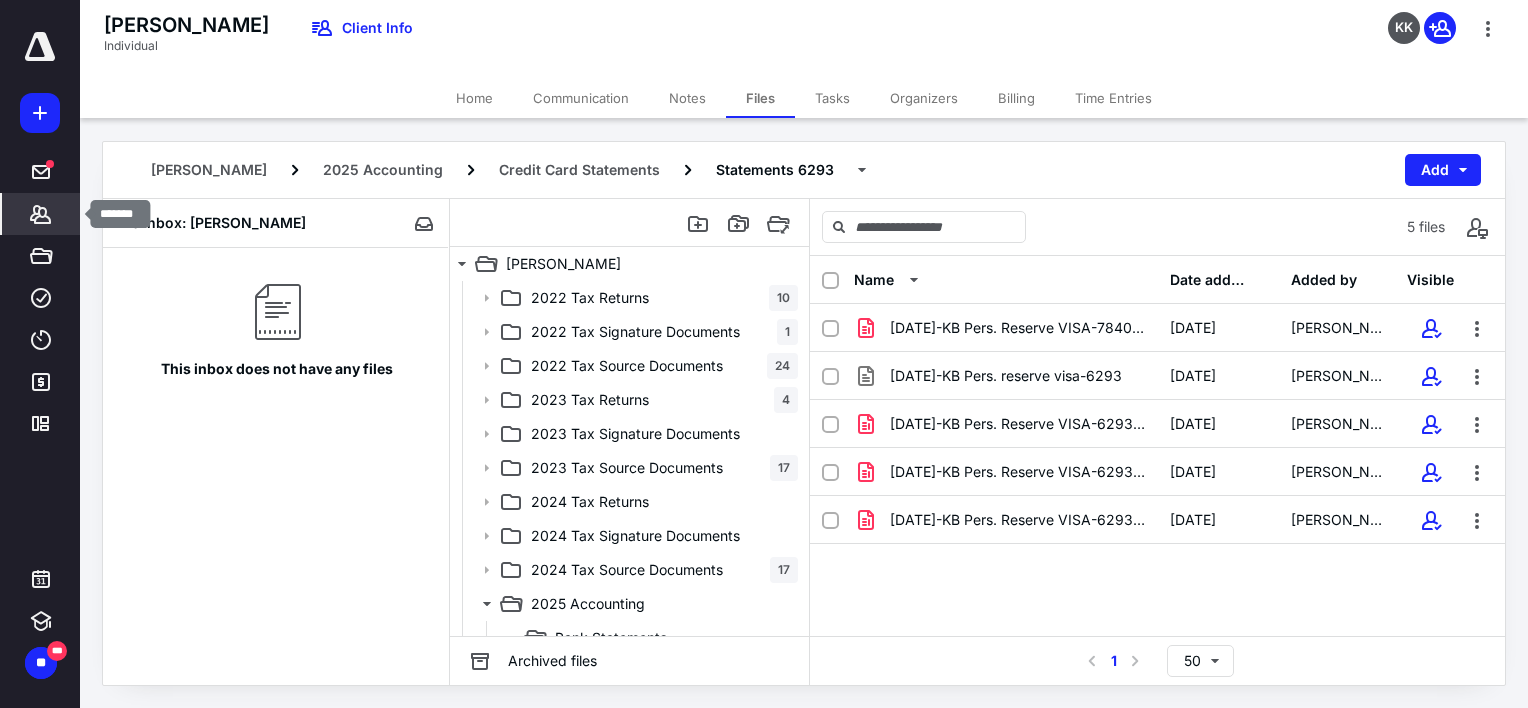 click 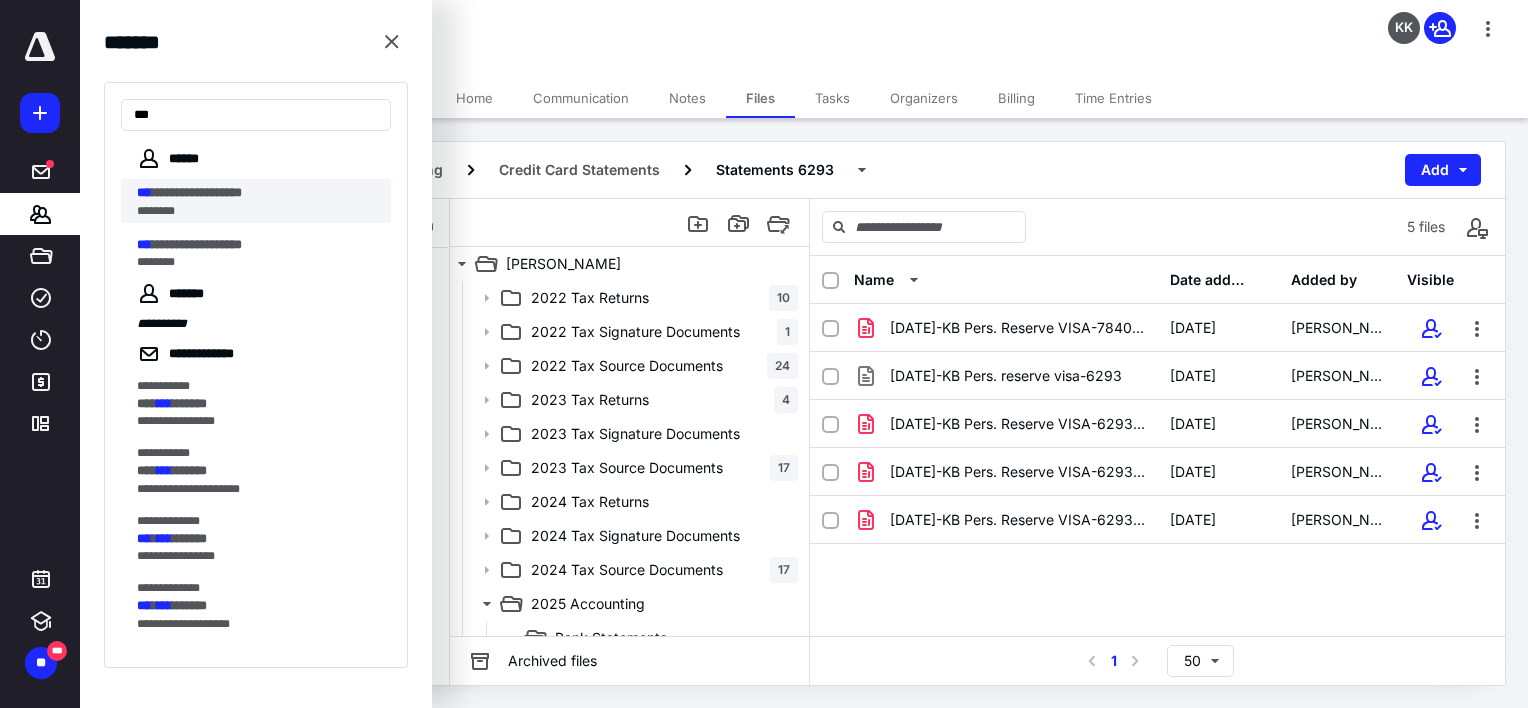 type on "***" 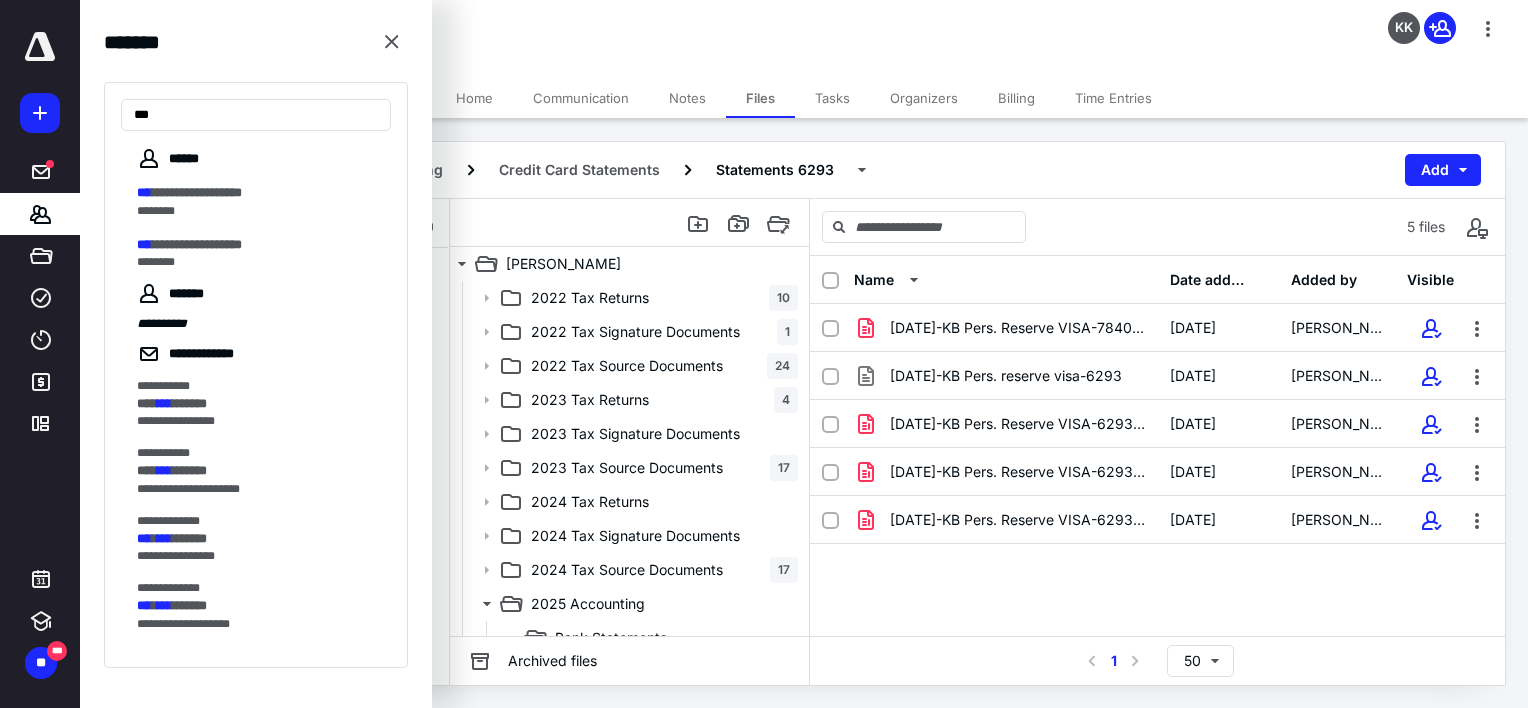 click on "**********" at bounding box center [197, 192] 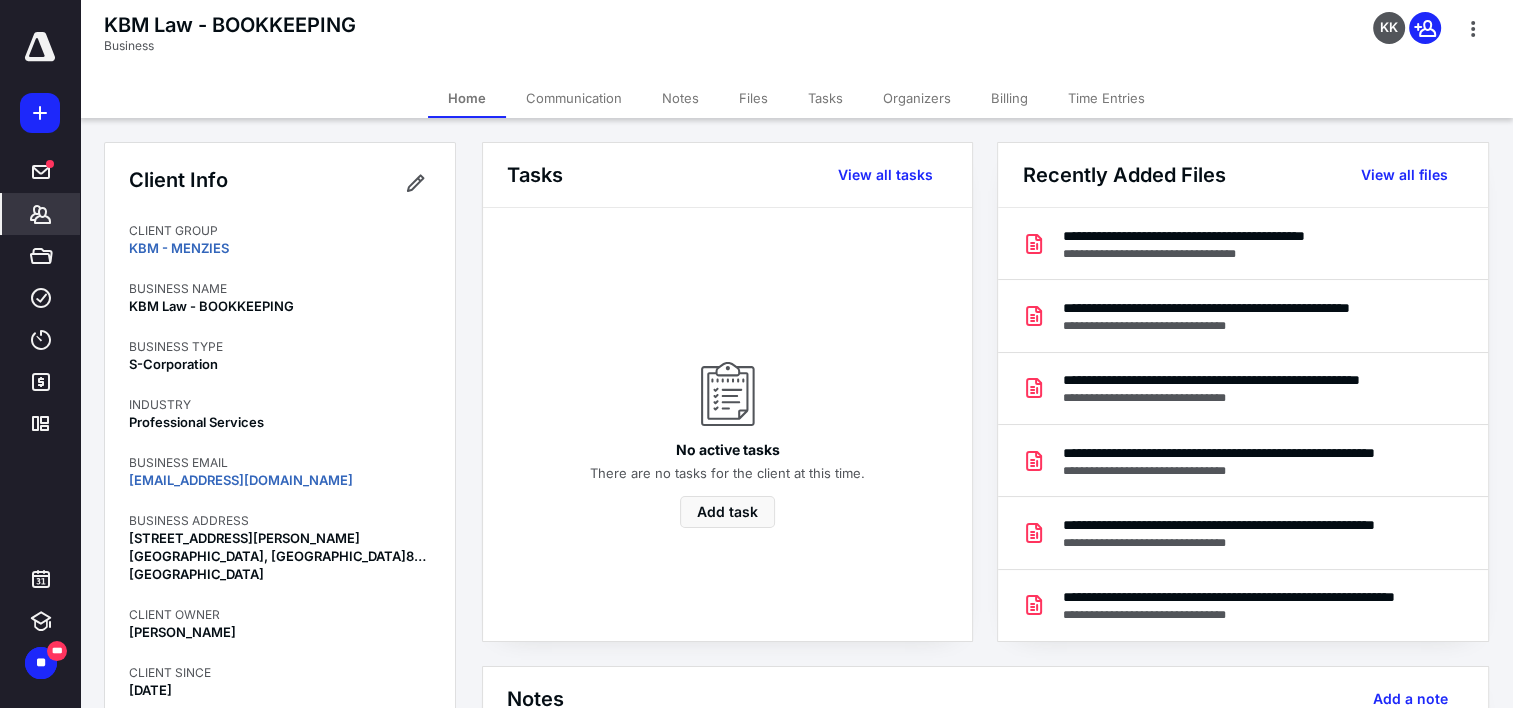 click on "Files" at bounding box center (753, 98) 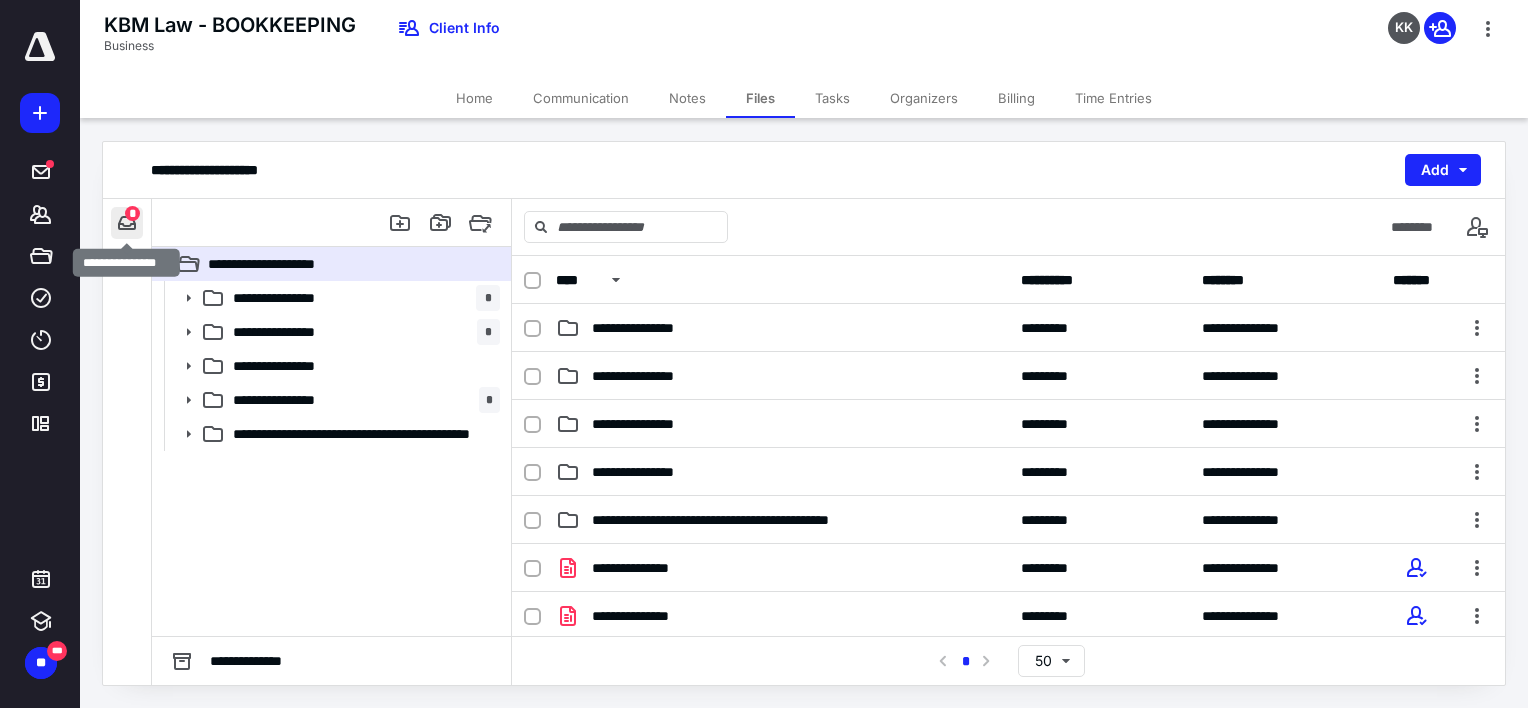 click at bounding box center [127, 223] 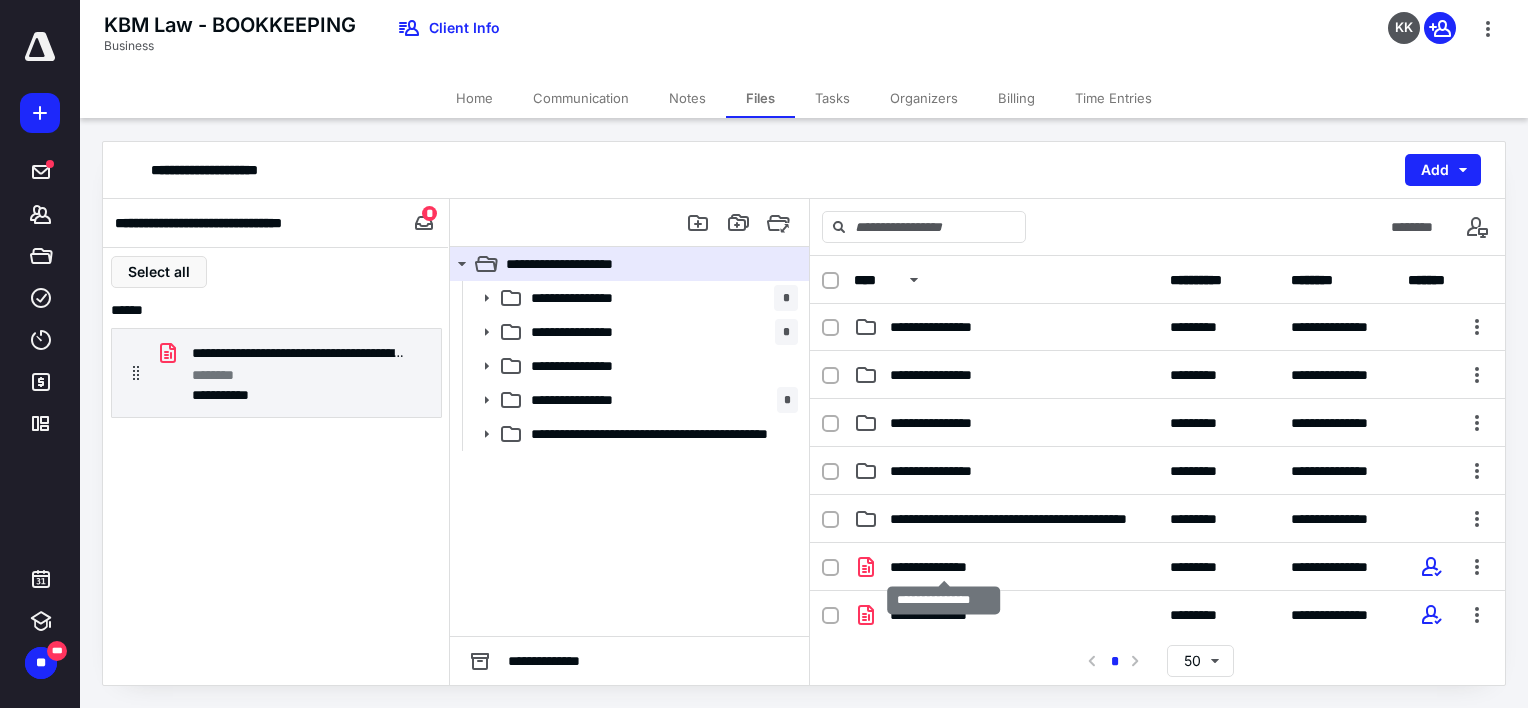 scroll, scrollTop: 0, scrollLeft: 0, axis: both 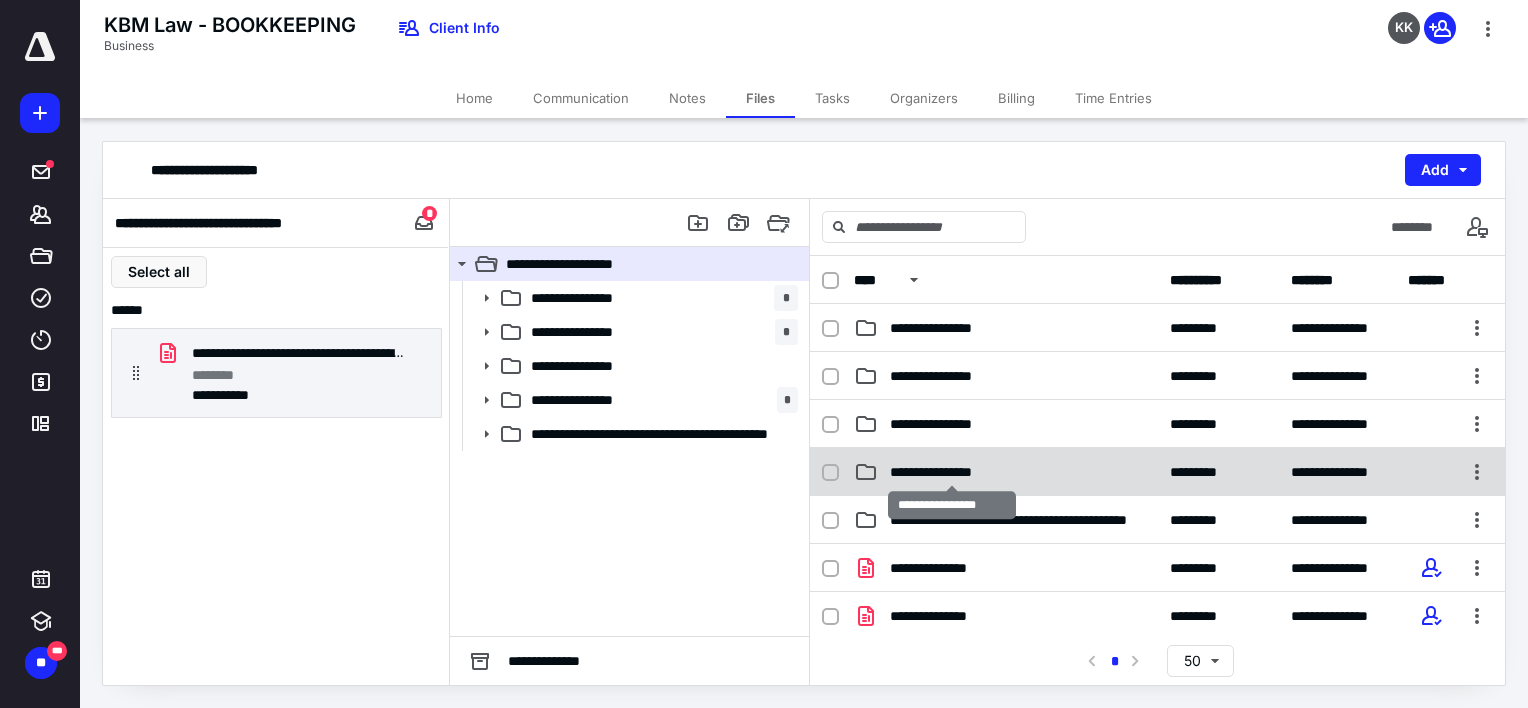 click on "**********" at bounding box center (952, 472) 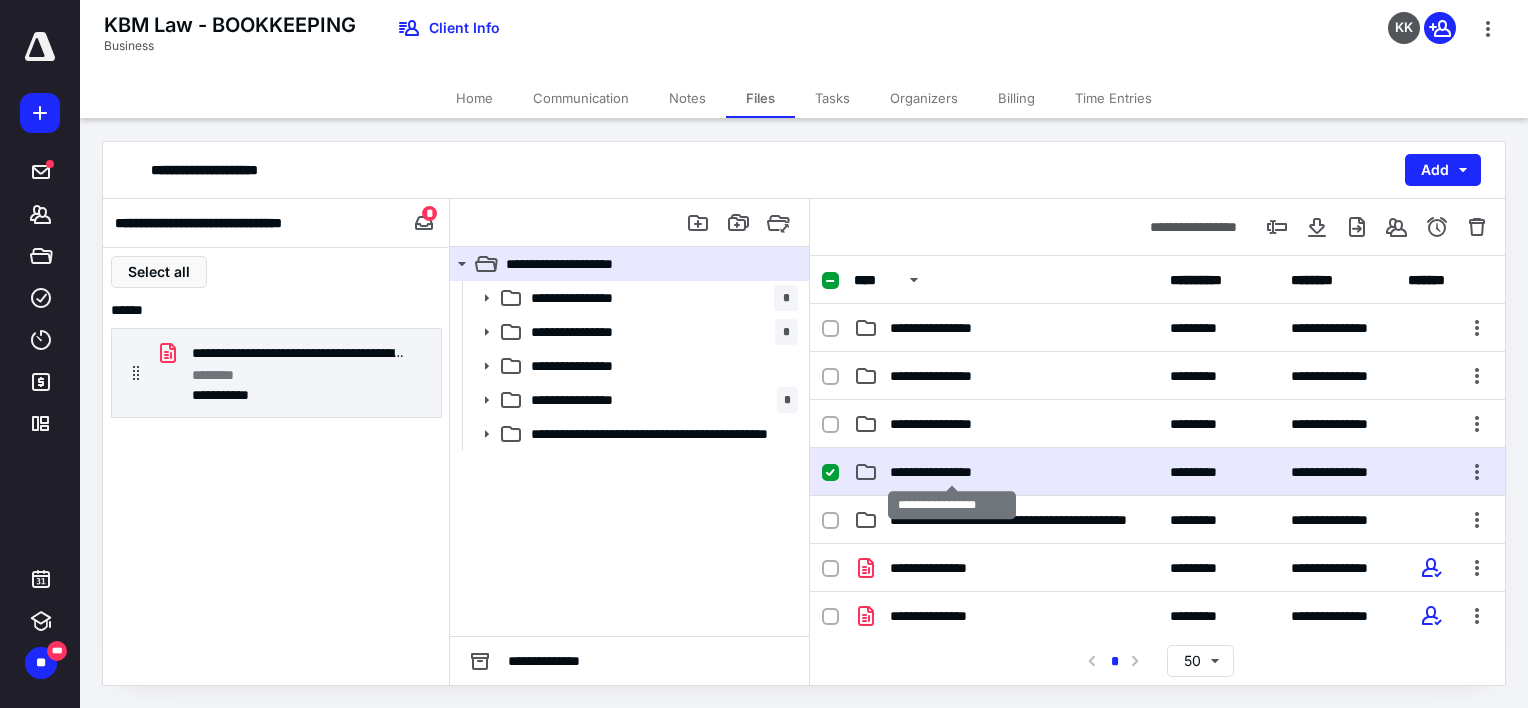 checkbox on "true" 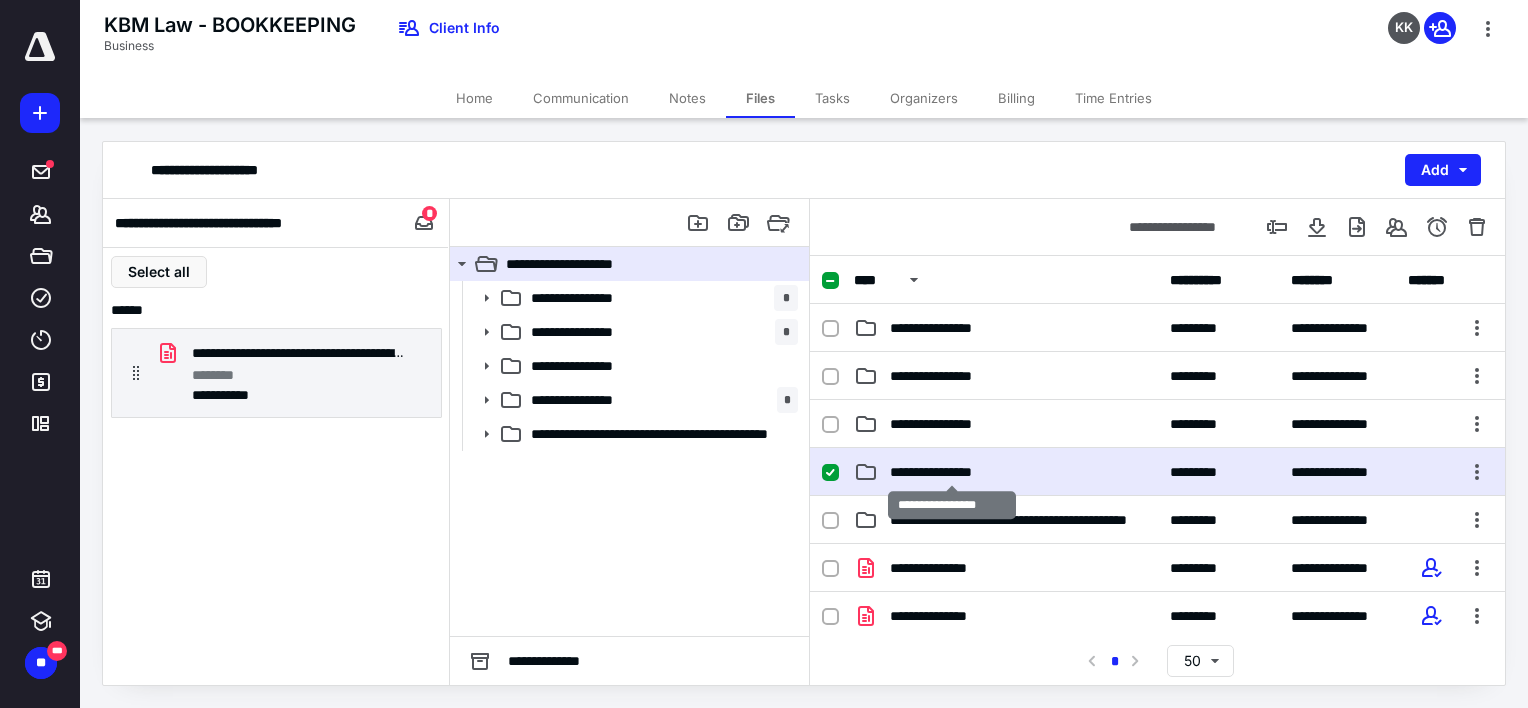 click on "**********" at bounding box center [952, 472] 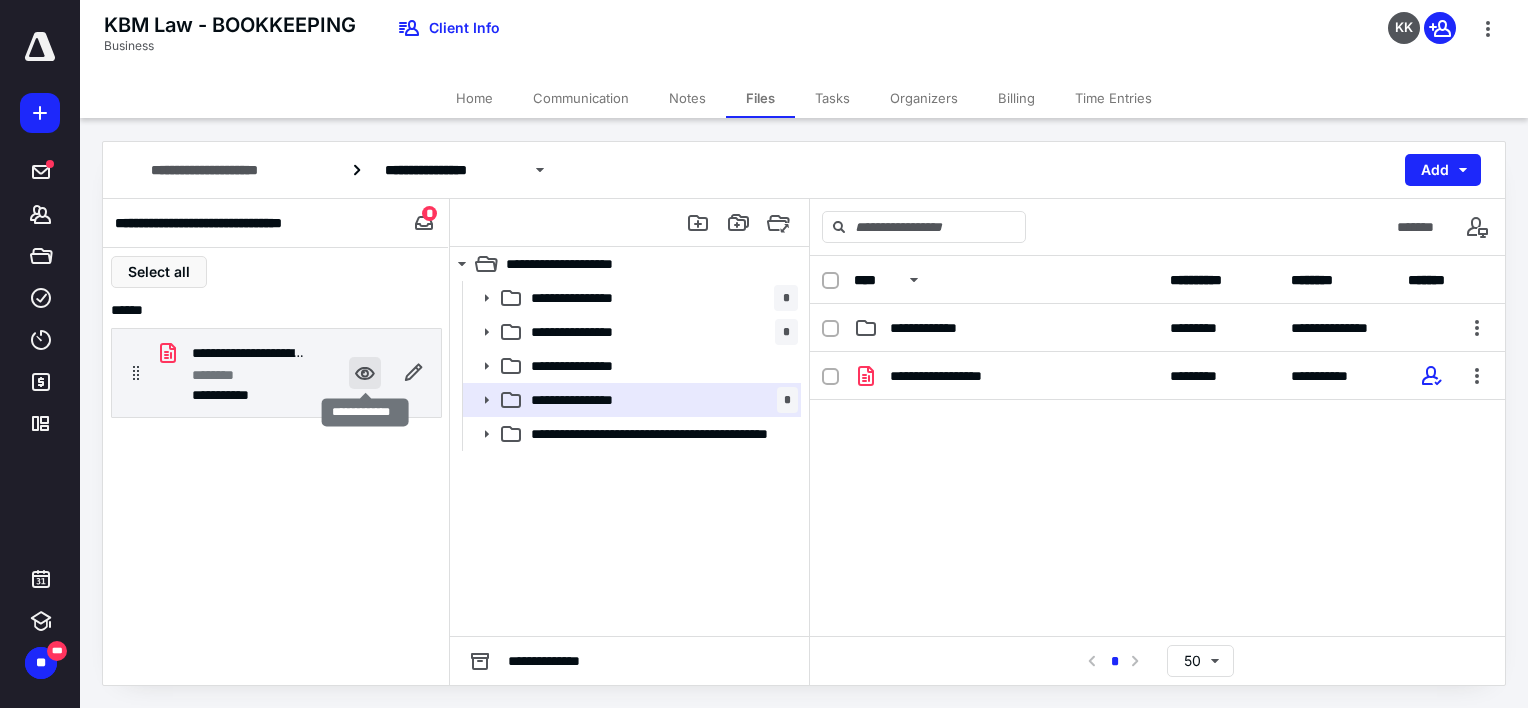 click at bounding box center (365, 373) 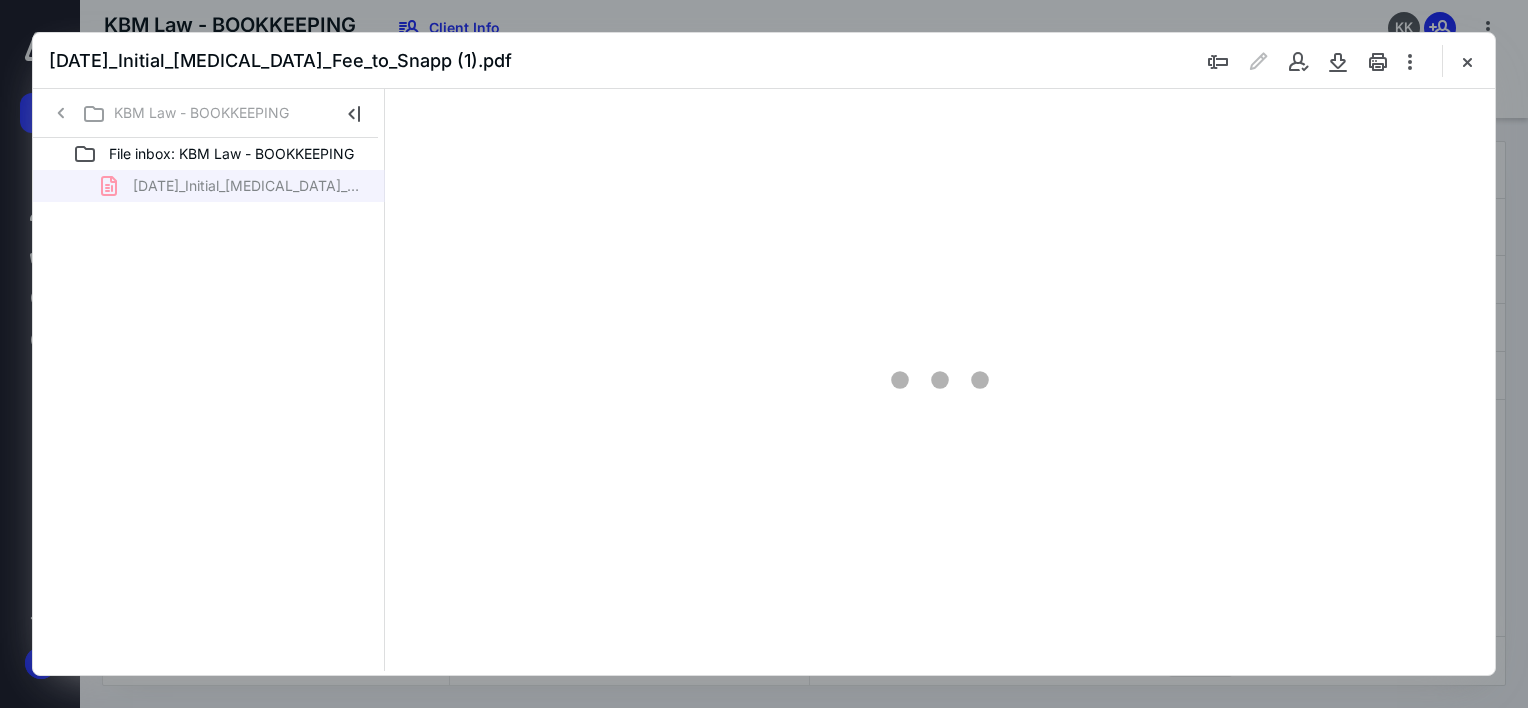scroll, scrollTop: 0, scrollLeft: 0, axis: both 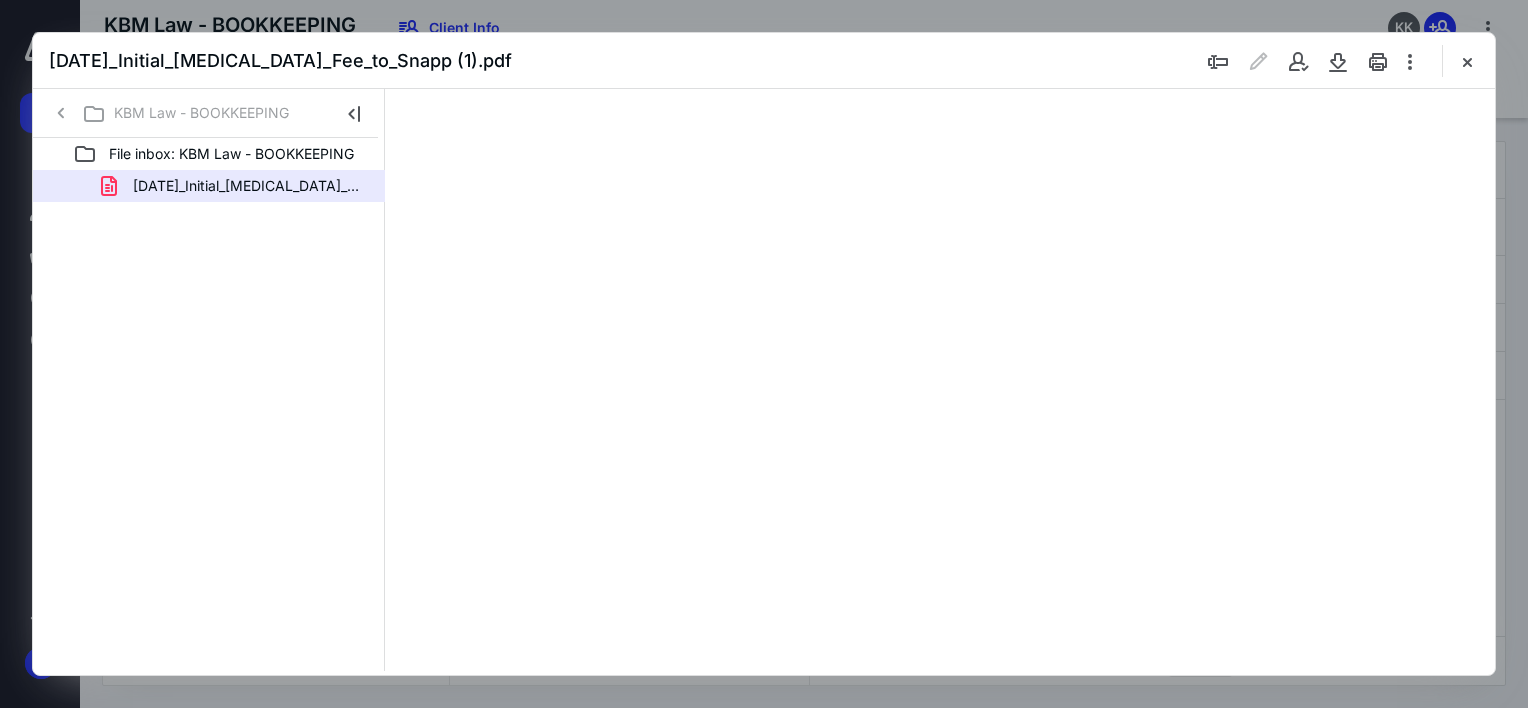 type on "64" 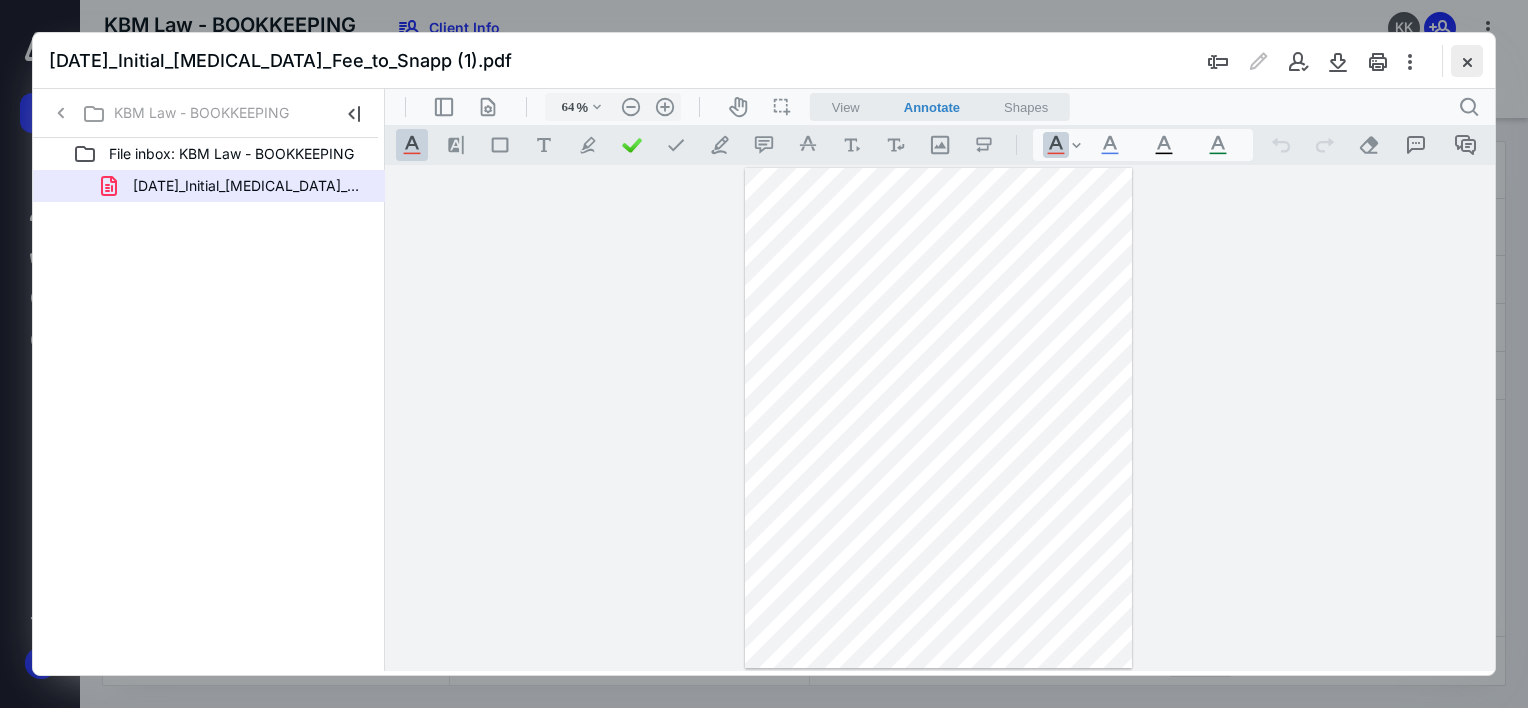 click at bounding box center [1467, 61] 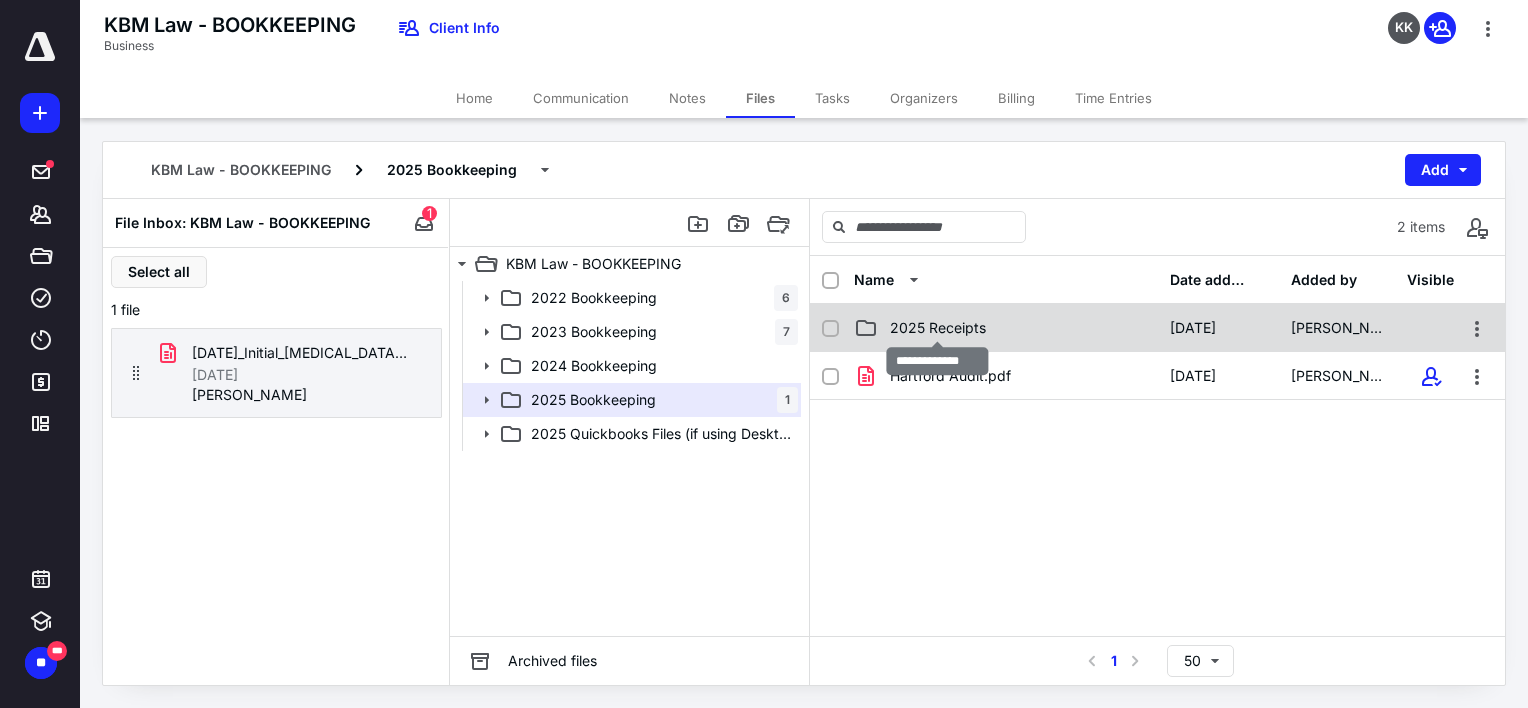 click on "2025 Receipts" at bounding box center [938, 328] 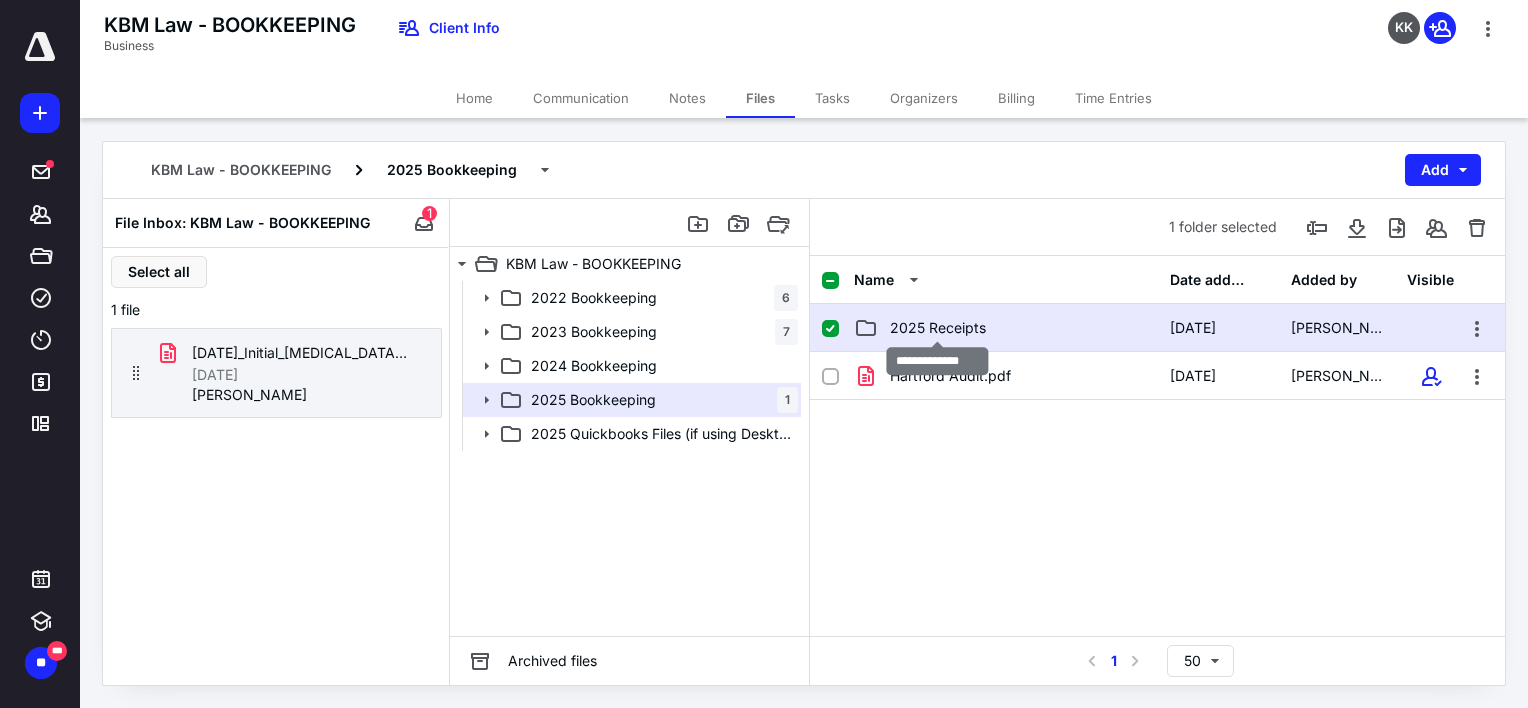 click on "2025 Receipts" at bounding box center (938, 328) 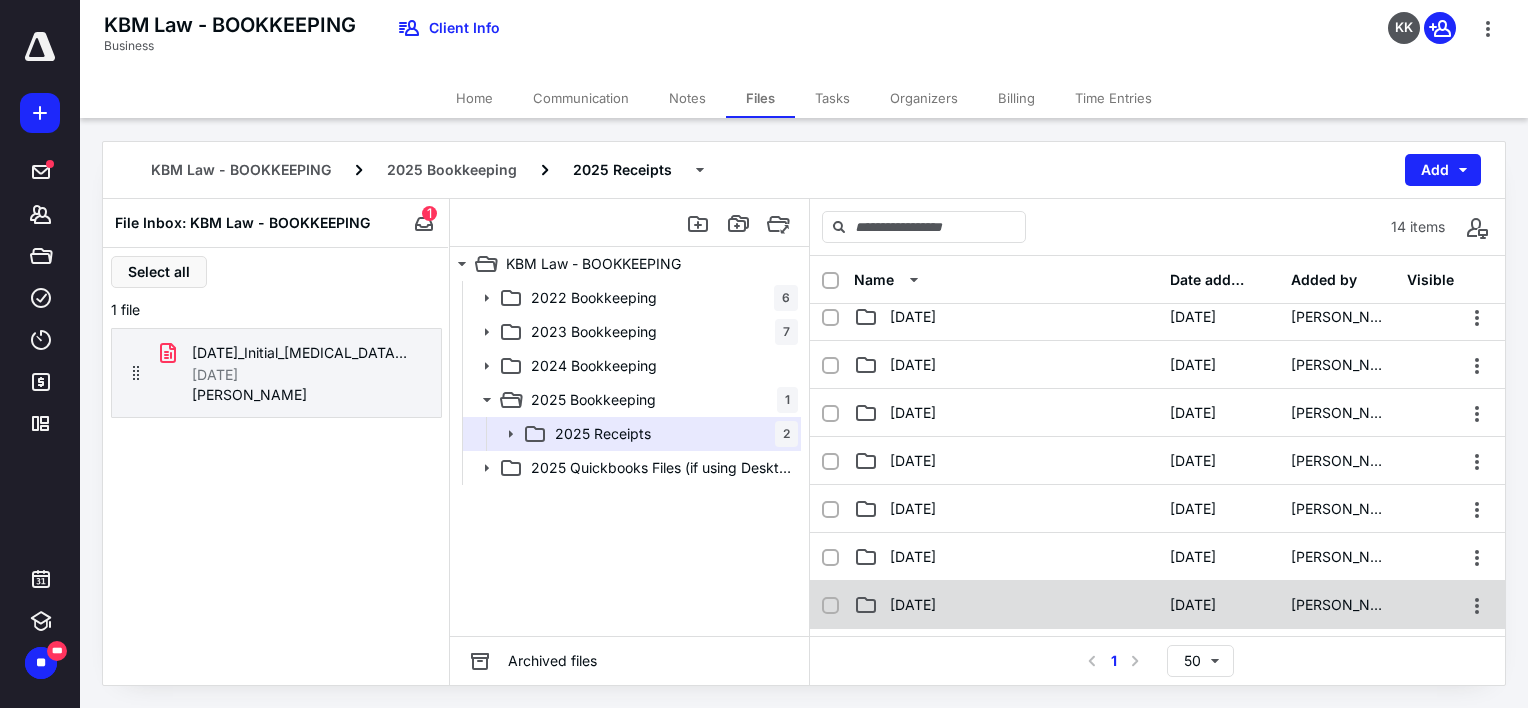 scroll, scrollTop: 200, scrollLeft: 0, axis: vertical 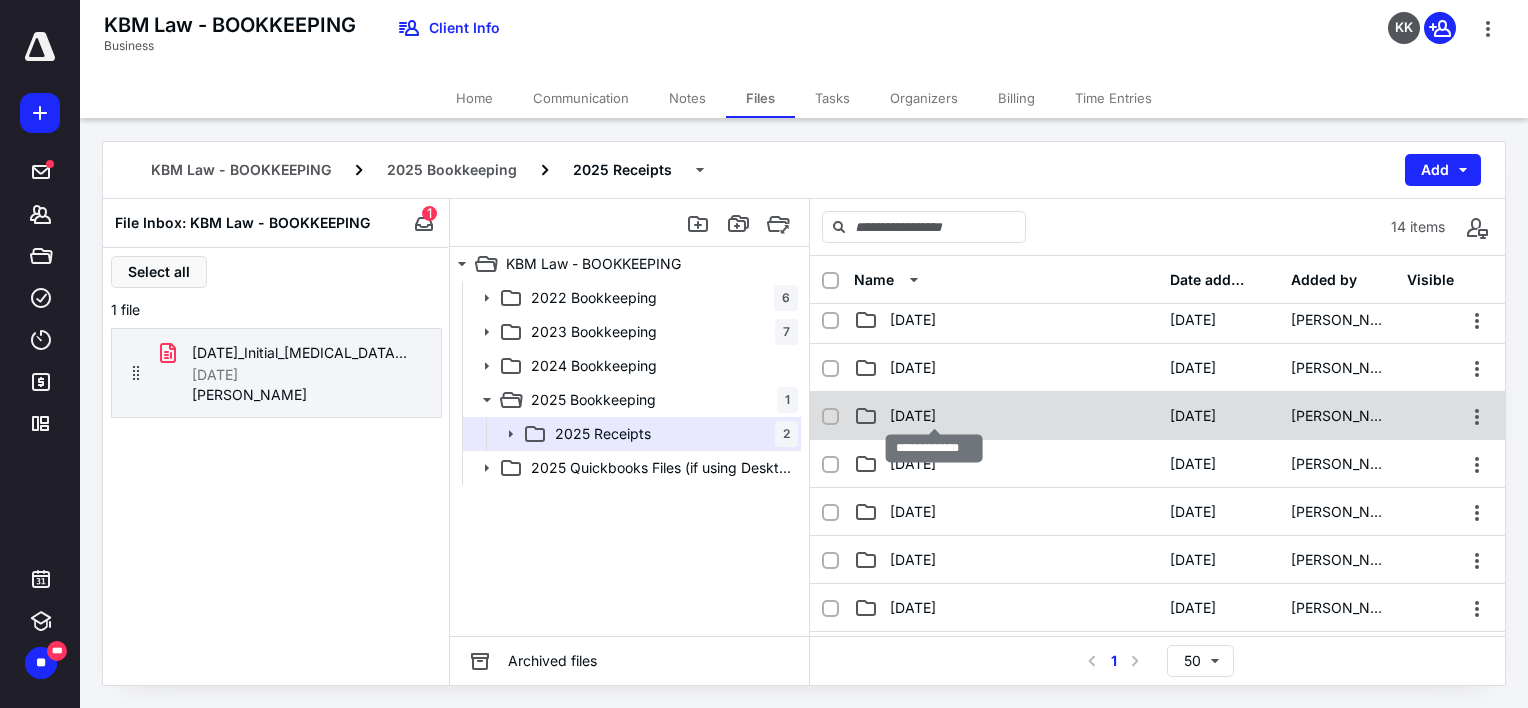 click on "[DATE]" at bounding box center [913, 416] 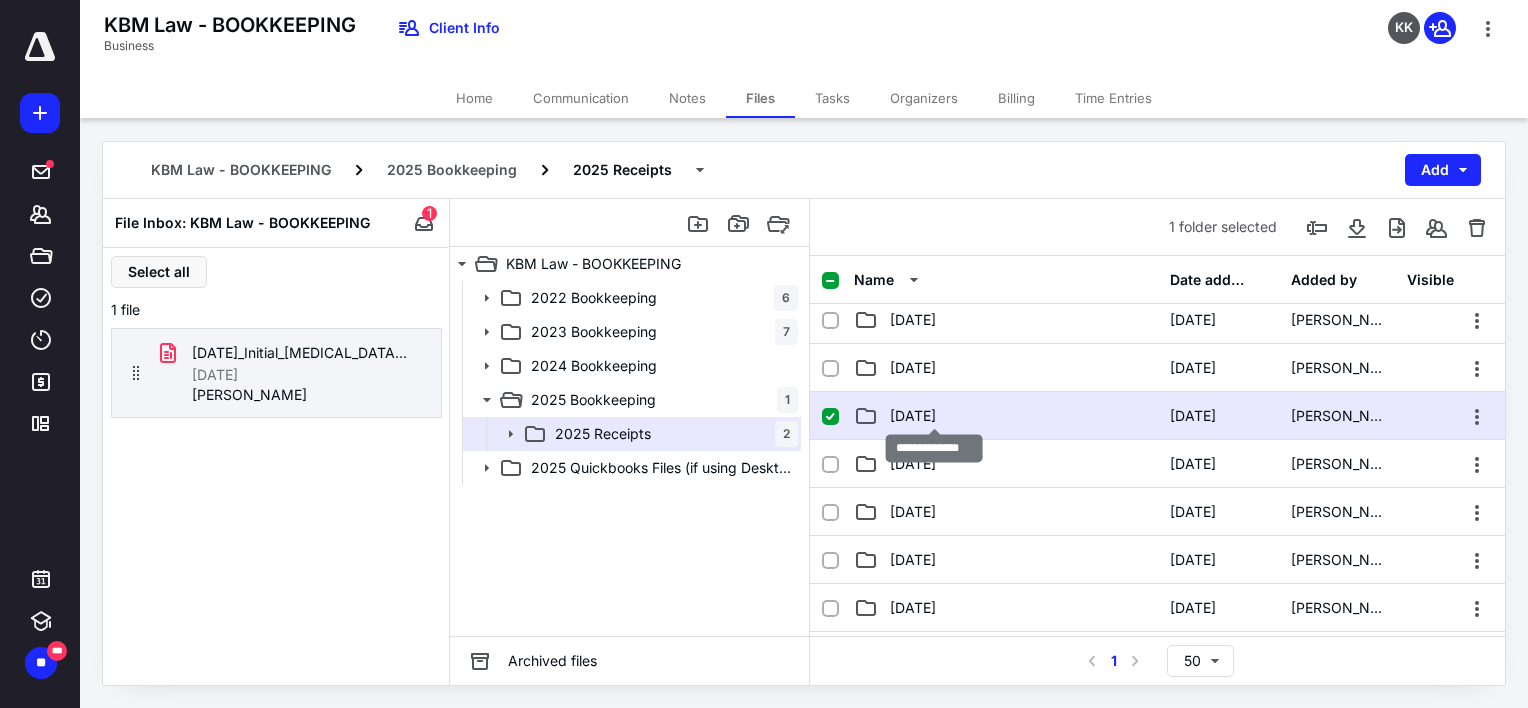 click on "[DATE]" at bounding box center (913, 416) 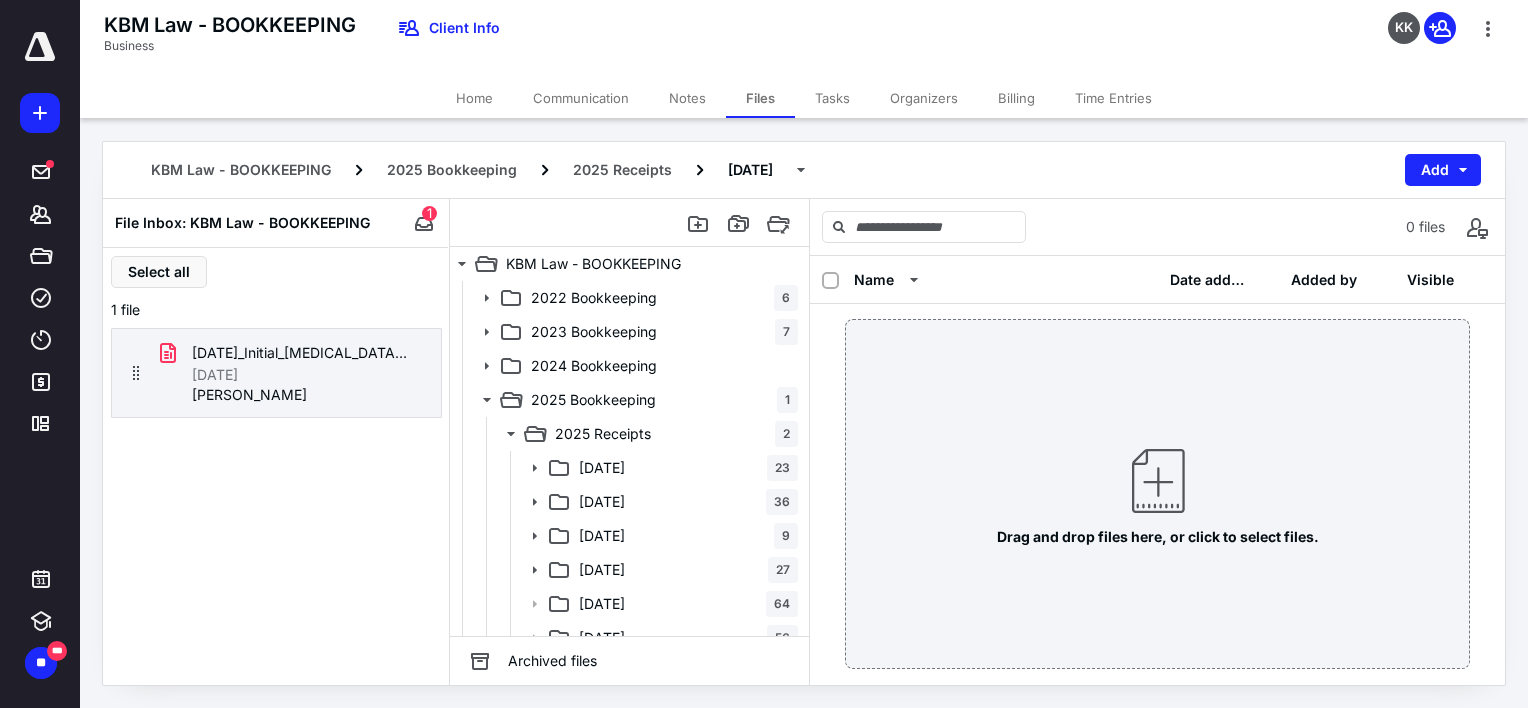 scroll, scrollTop: 68, scrollLeft: 0, axis: vertical 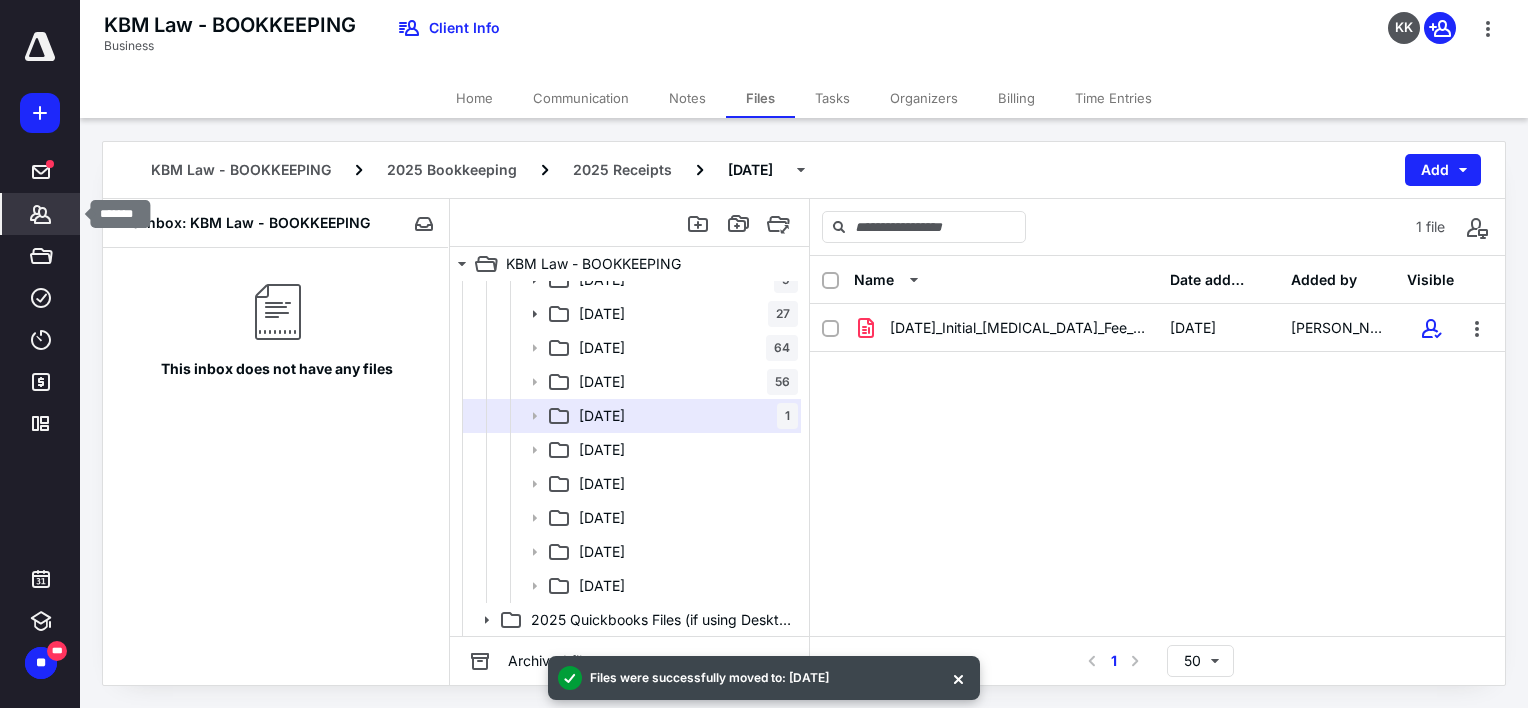 click 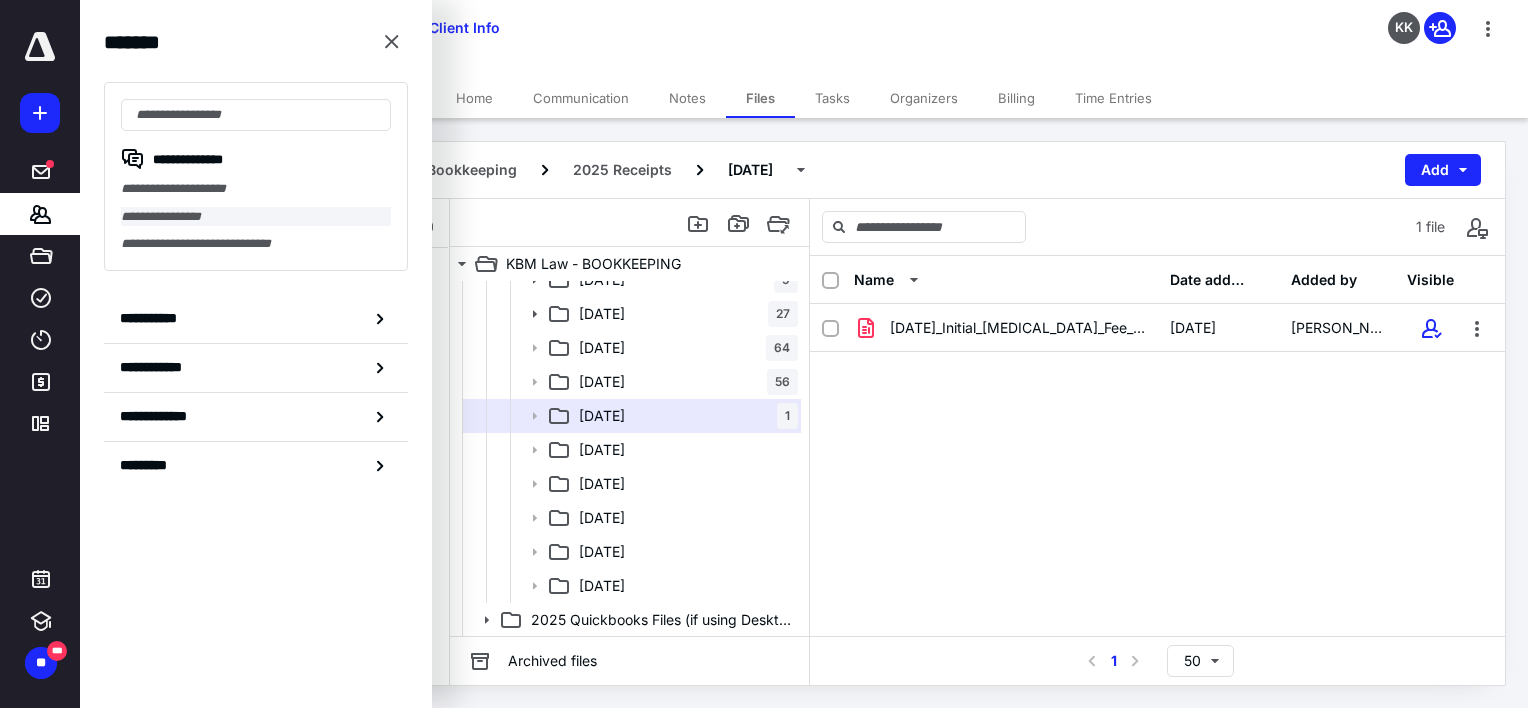 click on "**********" at bounding box center [256, 217] 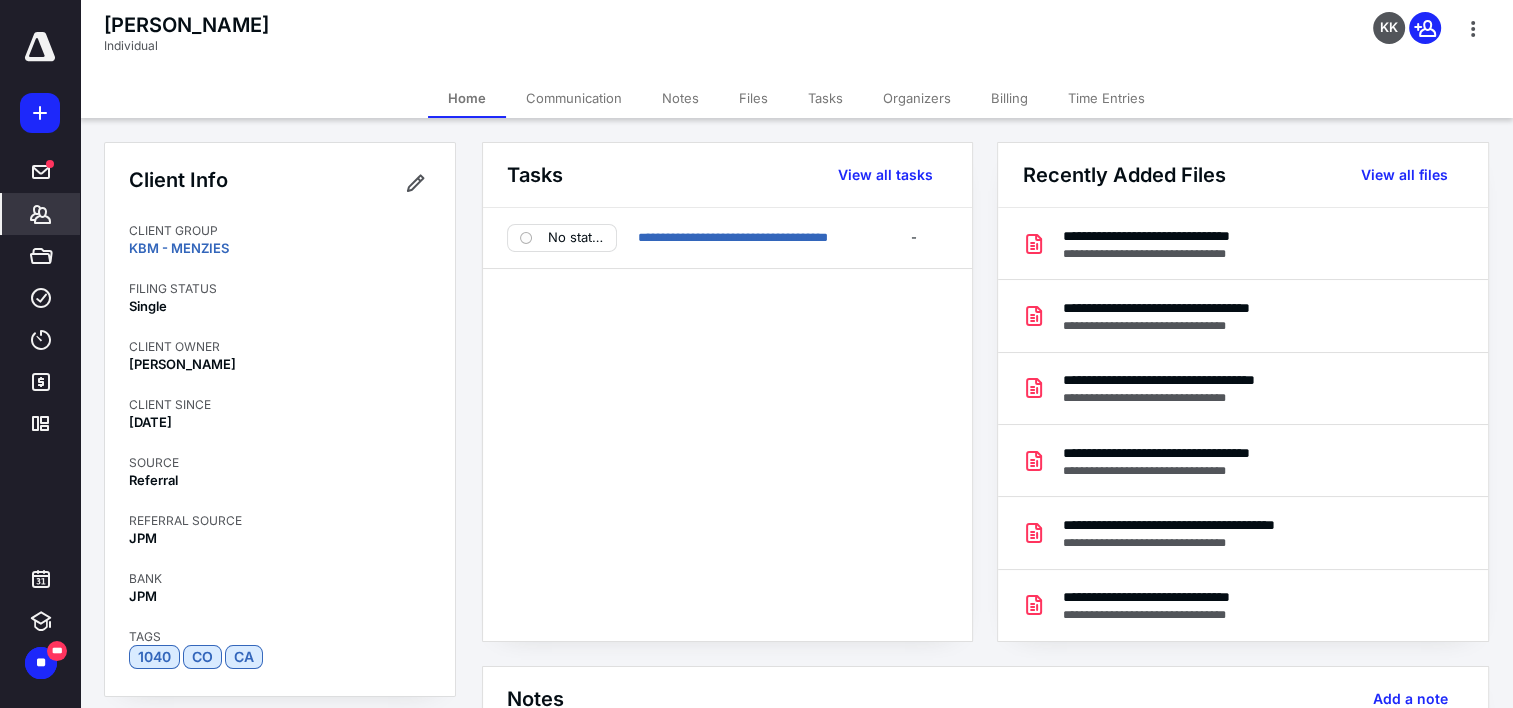 click on "Files" at bounding box center (753, 98) 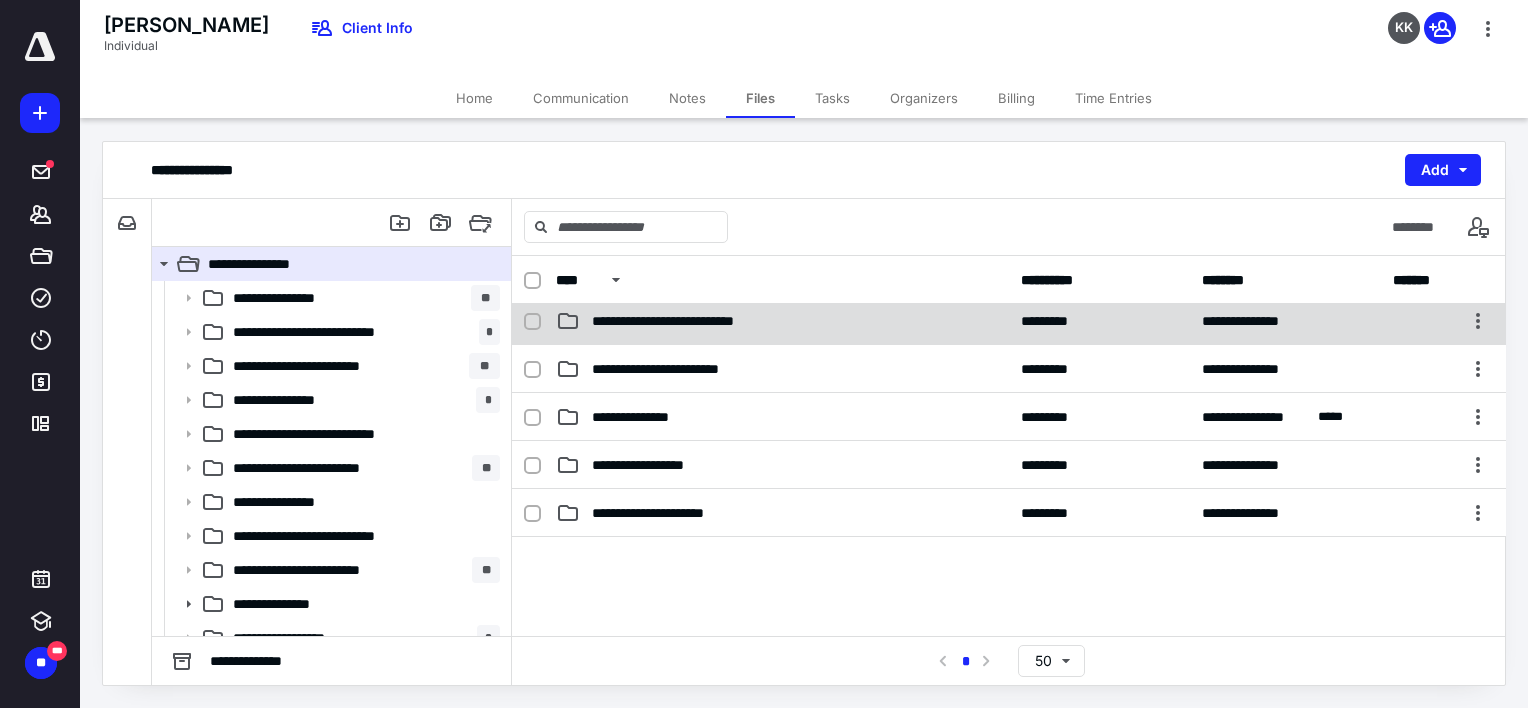 scroll, scrollTop: 340, scrollLeft: 0, axis: vertical 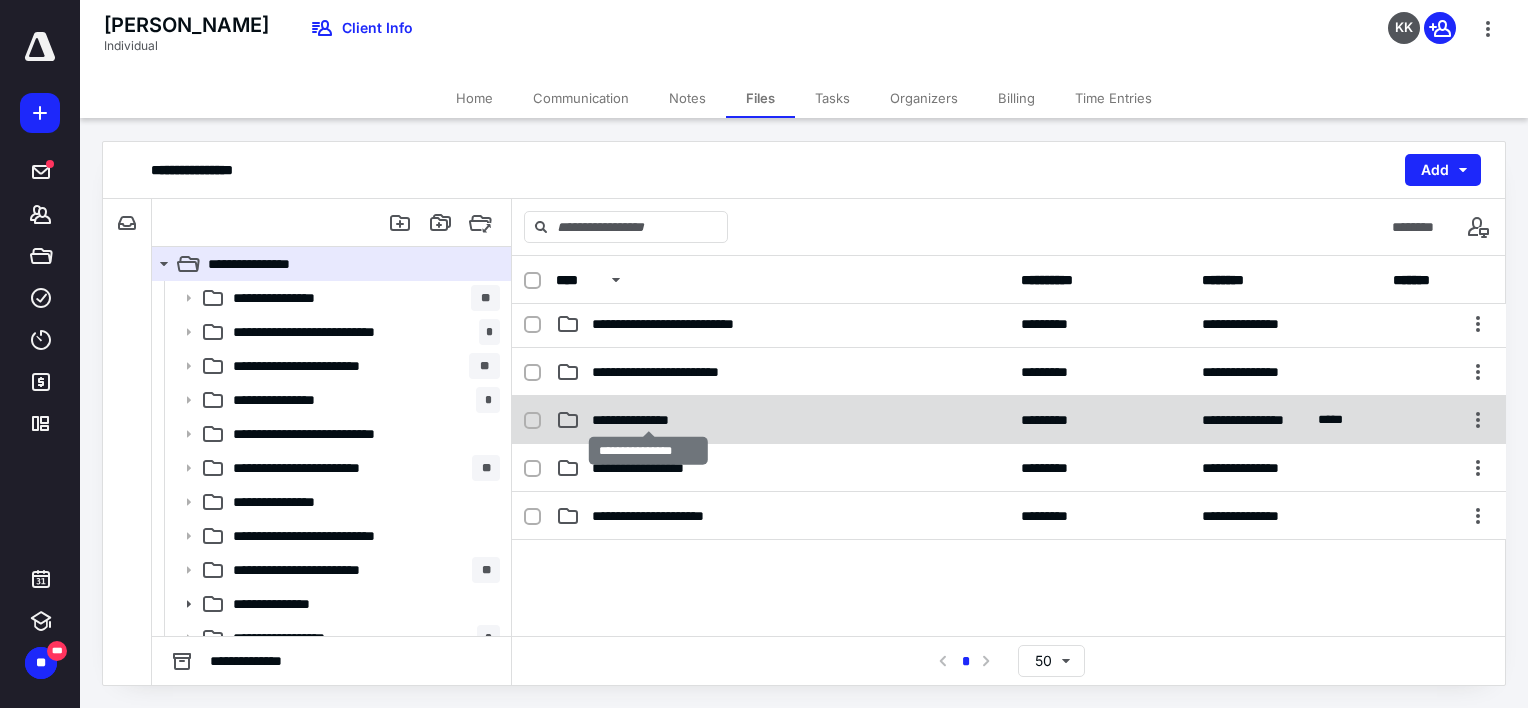 click on "**********" at bounding box center (649, 420) 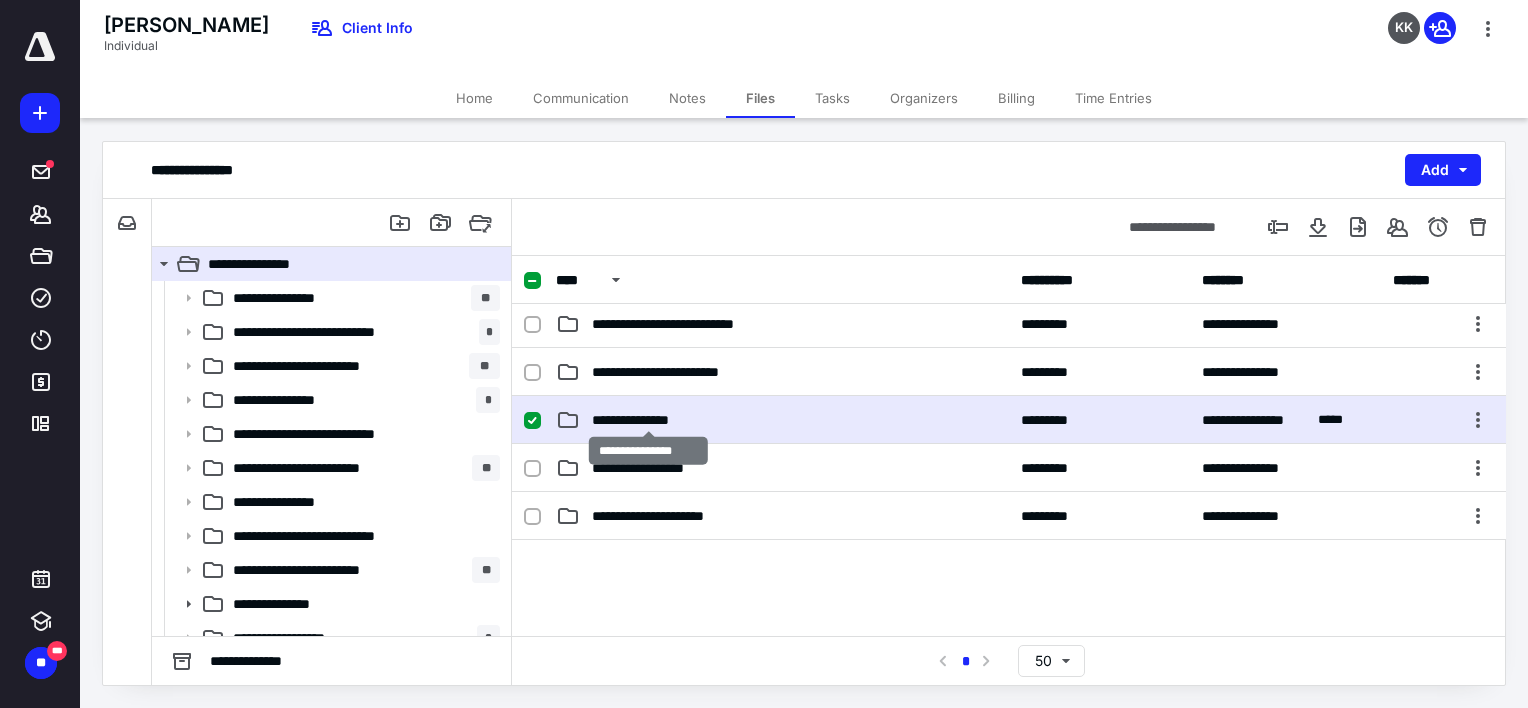click on "**********" at bounding box center (649, 420) 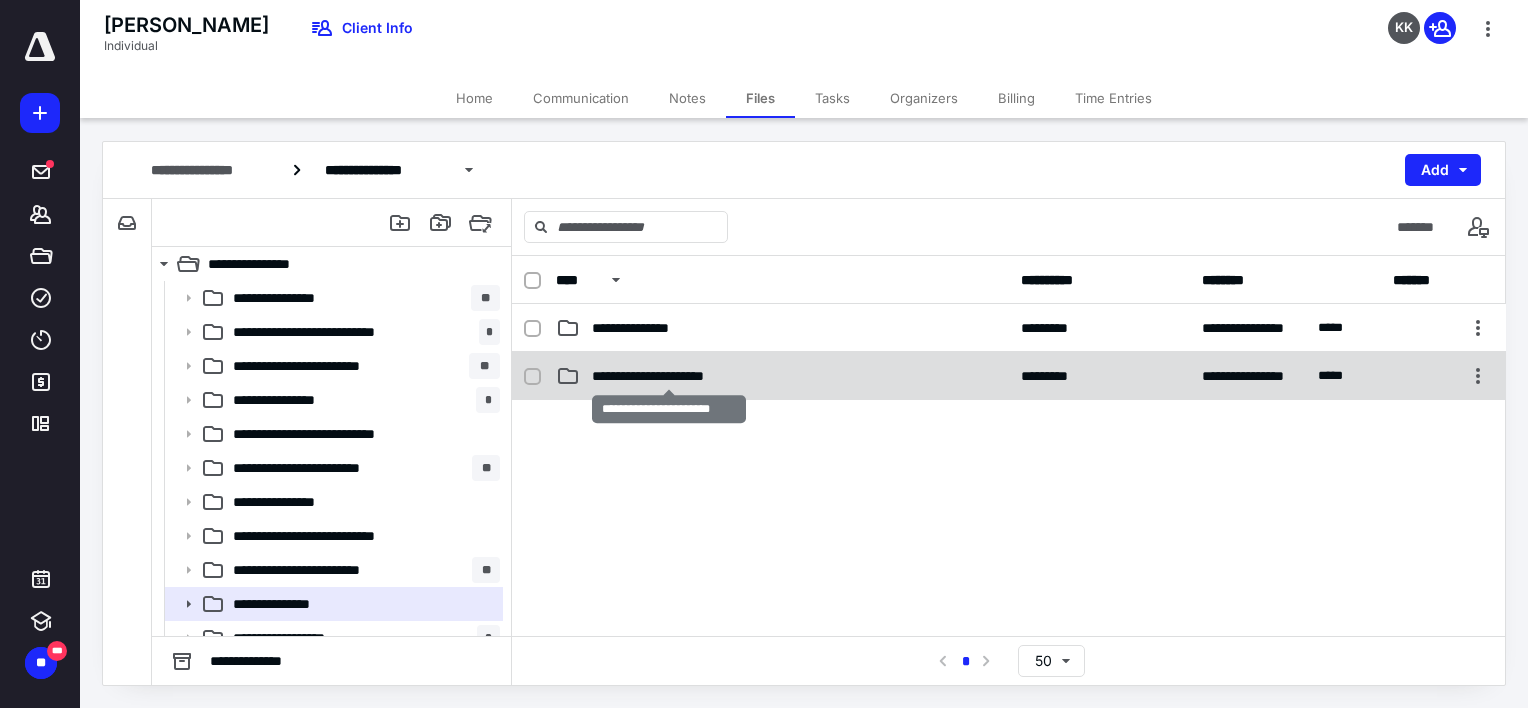 click on "**********" at bounding box center [669, 376] 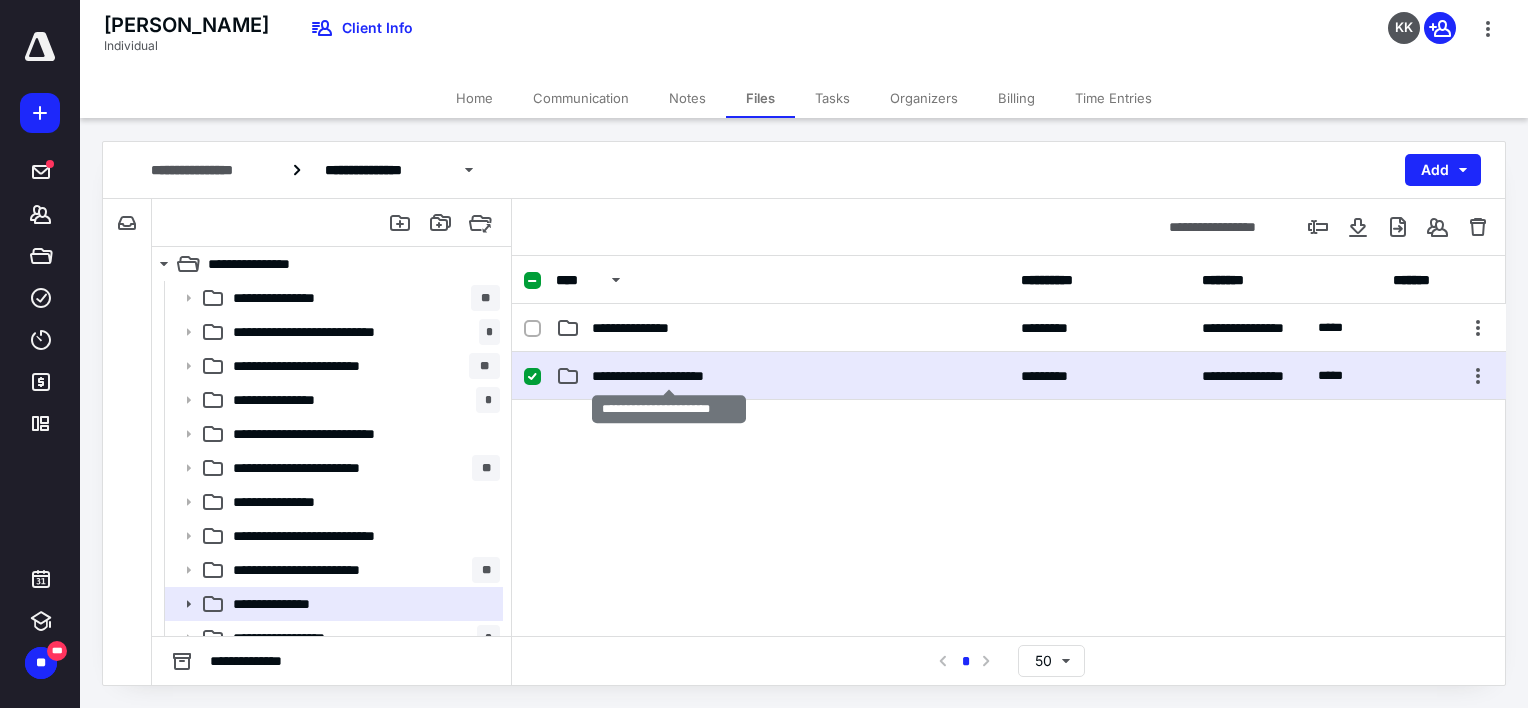 click on "**********" at bounding box center (669, 376) 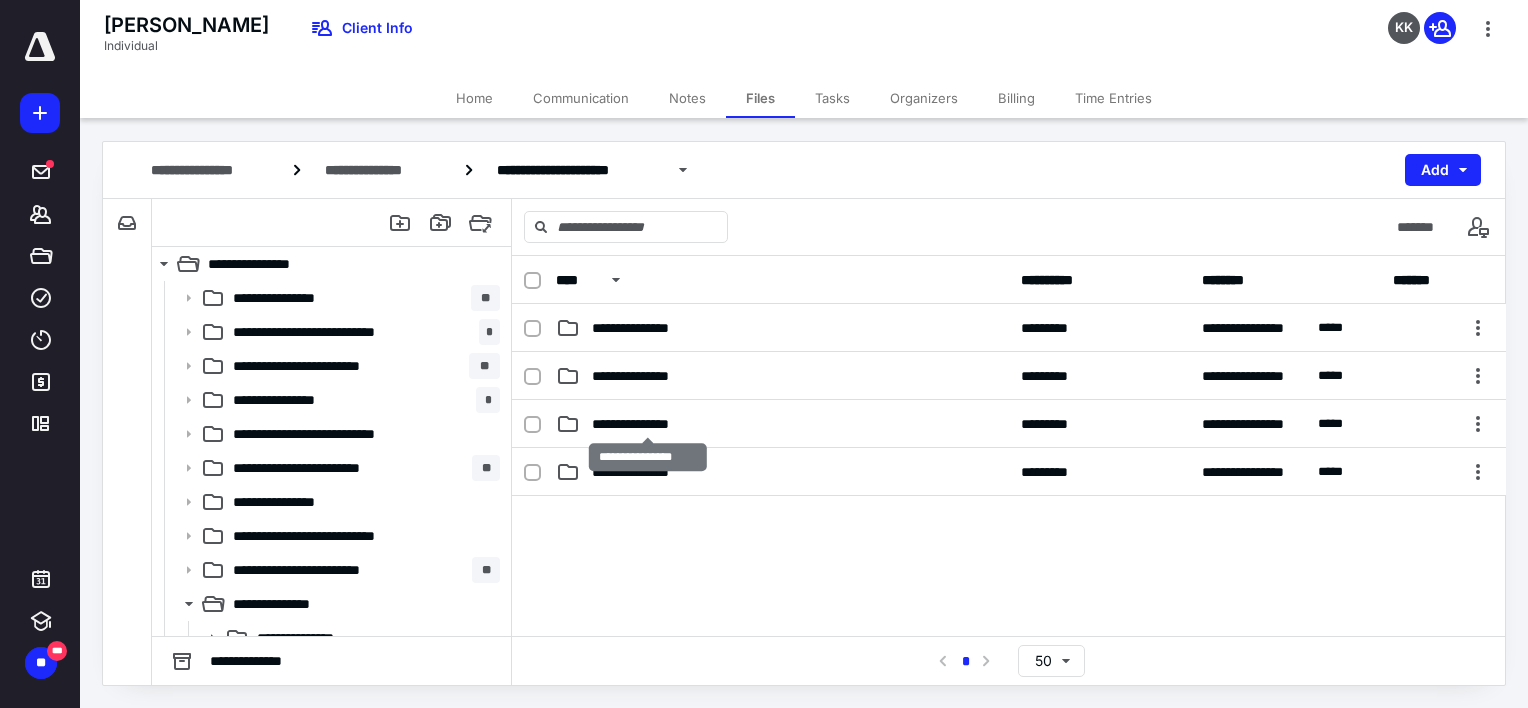 click on "**********" at bounding box center [648, 424] 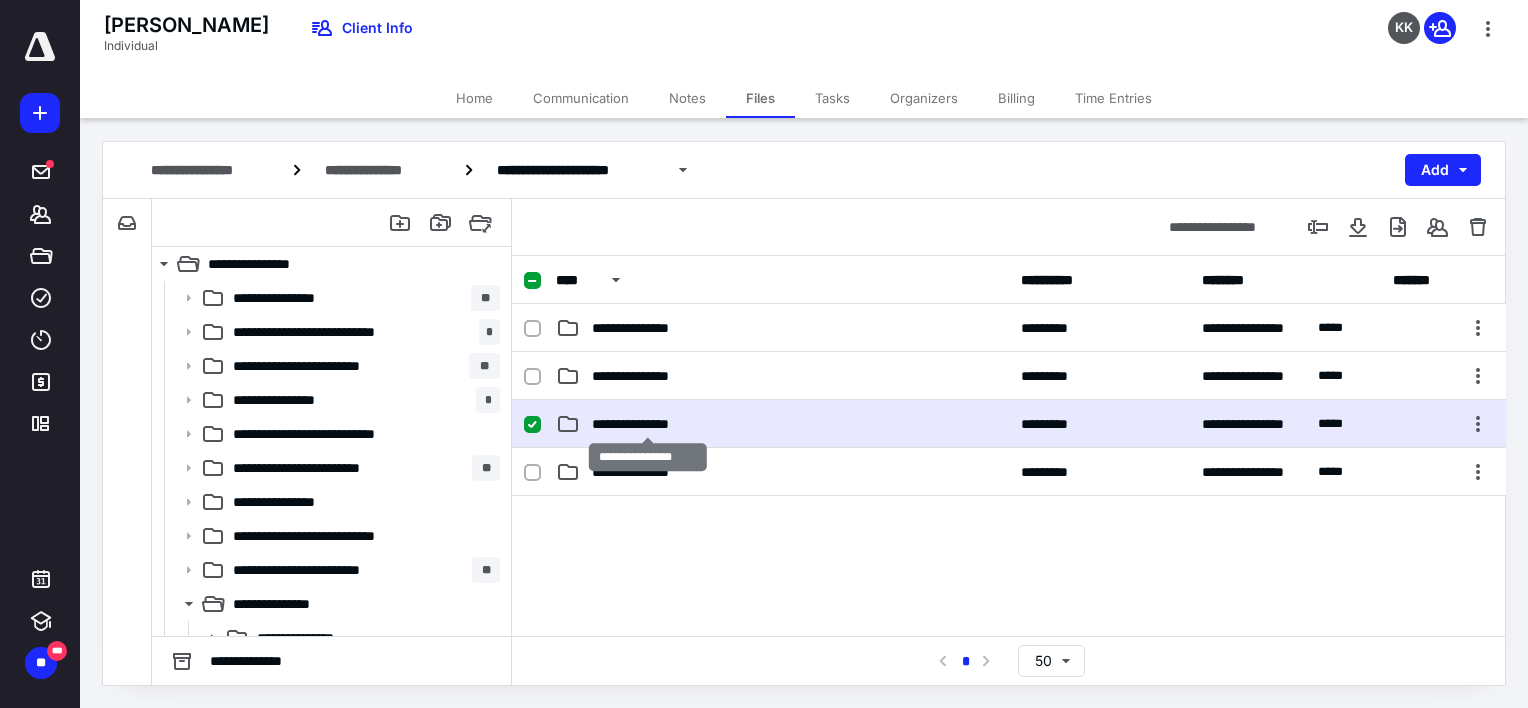 click on "**********" at bounding box center (648, 424) 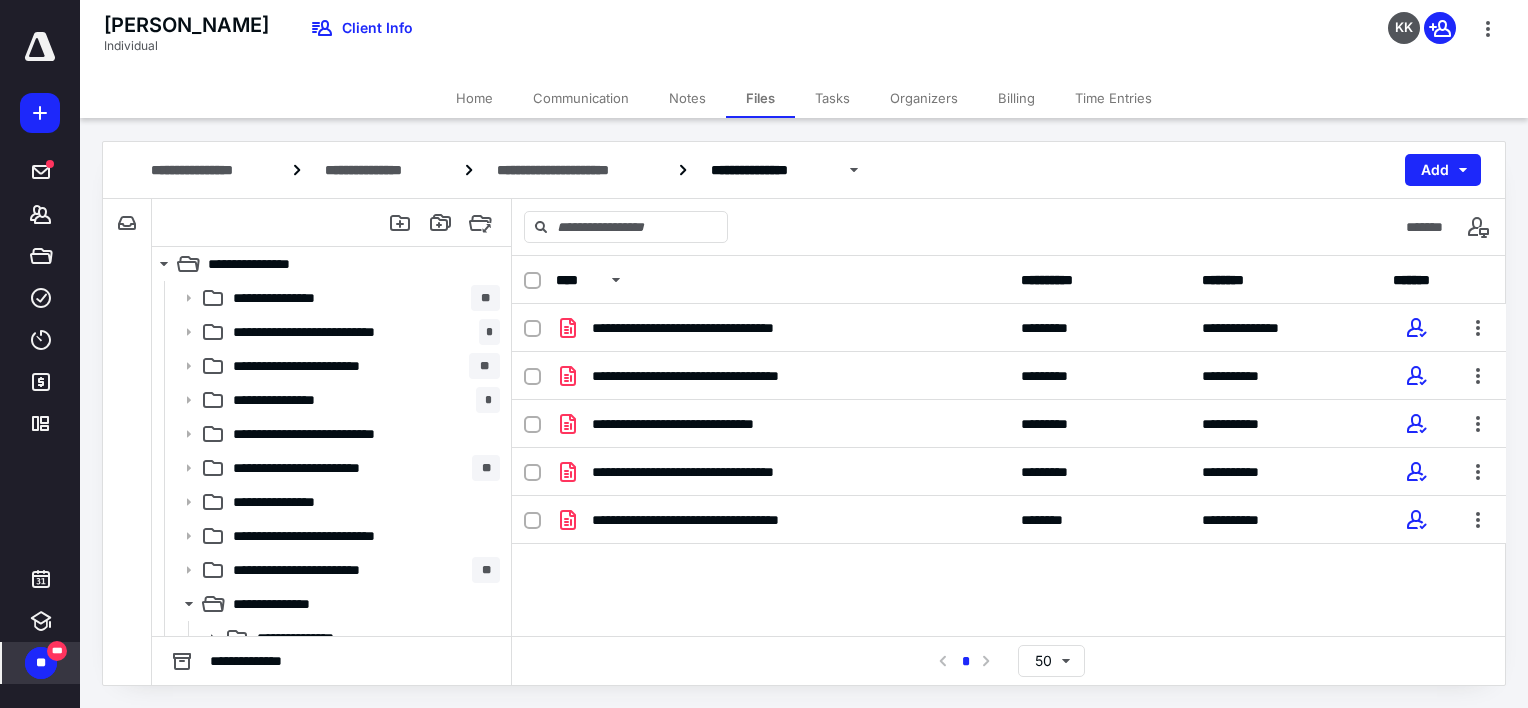 click on "**" at bounding box center (41, 663) 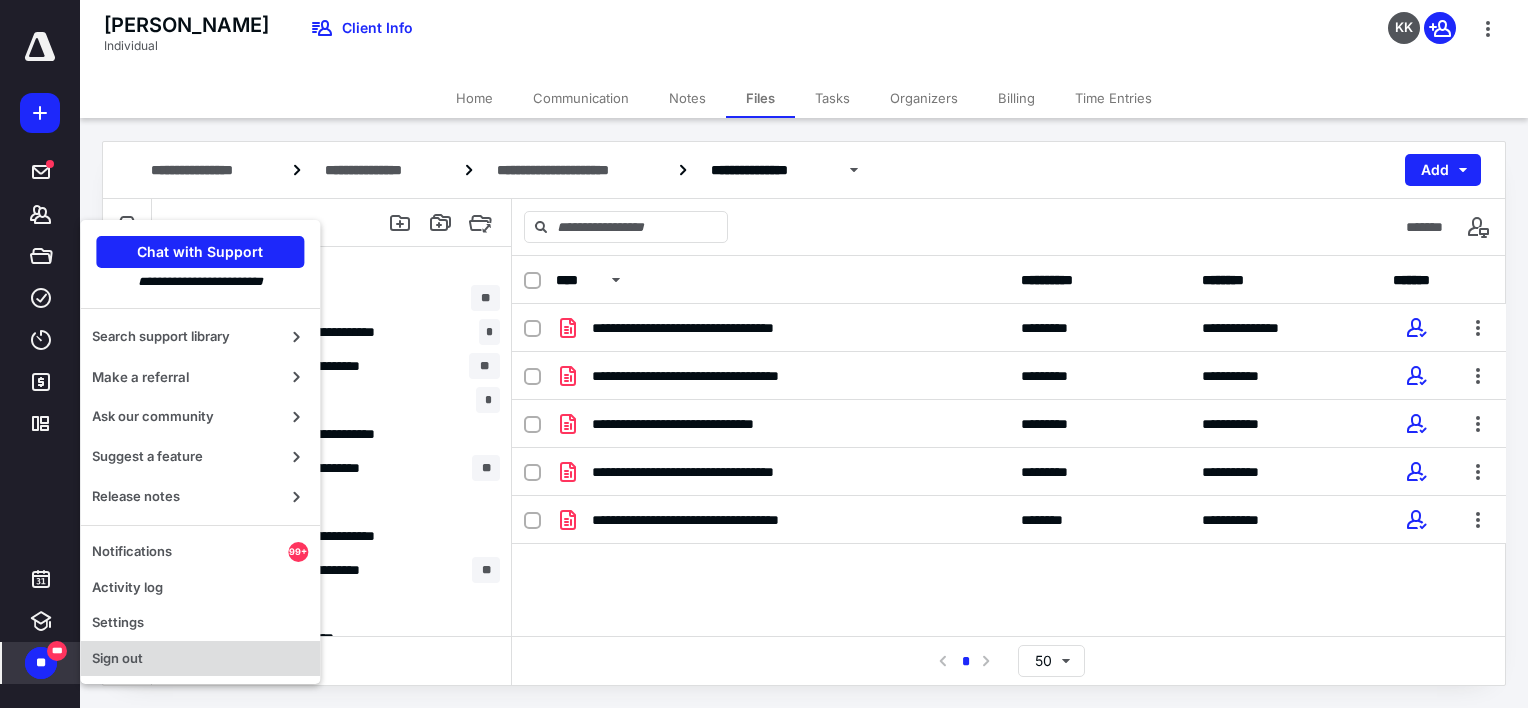 click on "Sign out" at bounding box center [200, 659] 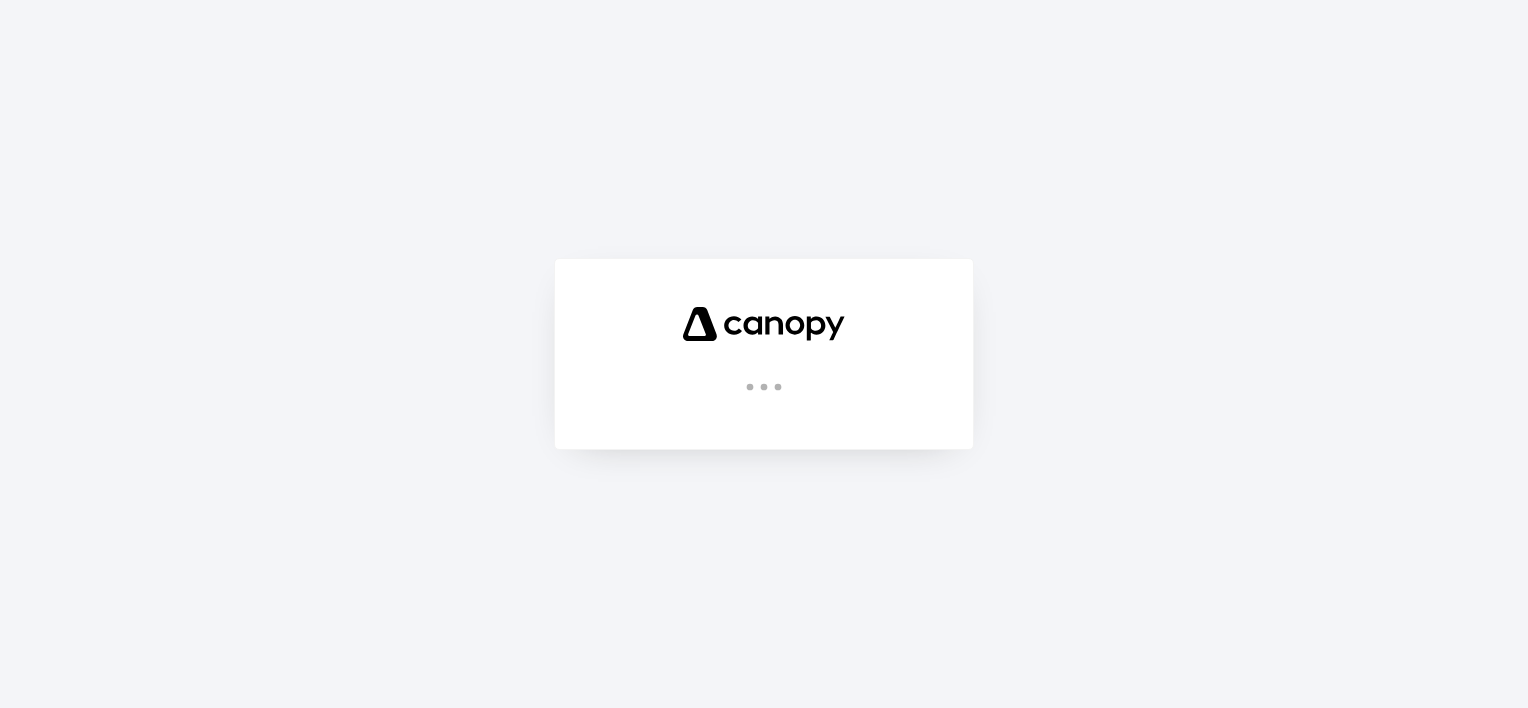 scroll, scrollTop: 0, scrollLeft: 0, axis: both 